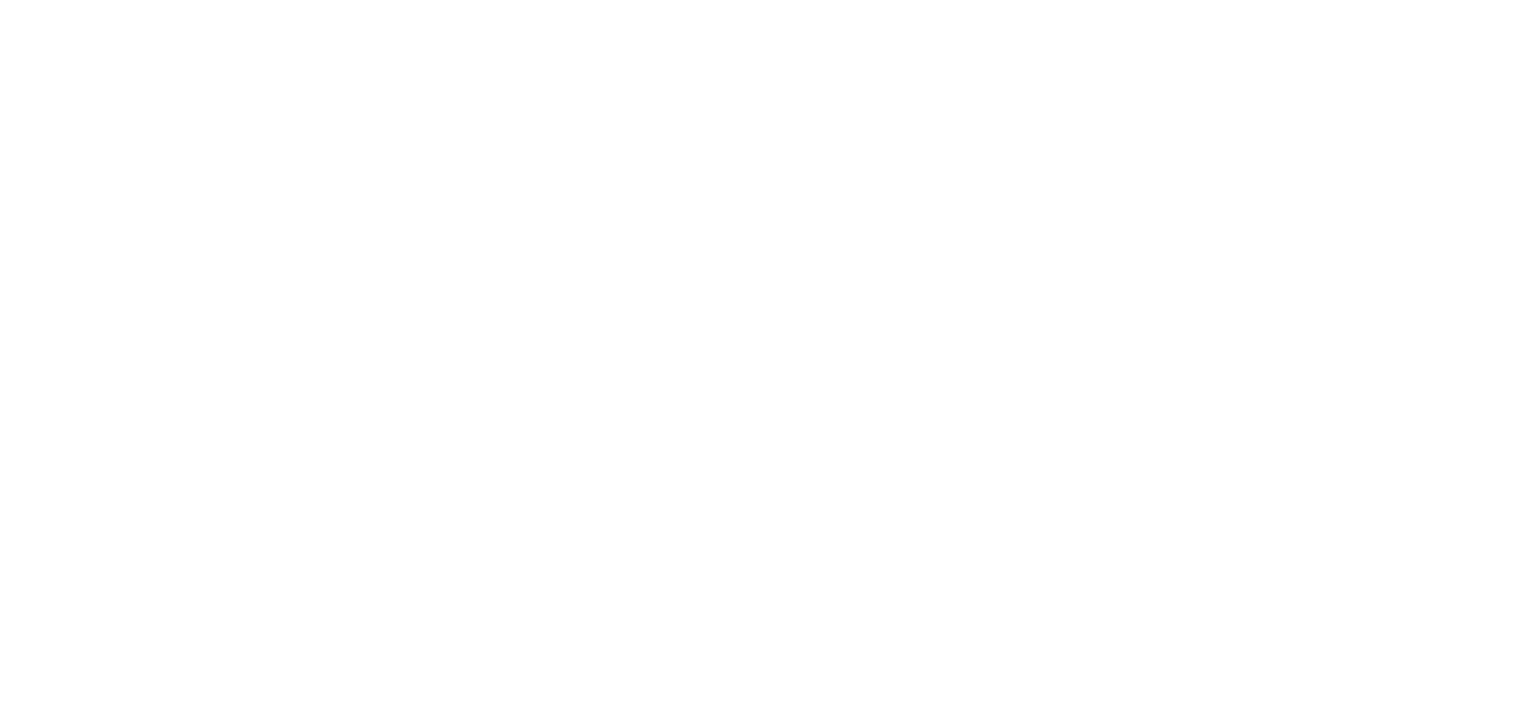 scroll, scrollTop: 0, scrollLeft: 0, axis: both 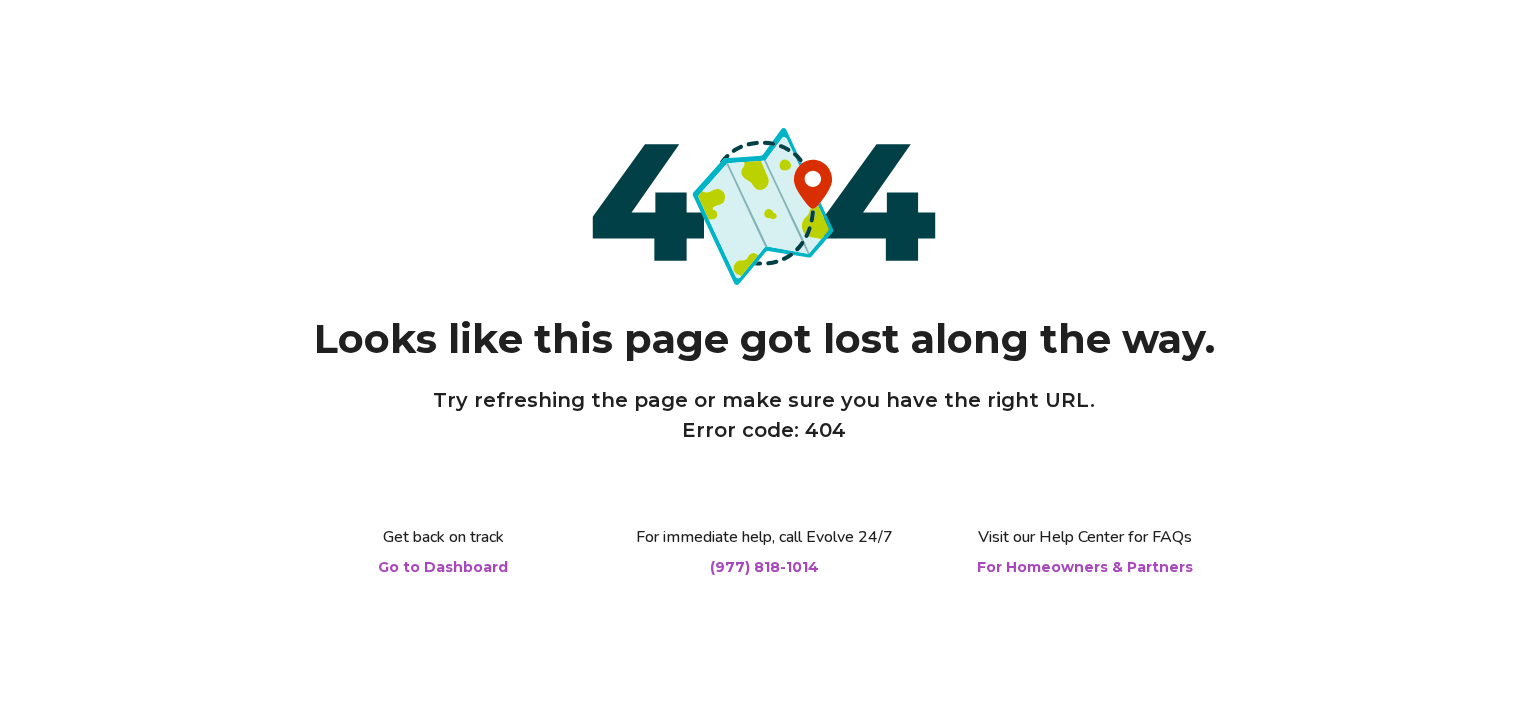 click on "Looks like this page got lost along the way. Try refreshing the page or make sure you have the right URL. Error code: 404 Get back on track Go to Dashboard For immediate help, call Evolve 24/7 (977) 818-1014 Visit our Help Center for FAQs For Homeowners & Partners" at bounding box center [764, 354] 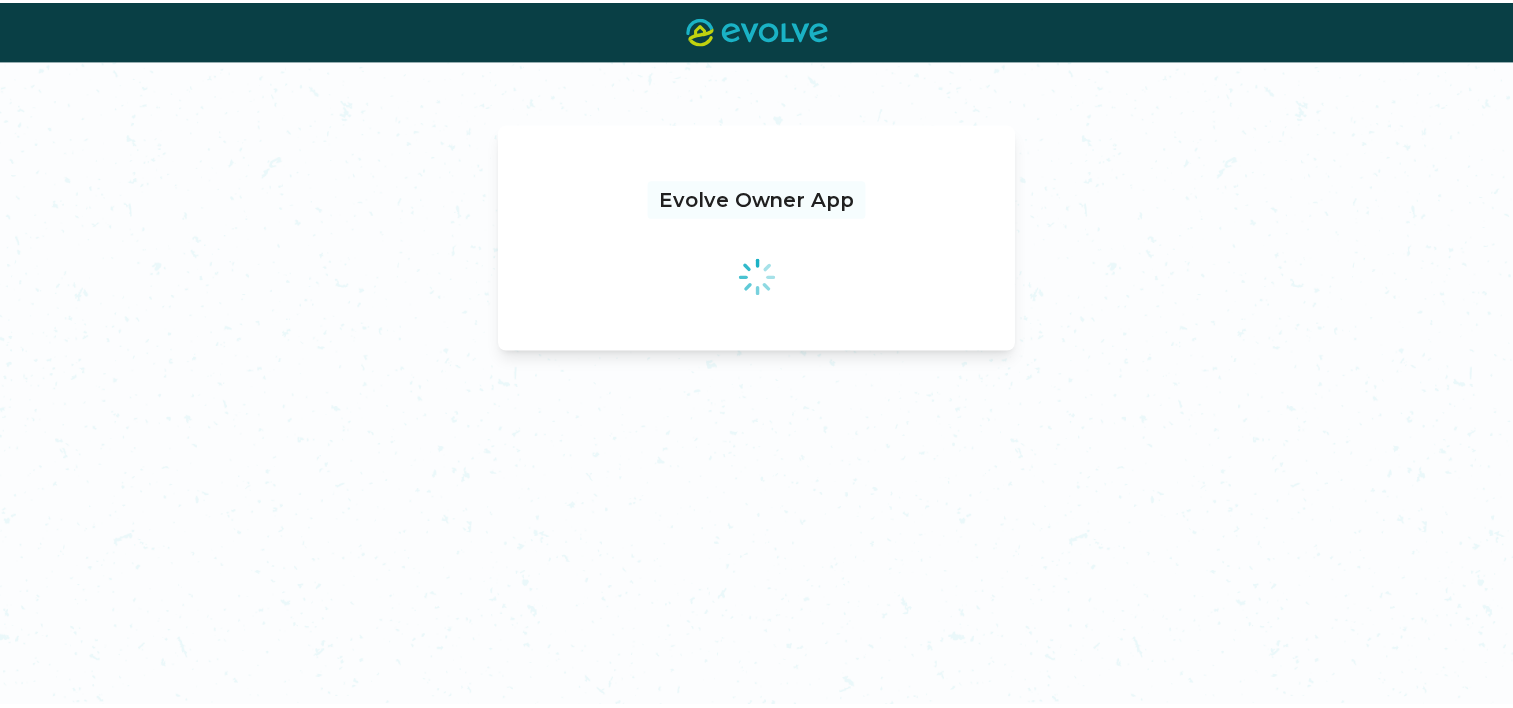 scroll, scrollTop: 0, scrollLeft: 0, axis: both 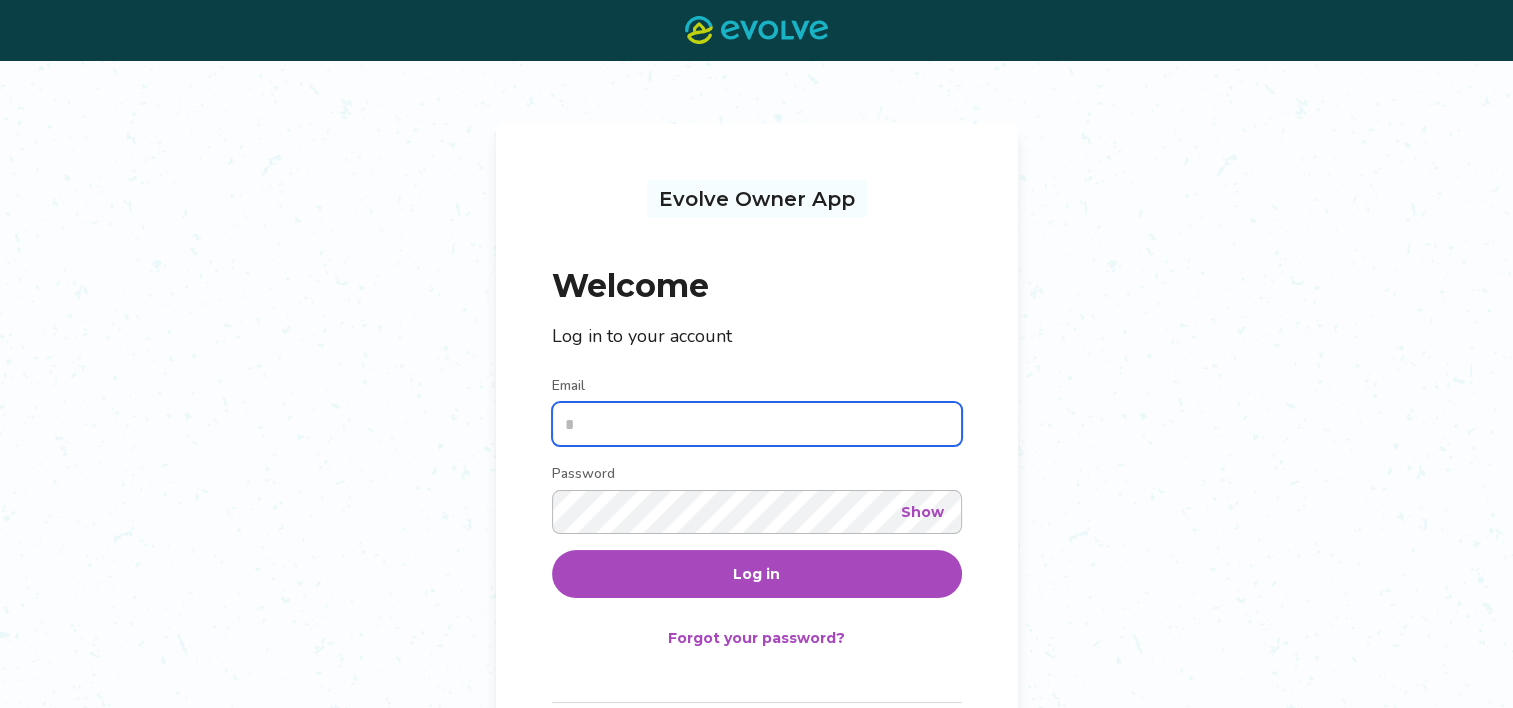 type on "**********" 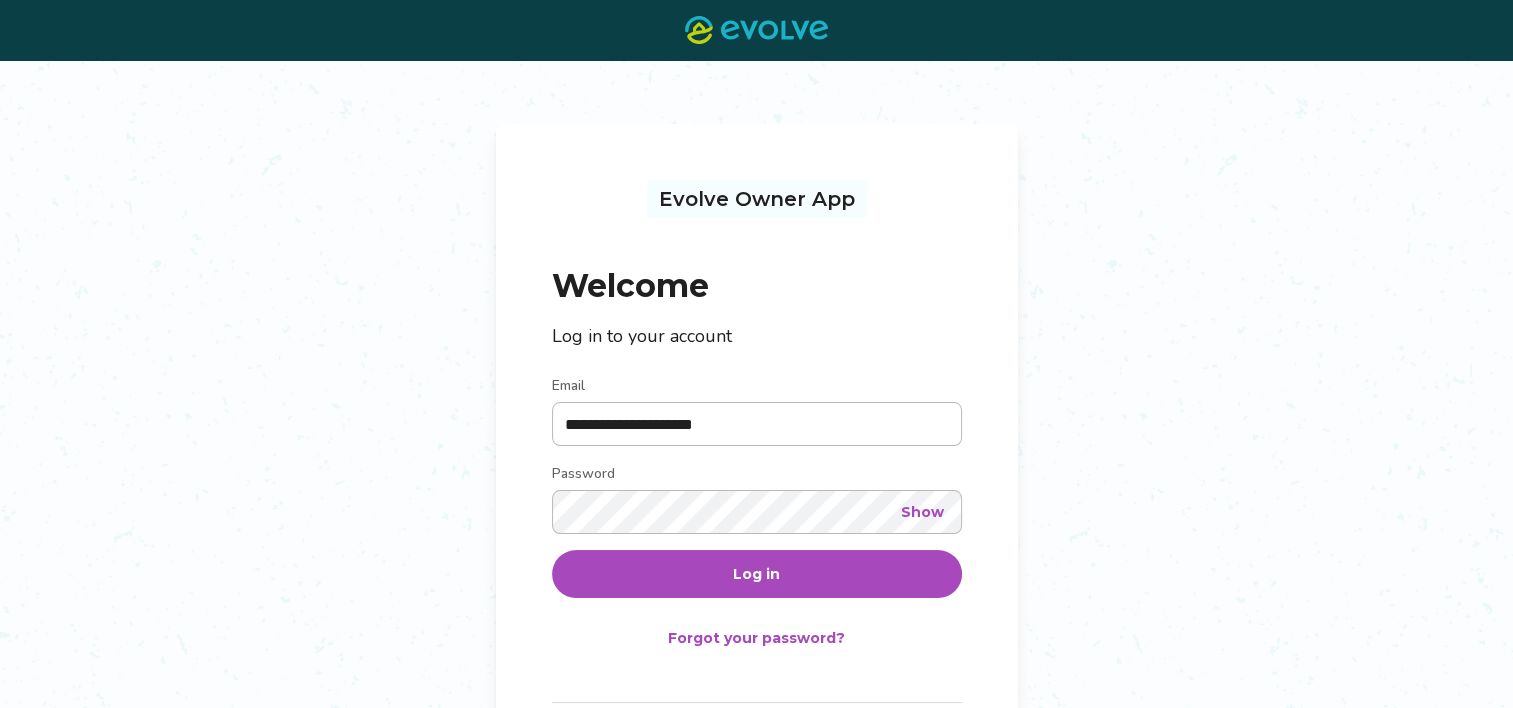 click on "Log in" at bounding box center (757, 574) 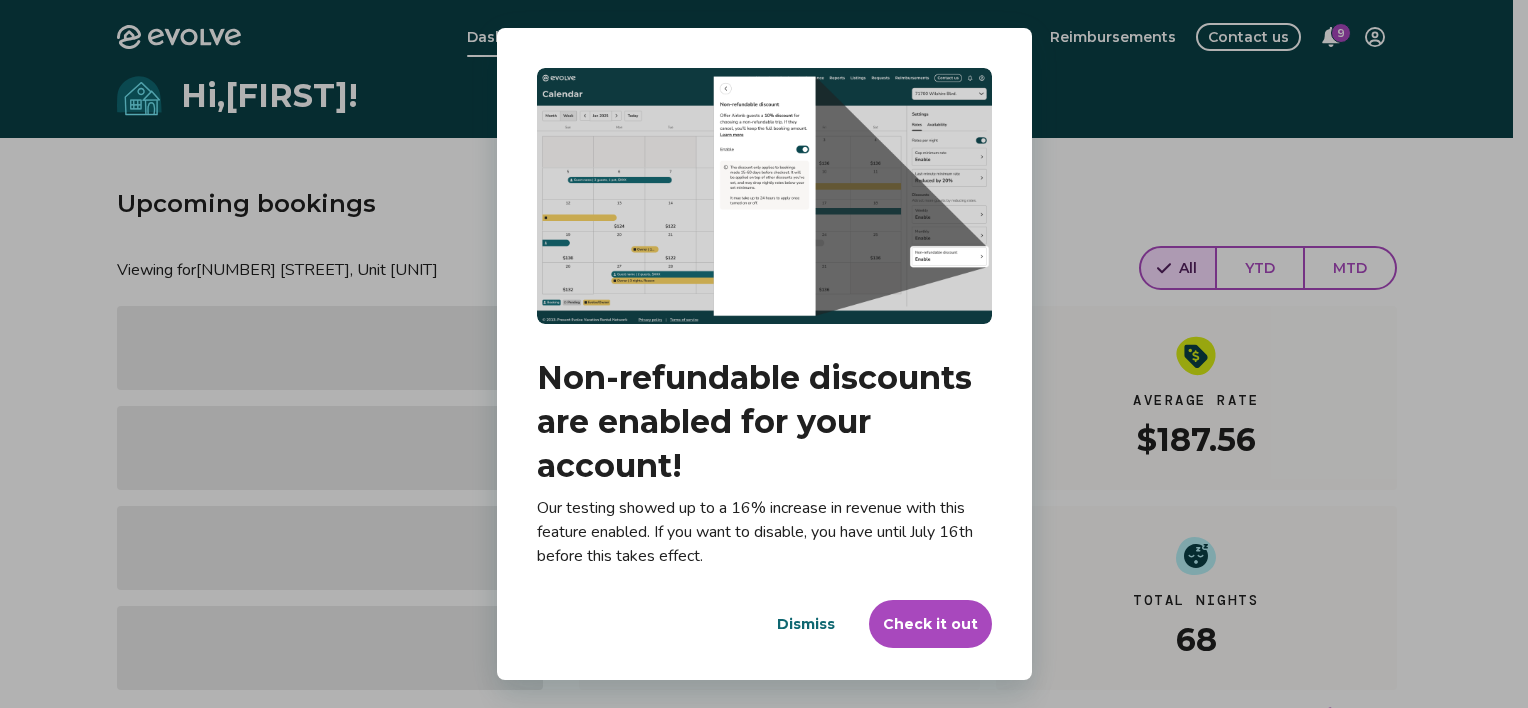 click on "Dialog Non-refundable discounts are enabled for your account! Our testing showed up to a 16% increase in revenue with this feature enabled. If you want to disable, you have until July 16th before this takes effect. Dismiss Check it out" at bounding box center [764, 354] 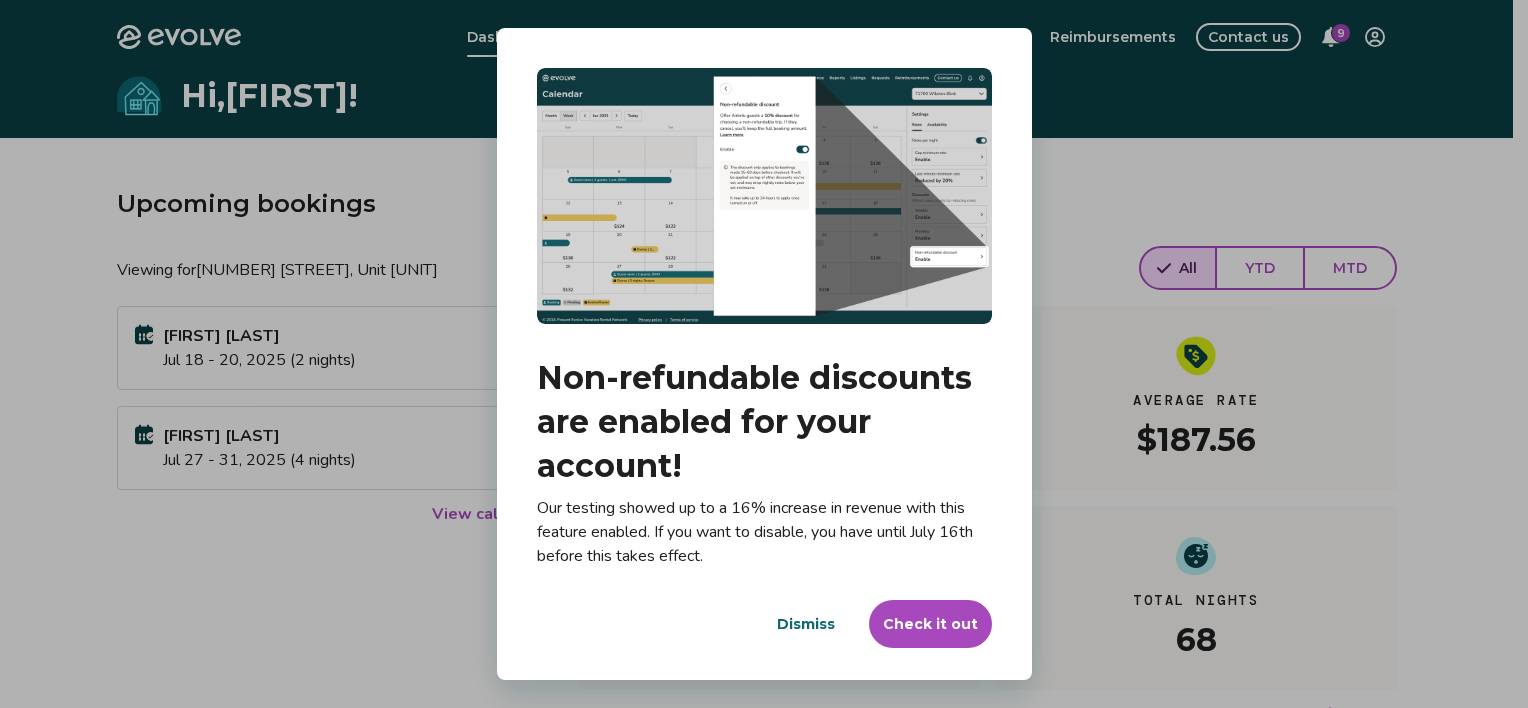 click on "Dismiss" at bounding box center (806, 624) 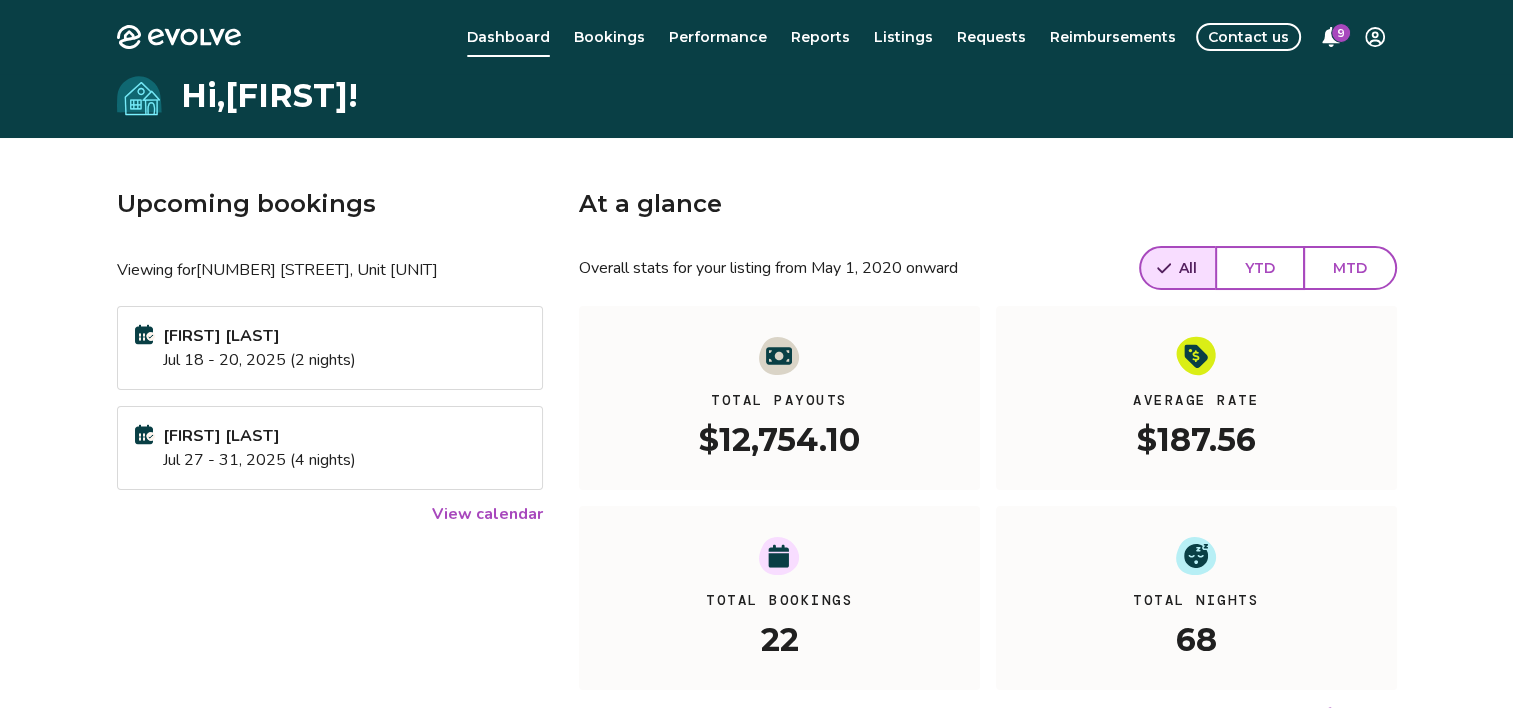click on "Upcoming bookings Viewing for   1500 Cenith Dr, Unit E103 [FIRST] [LAST] Jul 18 - 20, [YEAR] (2 nights) [FIRST] [LAST] Jul 27 - 31, [YEAR] (4 nights) View calendar" at bounding box center [330, 456] 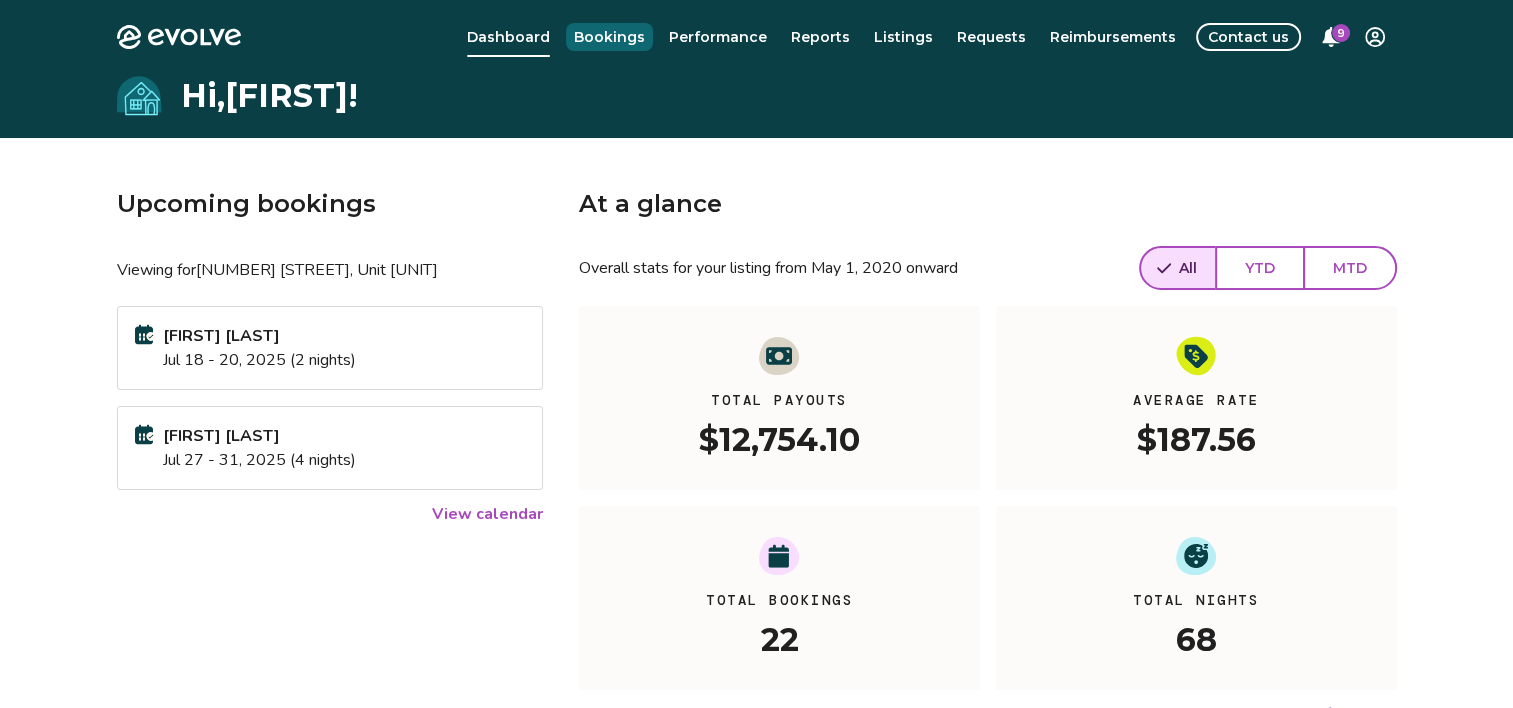 click on "Bookings" at bounding box center (609, 37) 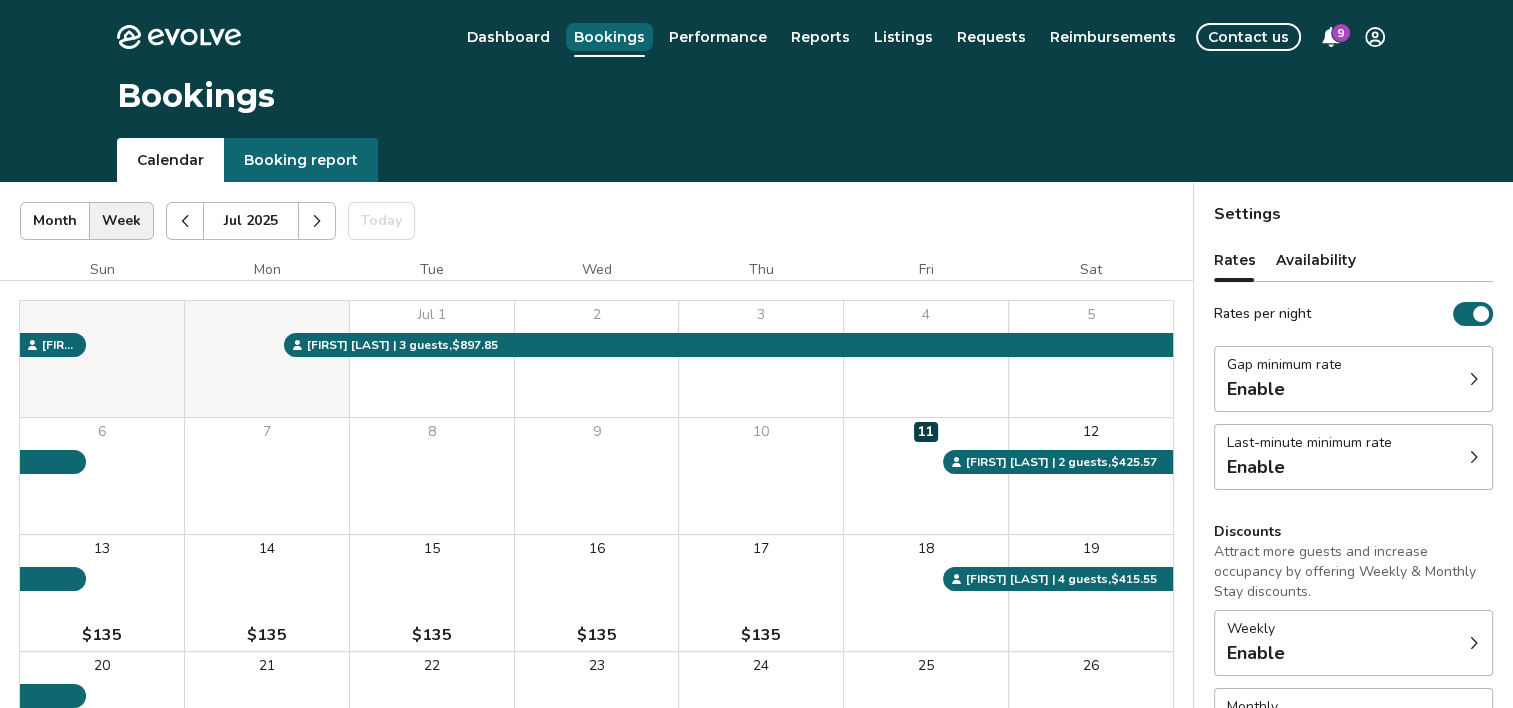 click on "Jul 2025" at bounding box center [251, 221] 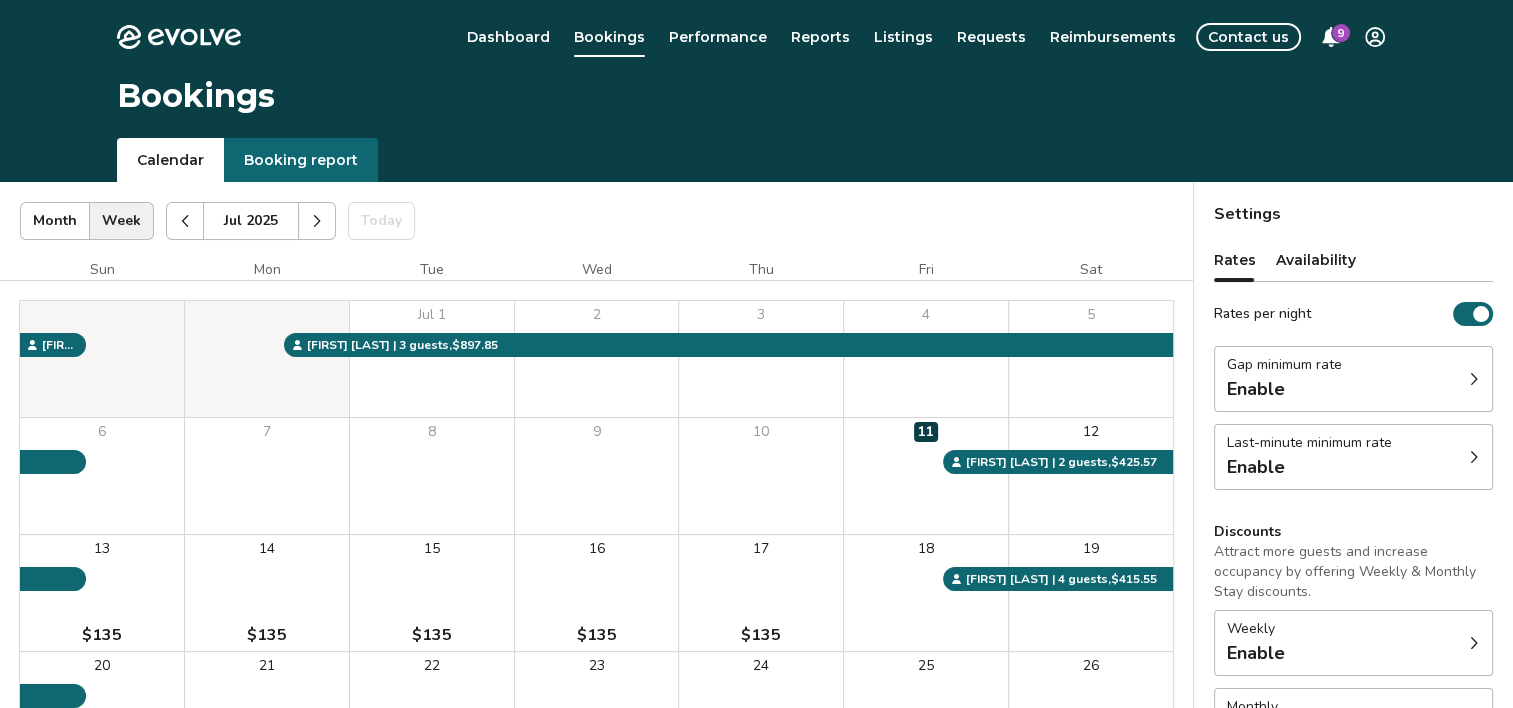 click on "Jul 2025" at bounding box center [251, 221] 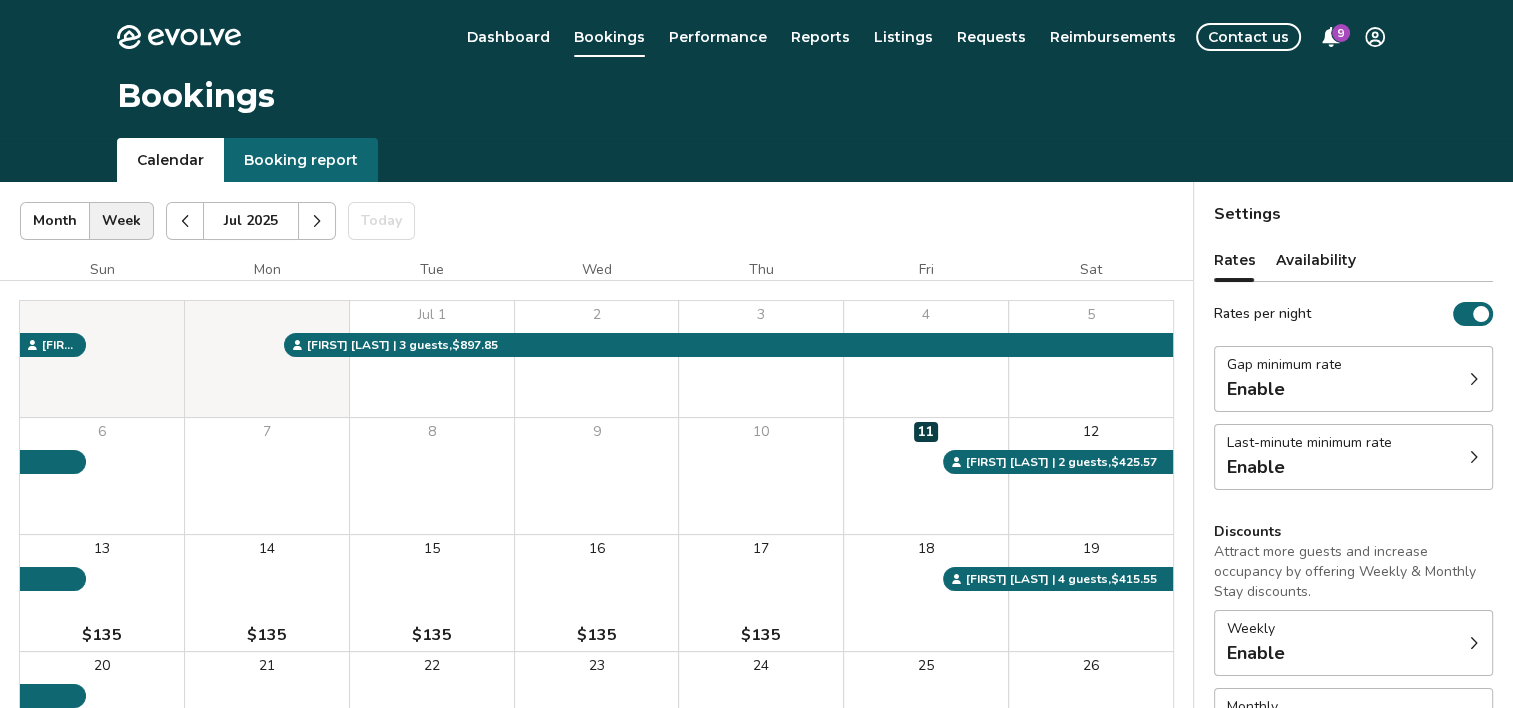 click on "21 $135" at bounding box center [267, 710] 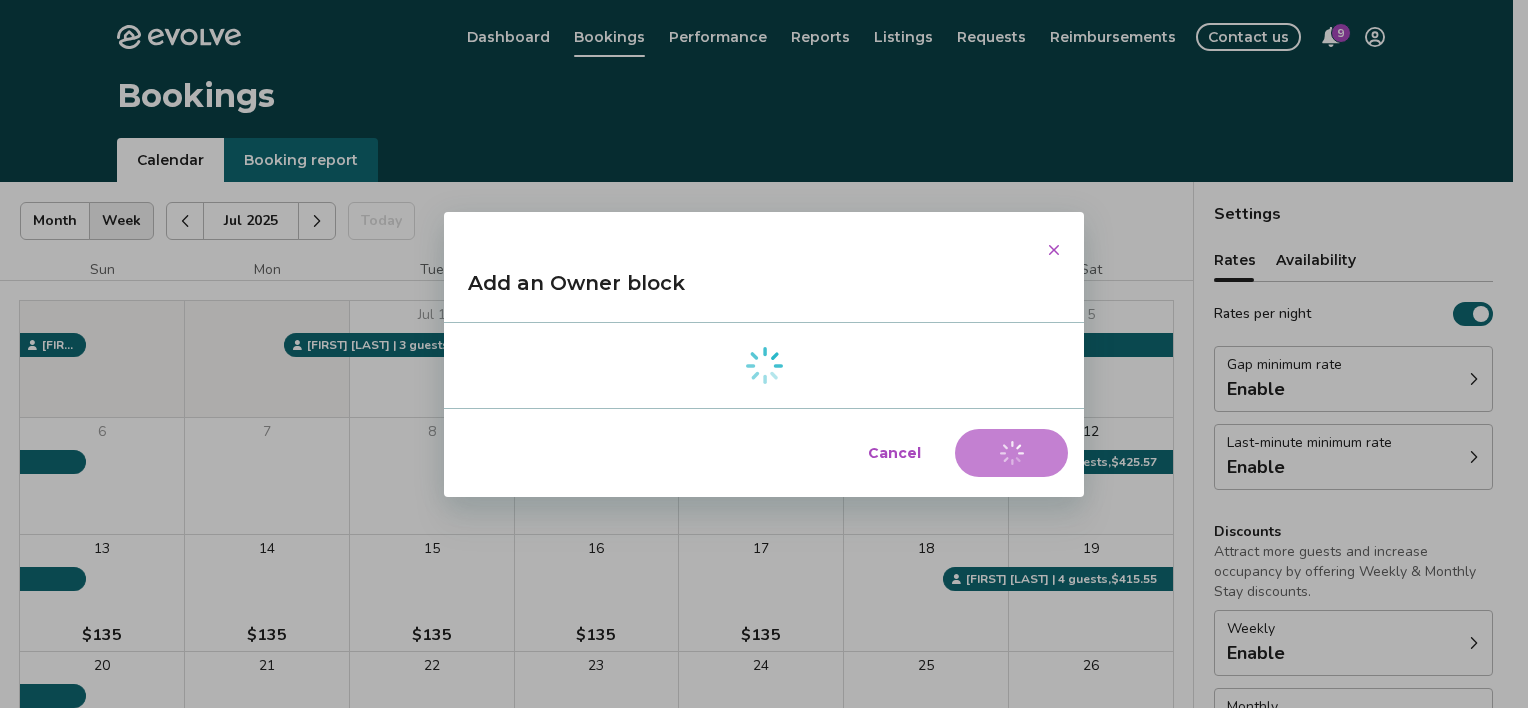 click on "Dialog Add an Owner block Cancel Add block" at bounding box center [764, 354] 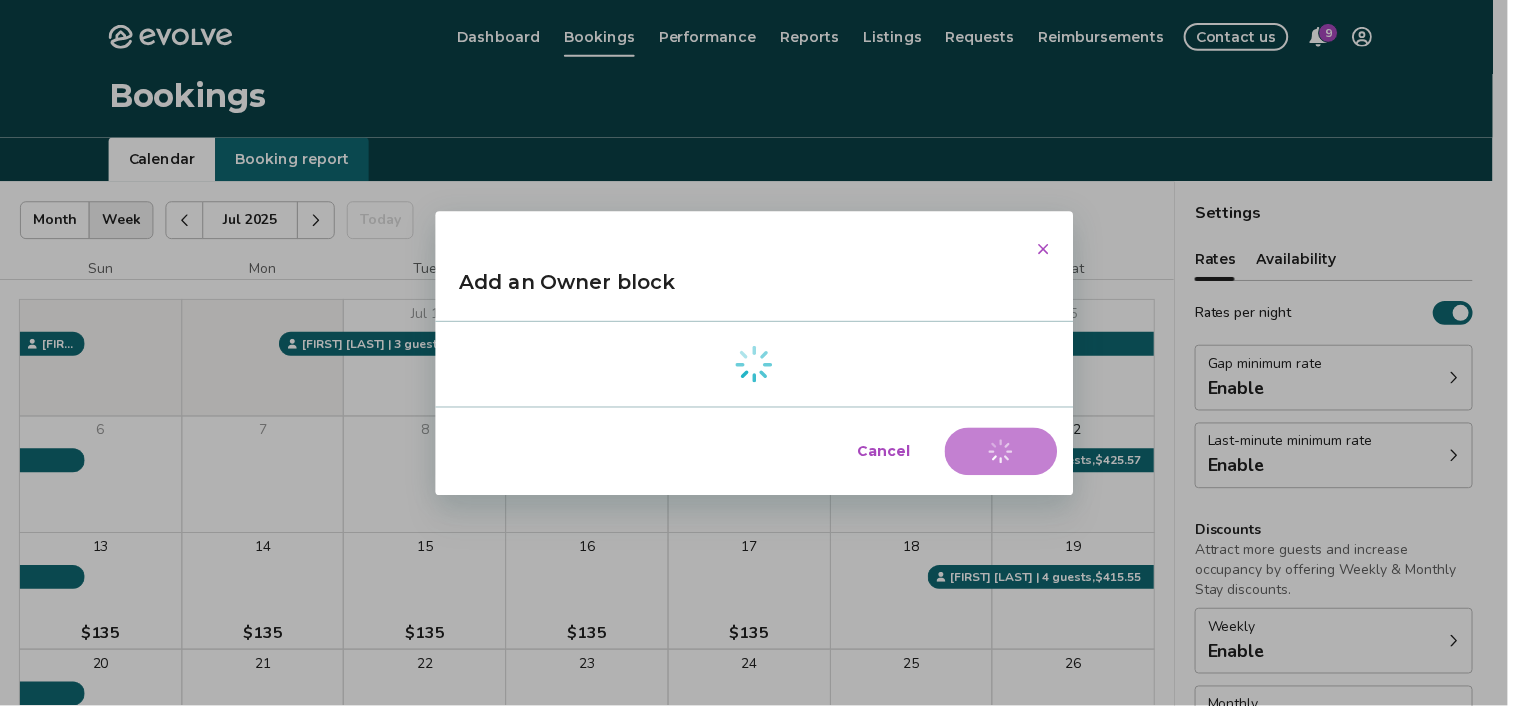 click on "21 $135" at bounding box center (264, 710) 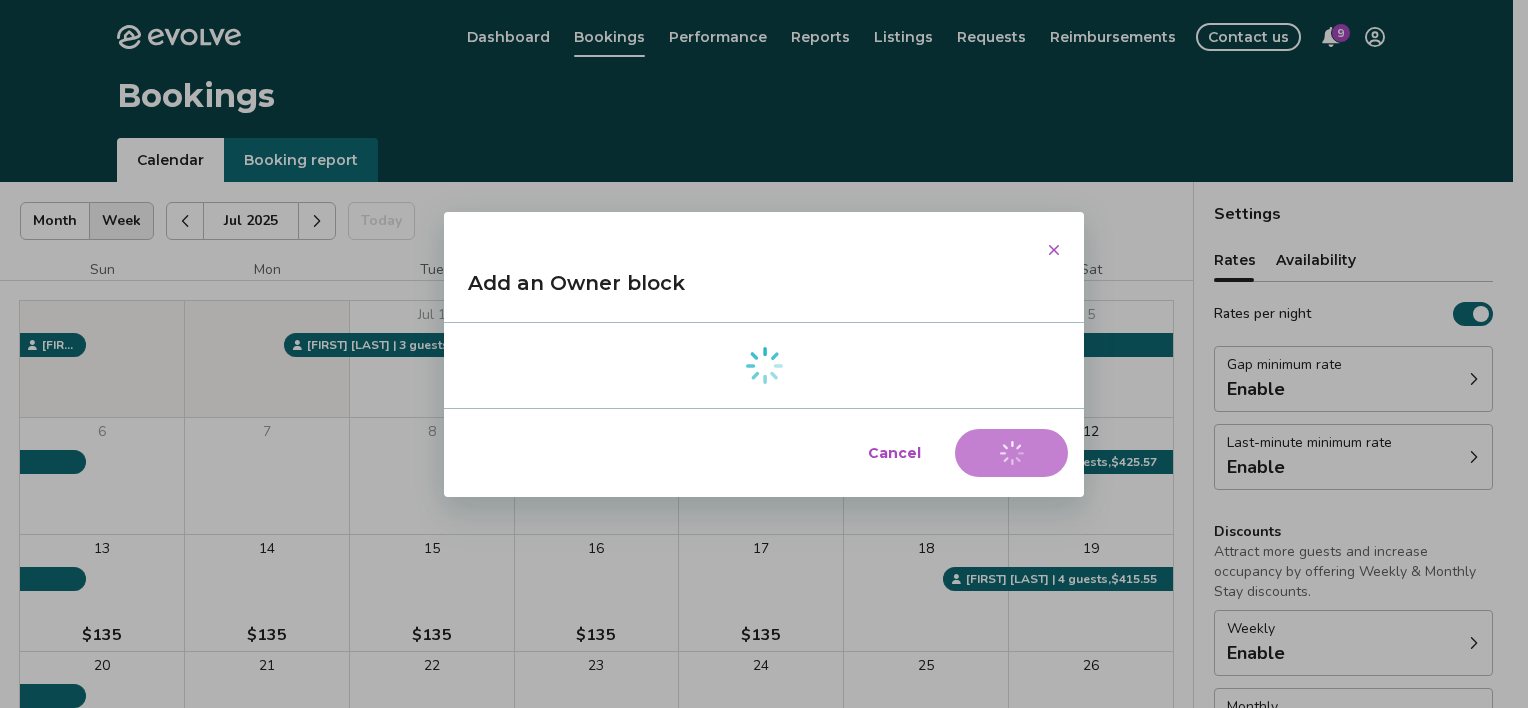 click on "Dialog Add an Owner block Cancel Add block" at bounding box center [764, 354] 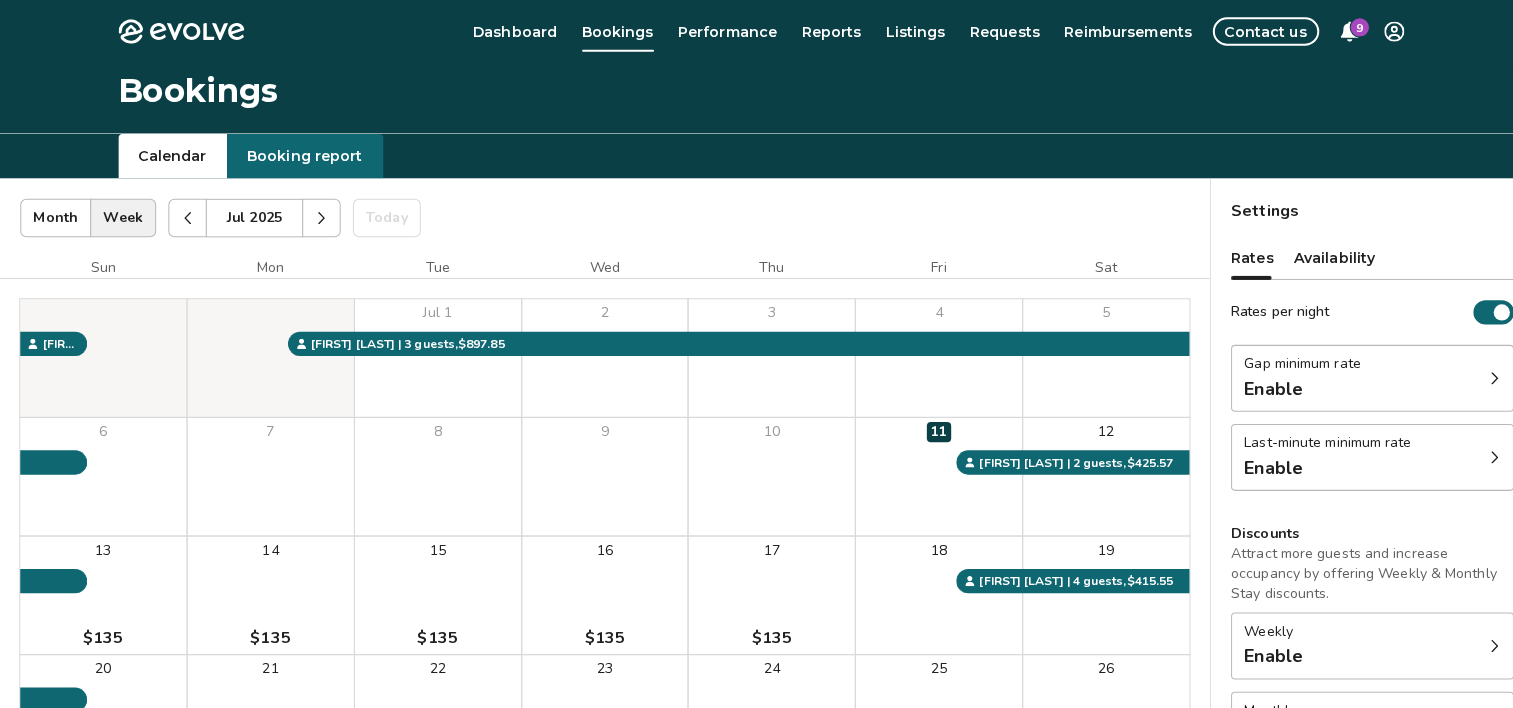 click on "Week" at bounding box center [121, 221] 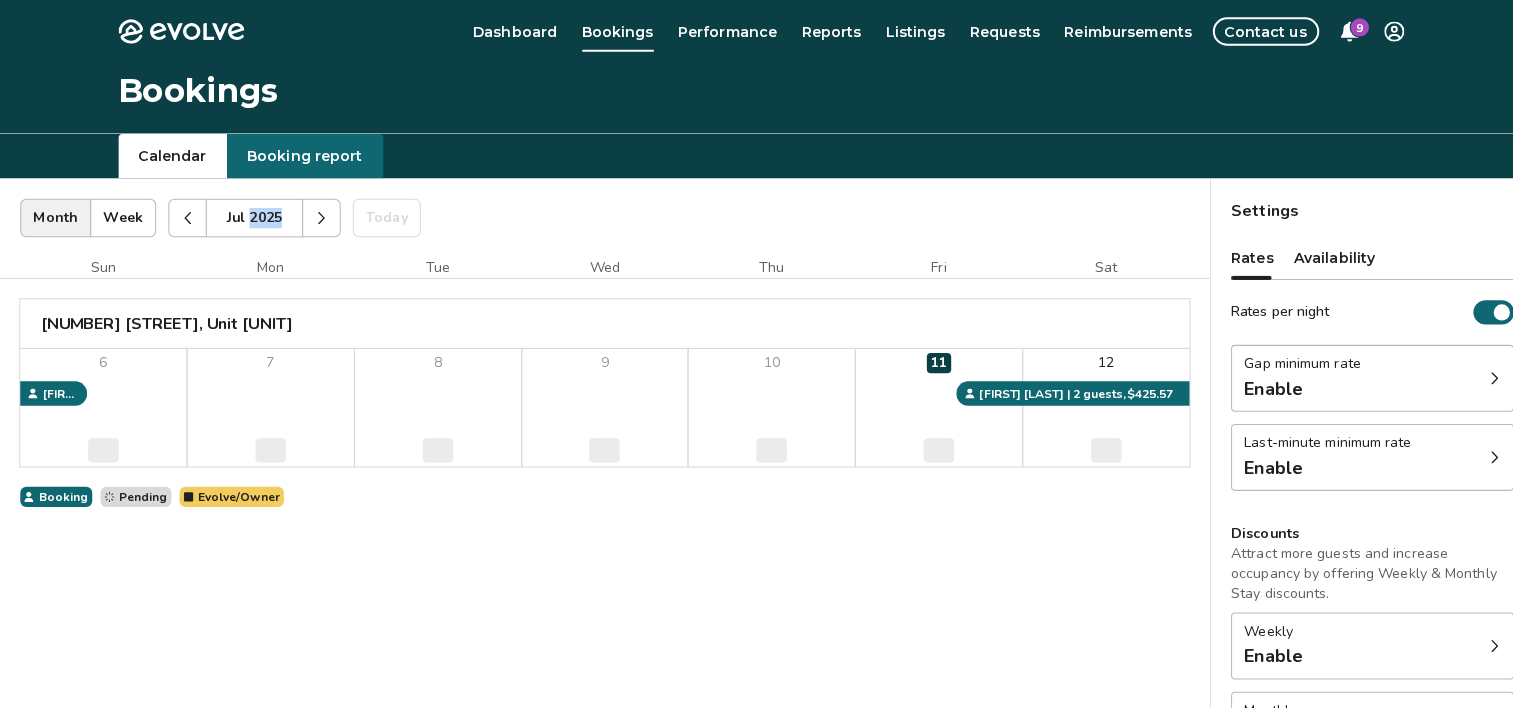 click on "[MONTH] [YEAR]  | Views Month Week [MONTH] [YEAR] Today Settings [MONTH] [YEAR] Sun Mon Tue Wed Thu Fri Sat [NUMBER] [STREET], Unit [UNIT] ‌ ‌ ‌ ‌ ‌ ‌ ‌ [FIRST] [LAST] | 3 guests ,  $[PRICE] [FIRST] [LAST] | 2 guests ,  $[PRICE] Booking Pending Evolve/Owner" at bounding box center (596, 568) 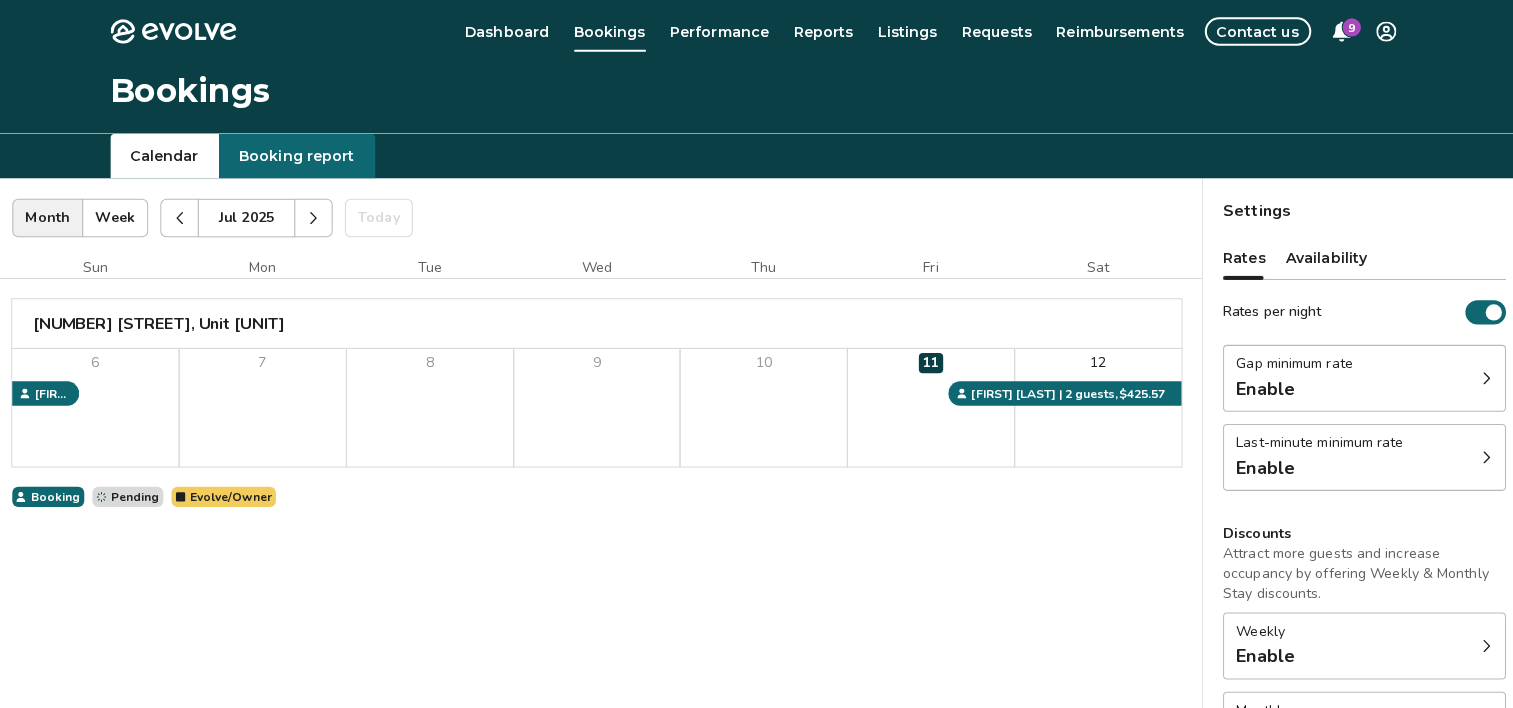 click on "Jul 2025" at bounding box center (251, 221) 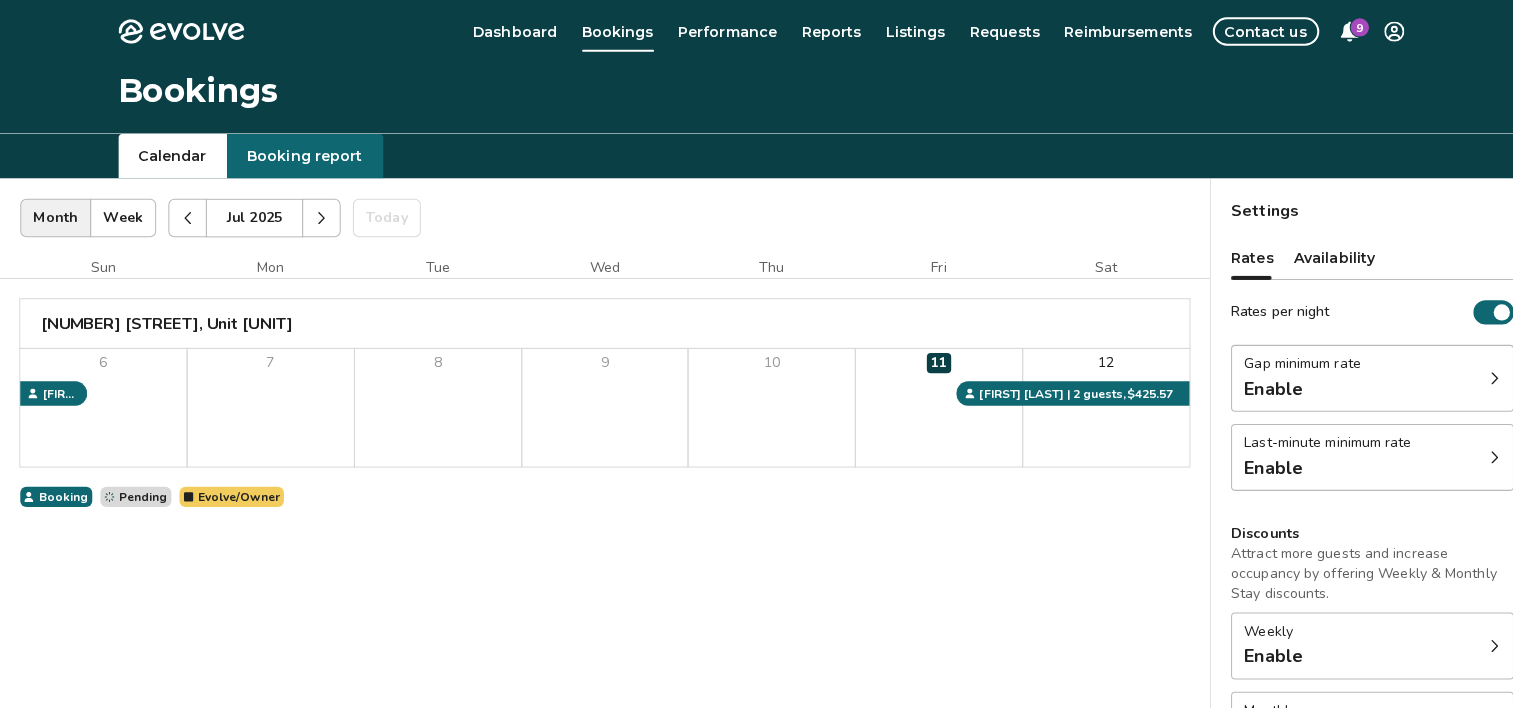 click 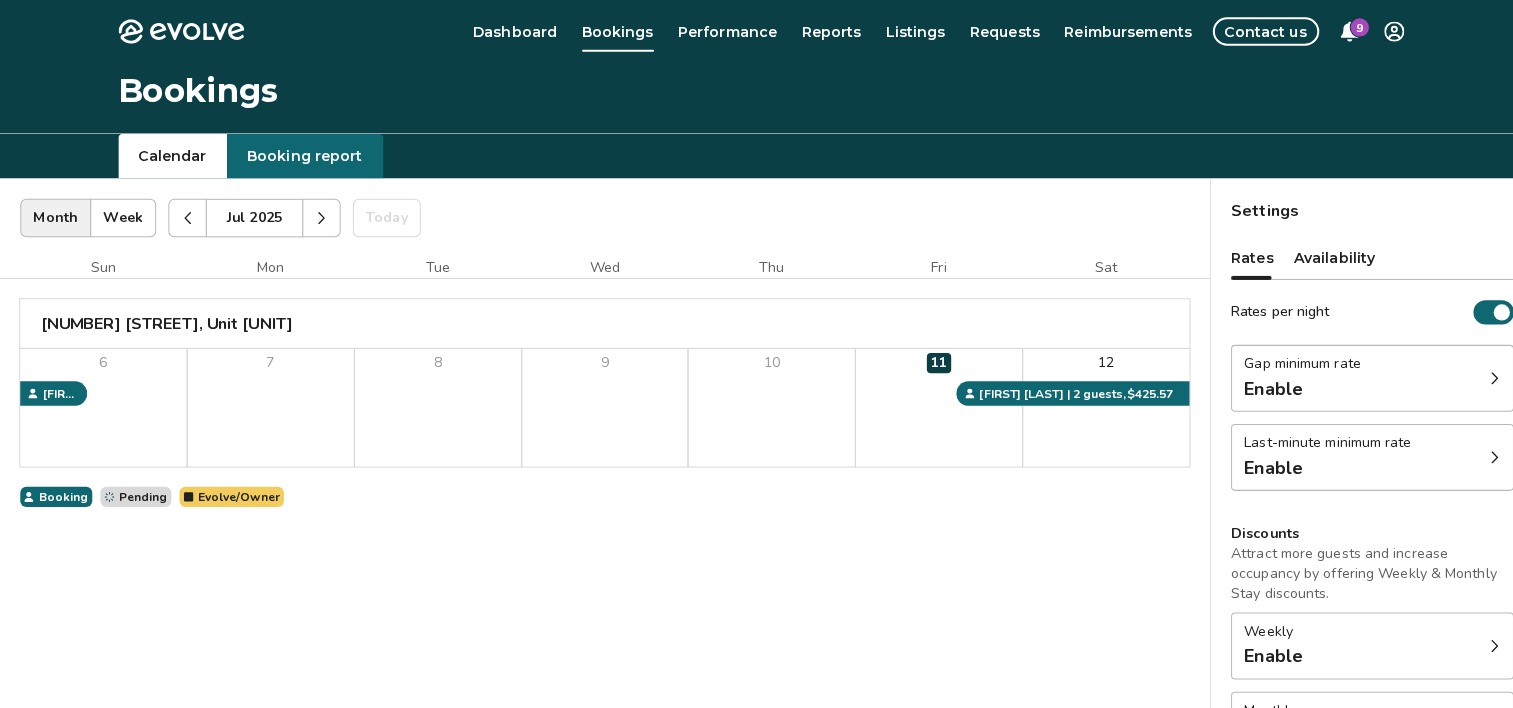 click on "Jul 2025" at bounding box center [251, 221] 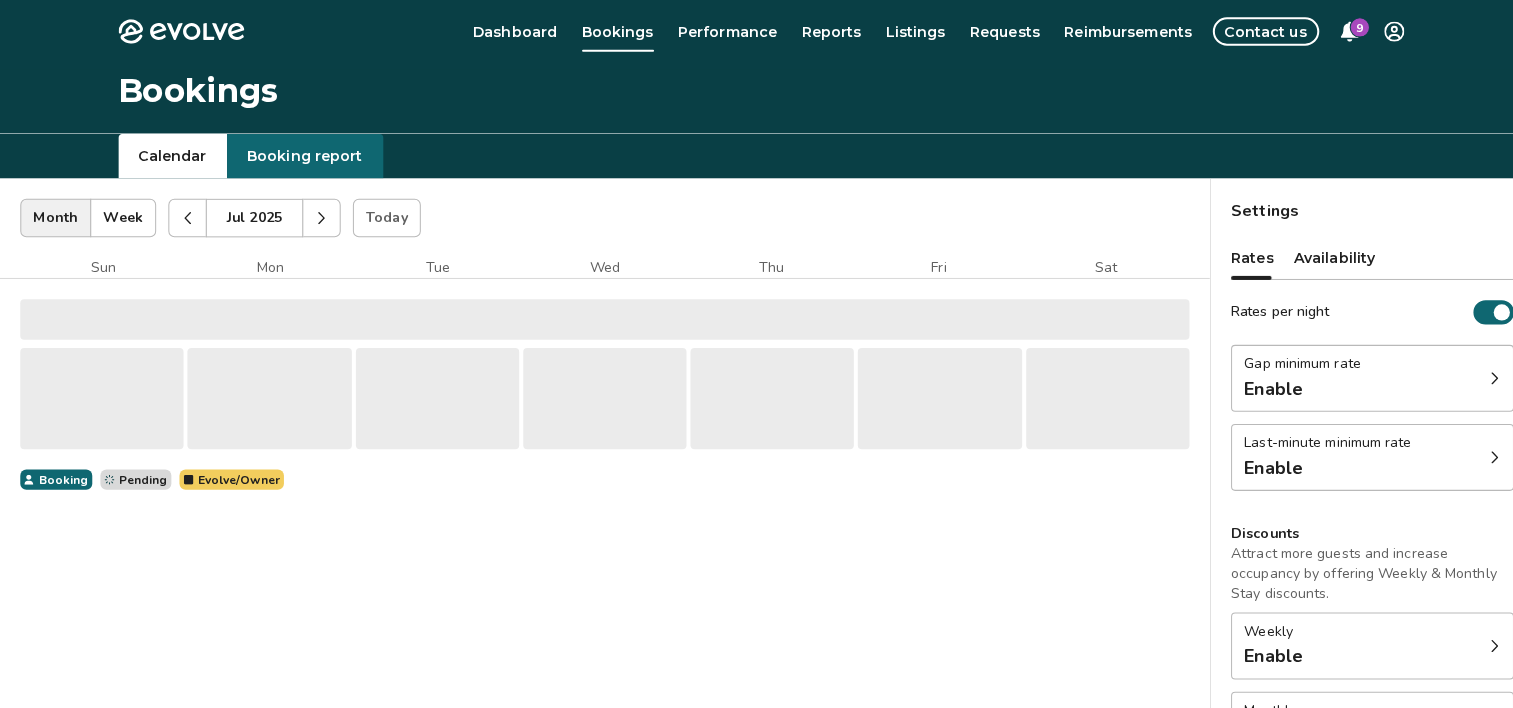 click on "Jul 2025" at bounding box center (251, 221) 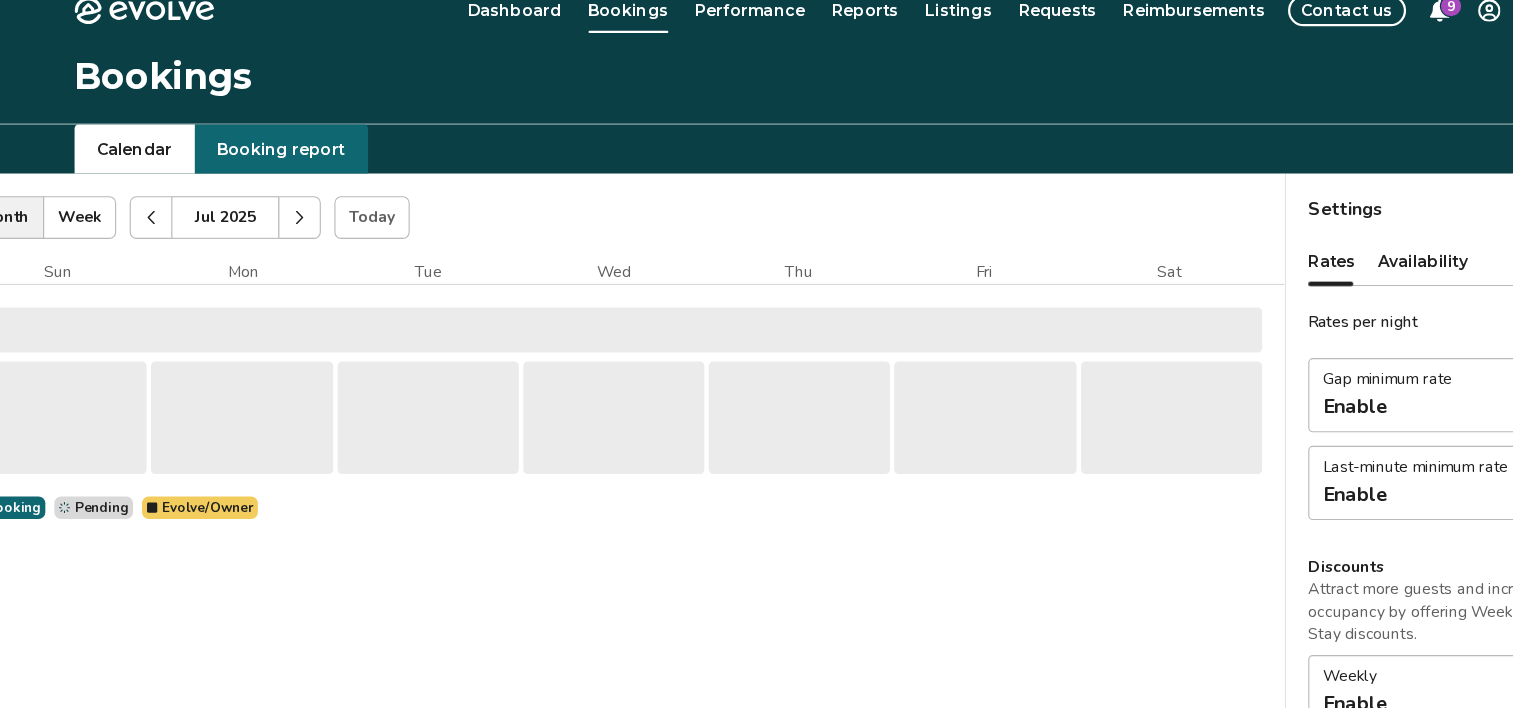 click on "Jul 2025" at bounding box center [251, 221] 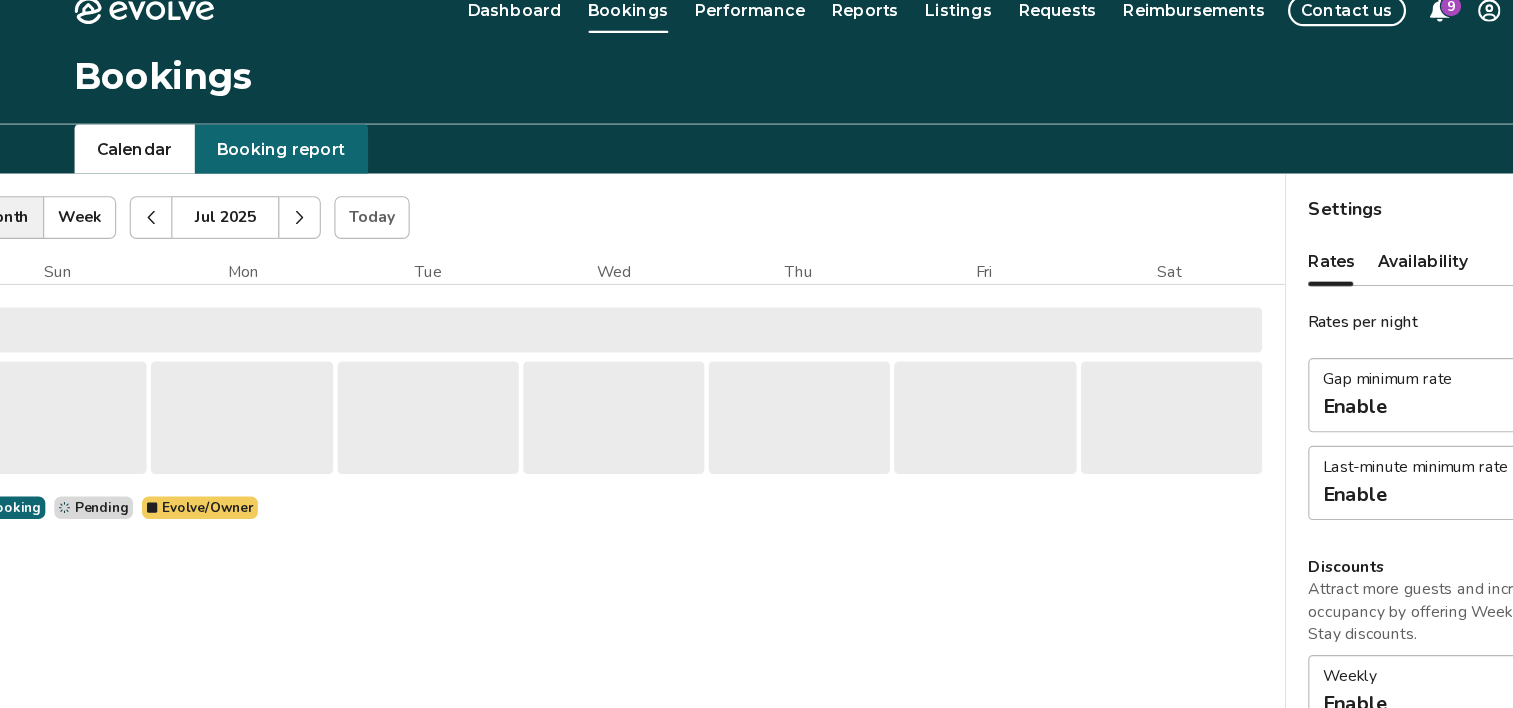 click on "Jul 2025" at bounding box center [251, 221] 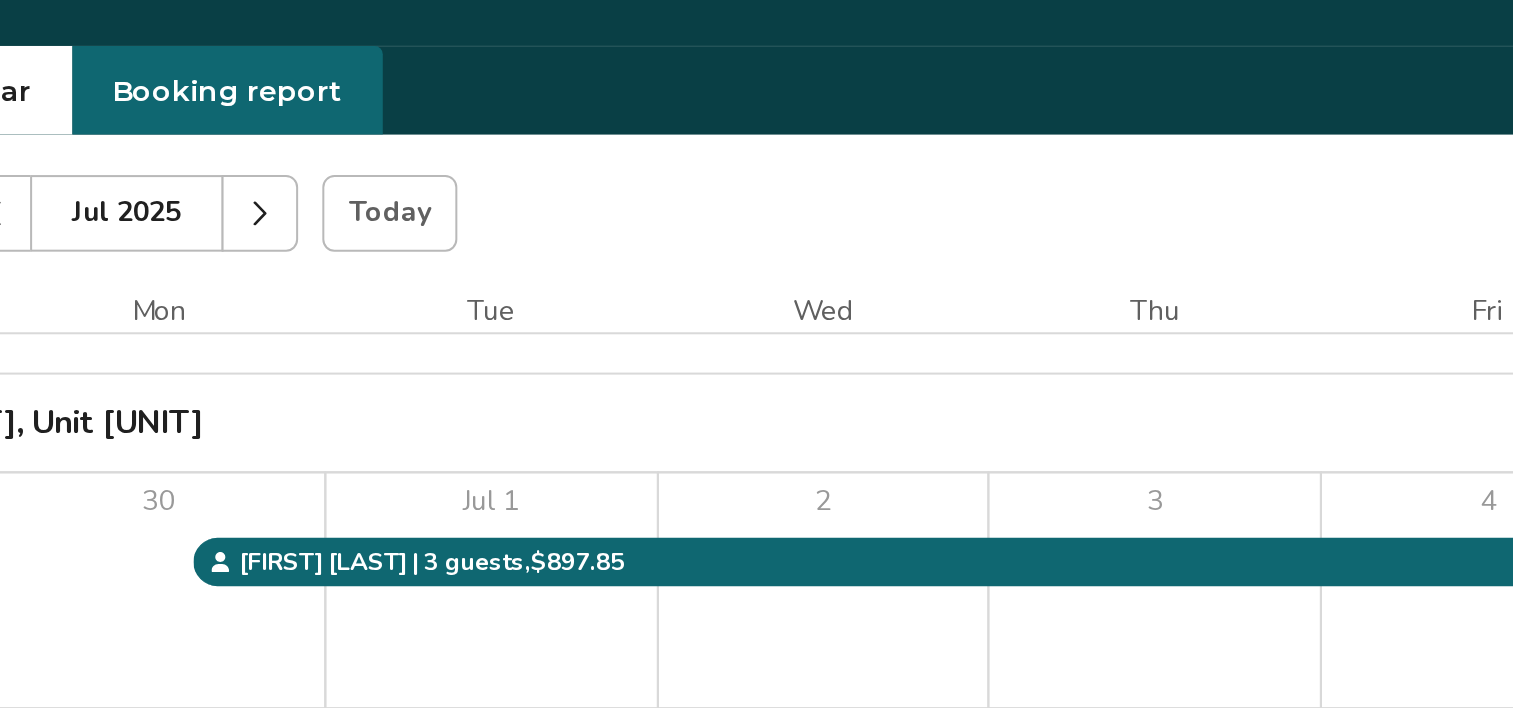 click 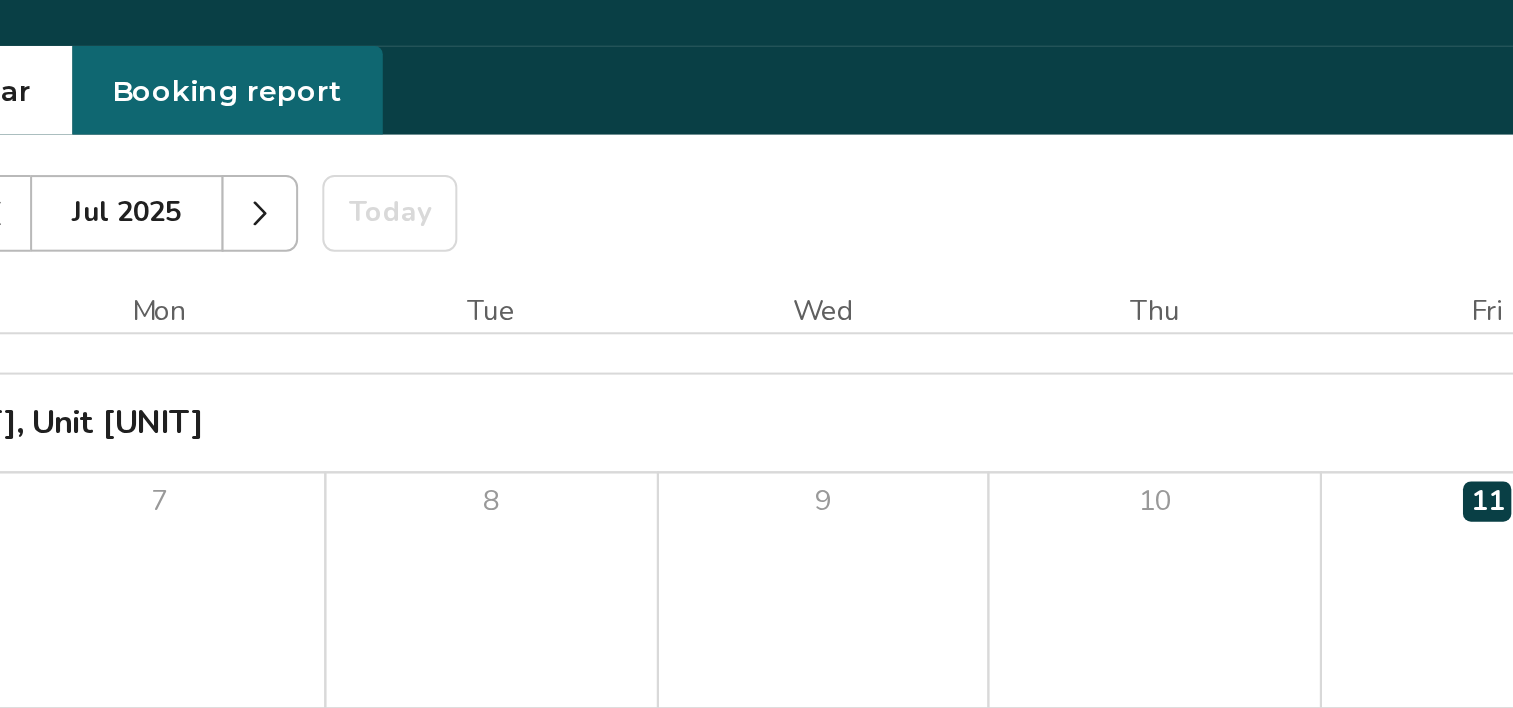 click at bounding box center (317, 221) 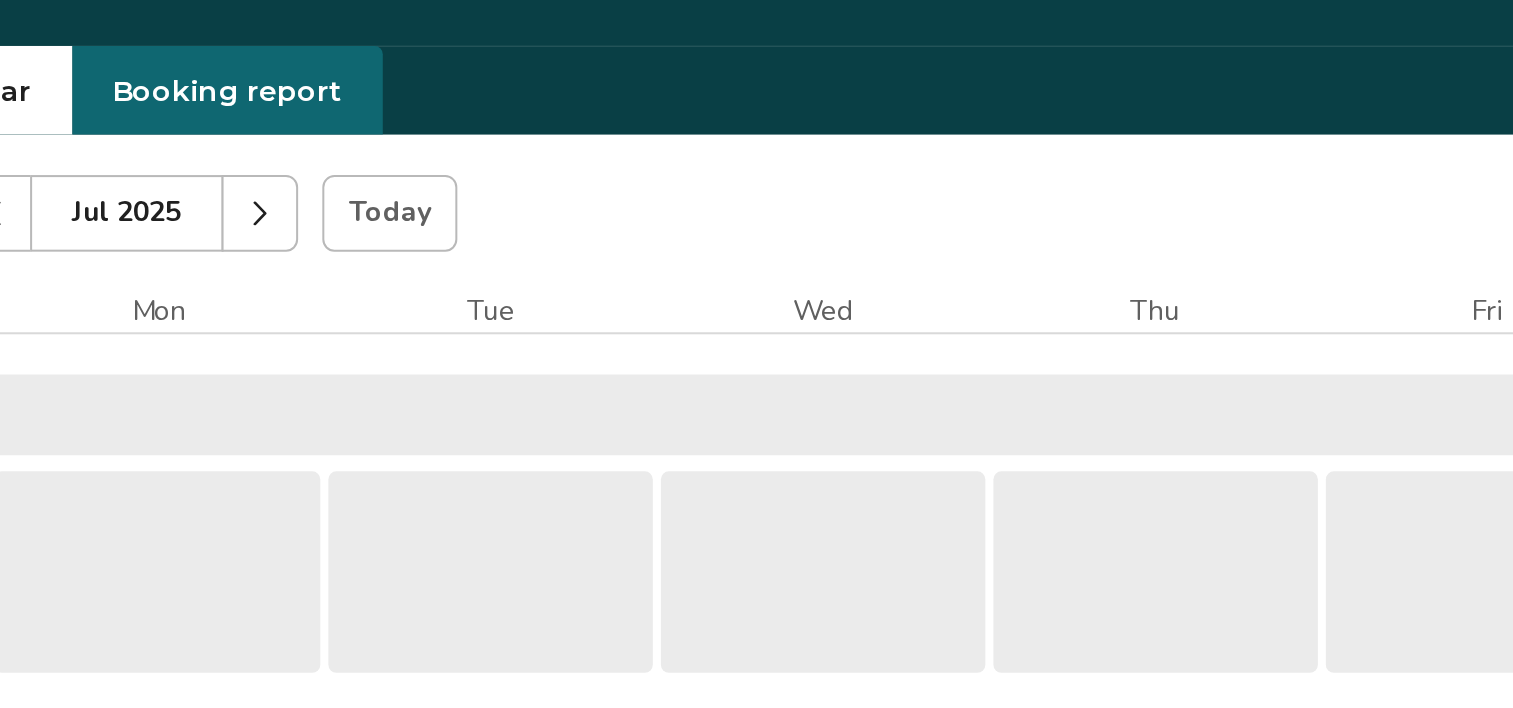 click at bounding box center [317, 221] 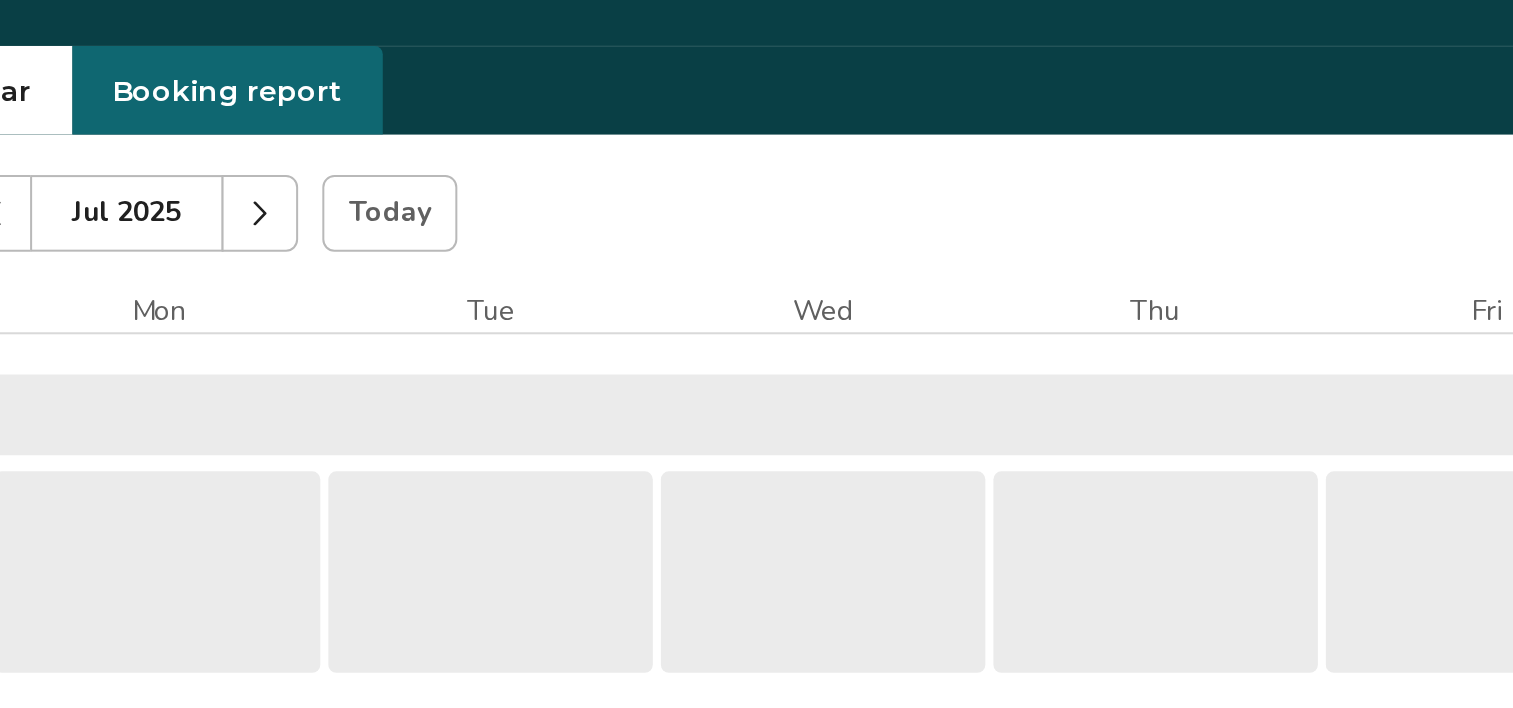 click 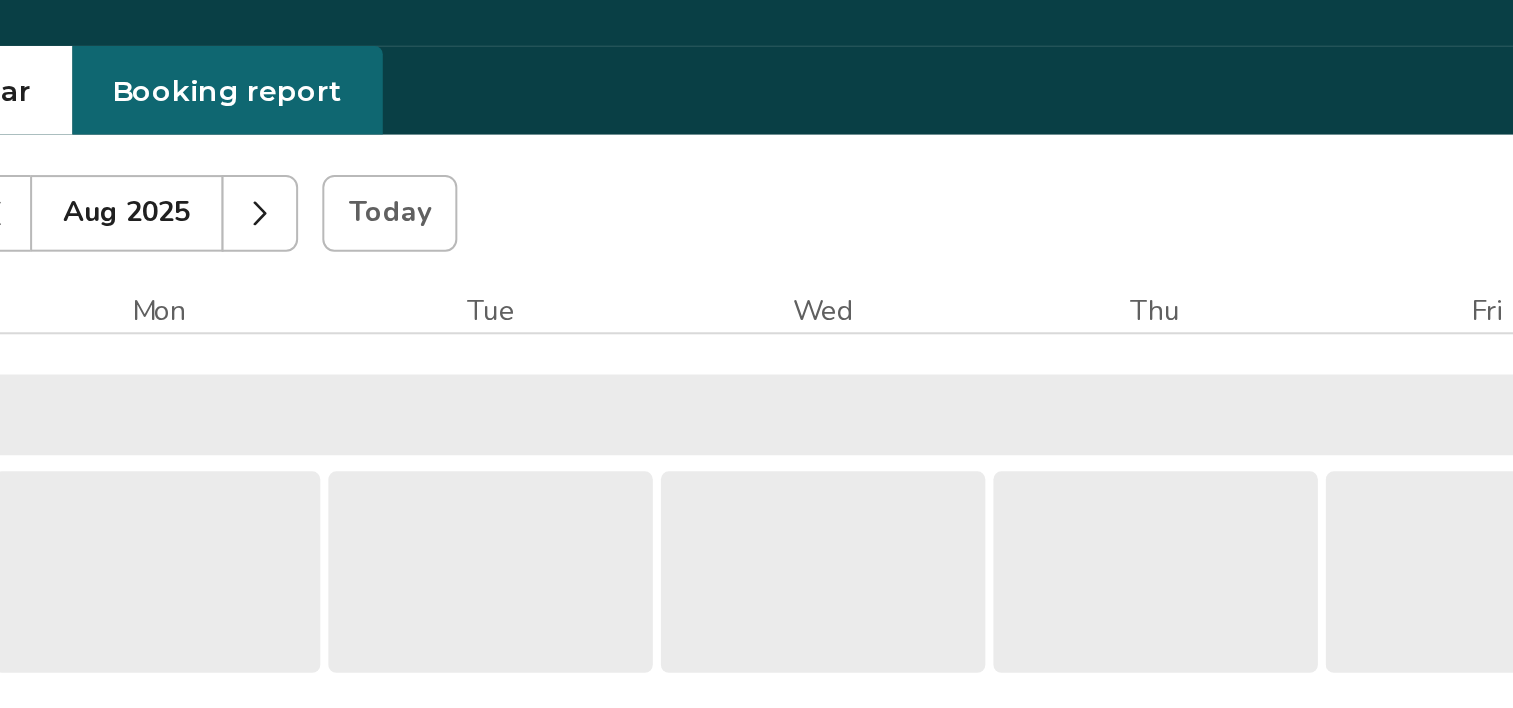 click 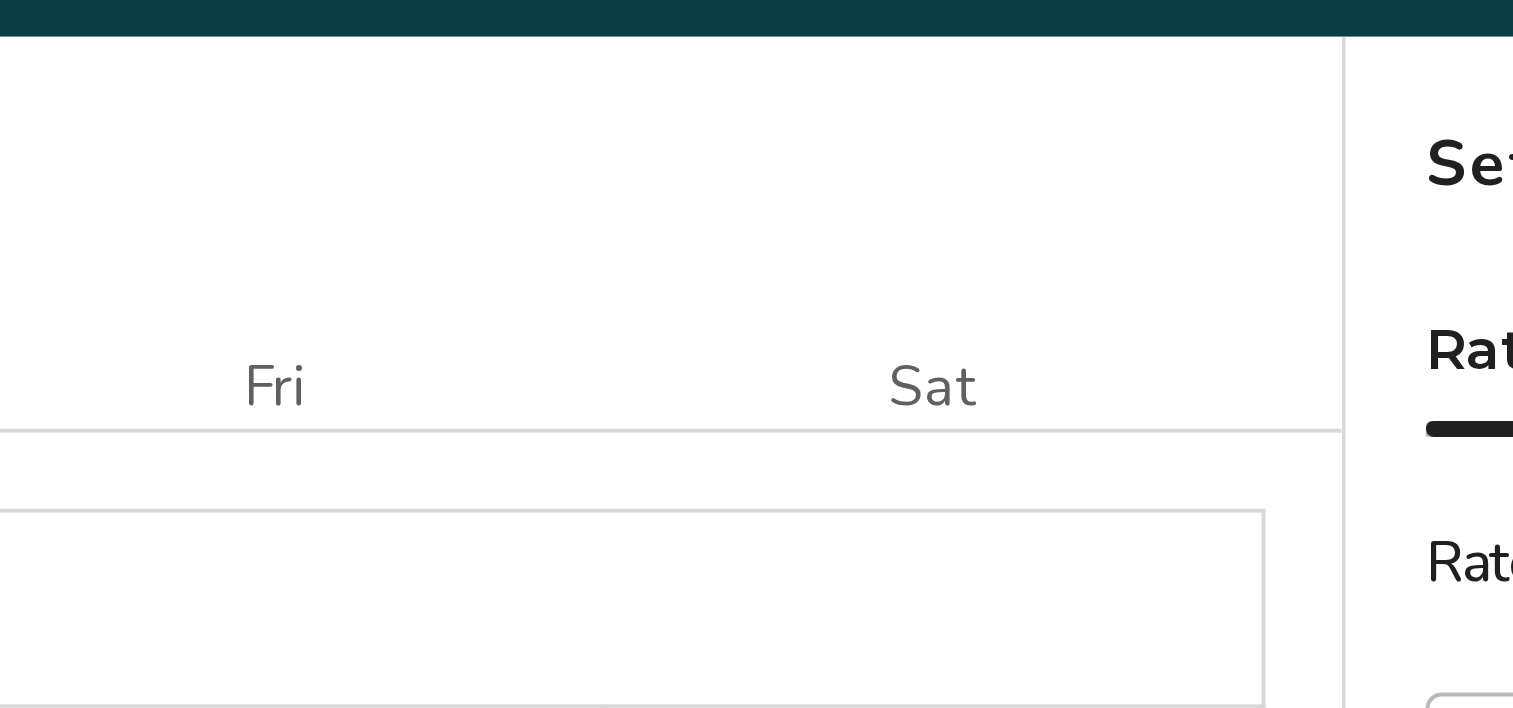 click on "[NUMBER] [STREET], Unit [UNIT]" at bounding box center (596, 325) 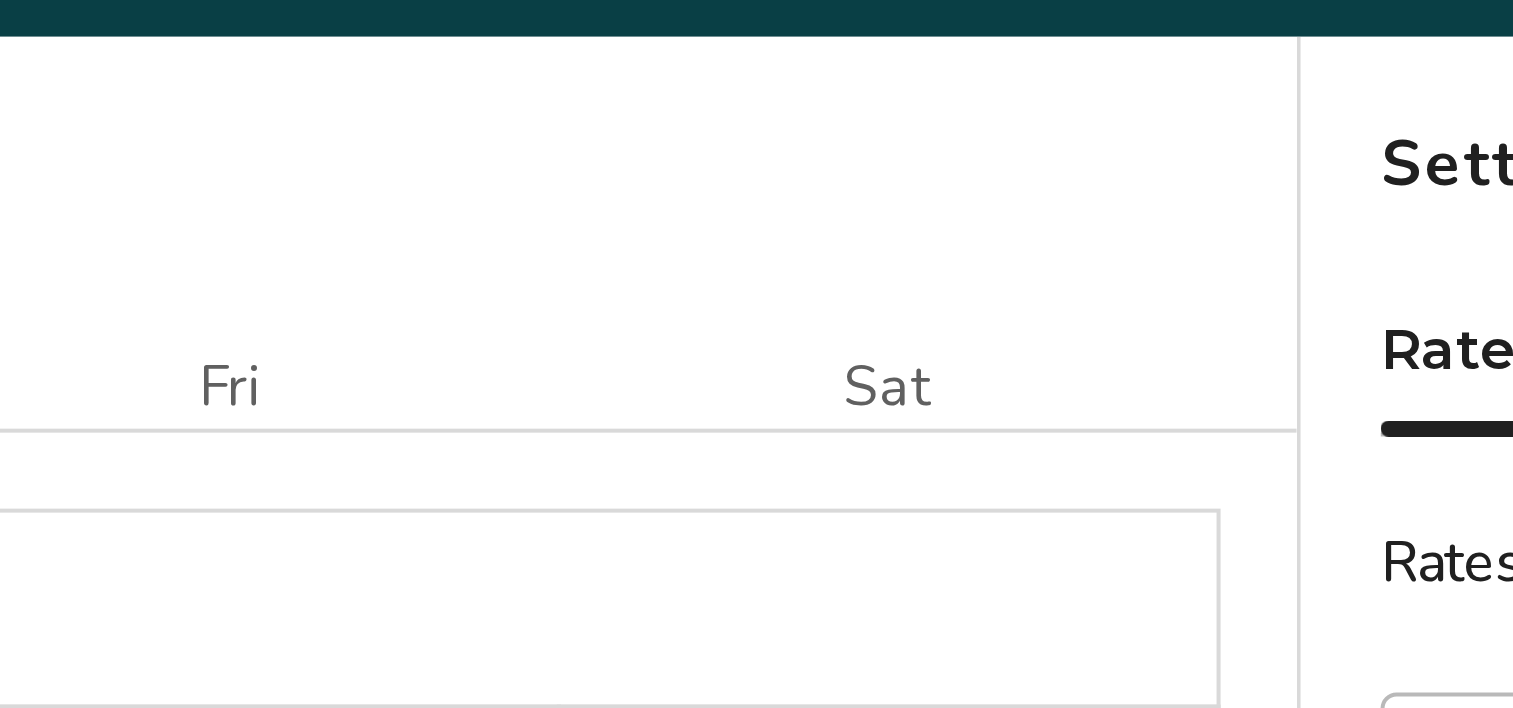 click on "[NUMBER] [STREET], Unit [UNIT]" at bounding box center (596, 325) 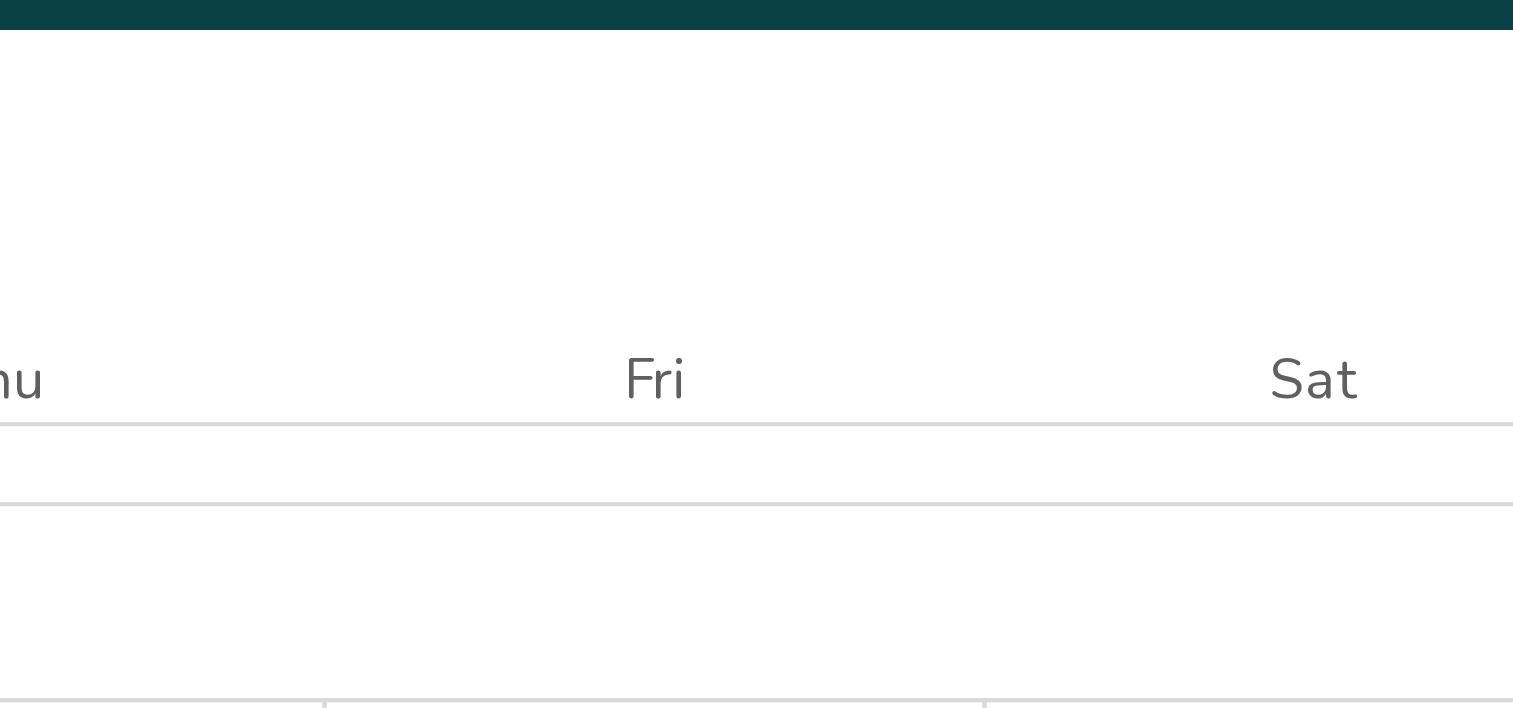 click on "[NUMBER] [STREET], Unit [UNIT]" at bounding box center (596, 325) 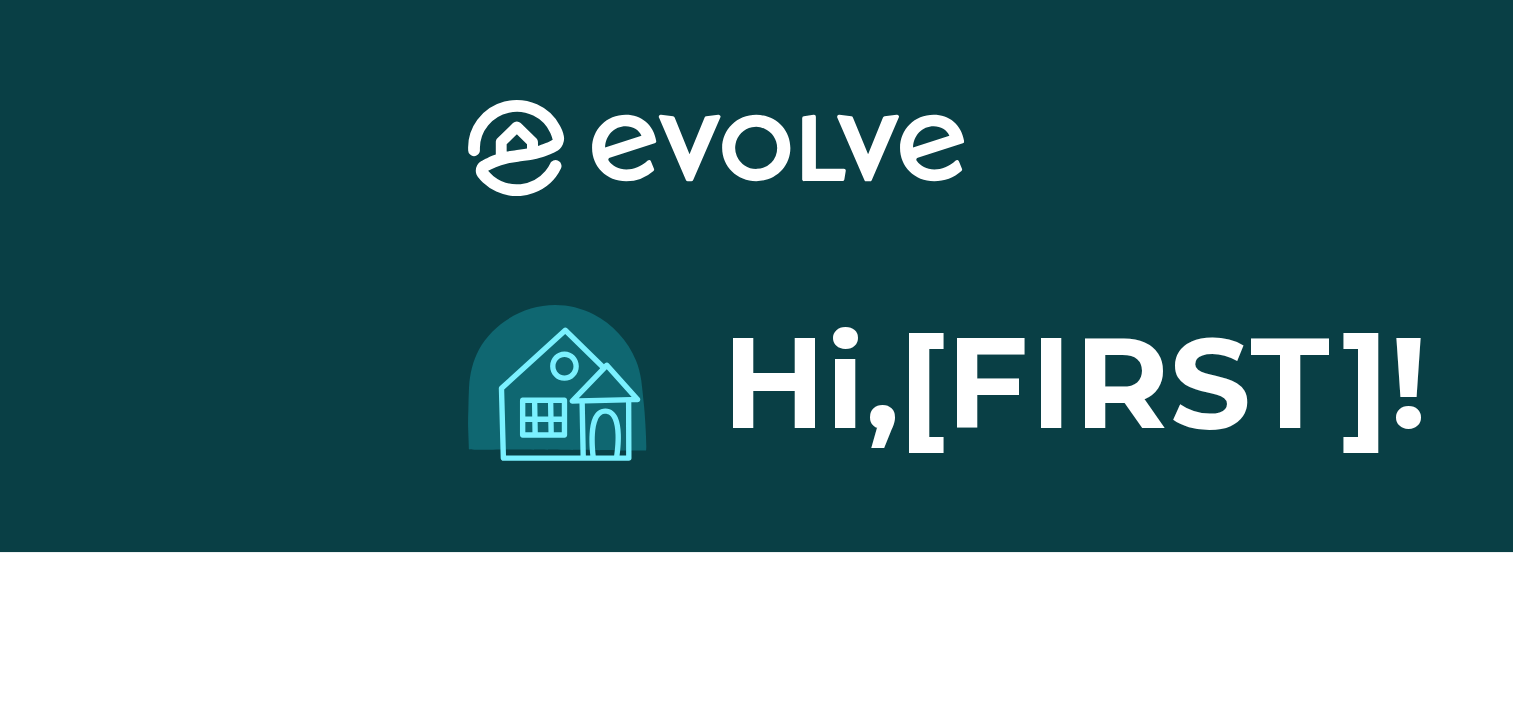 click on "Evolve Dashboard Bookings Performance Reports Listings Requests Reimbursements Contact us 9" at bounding box center (757, 37) 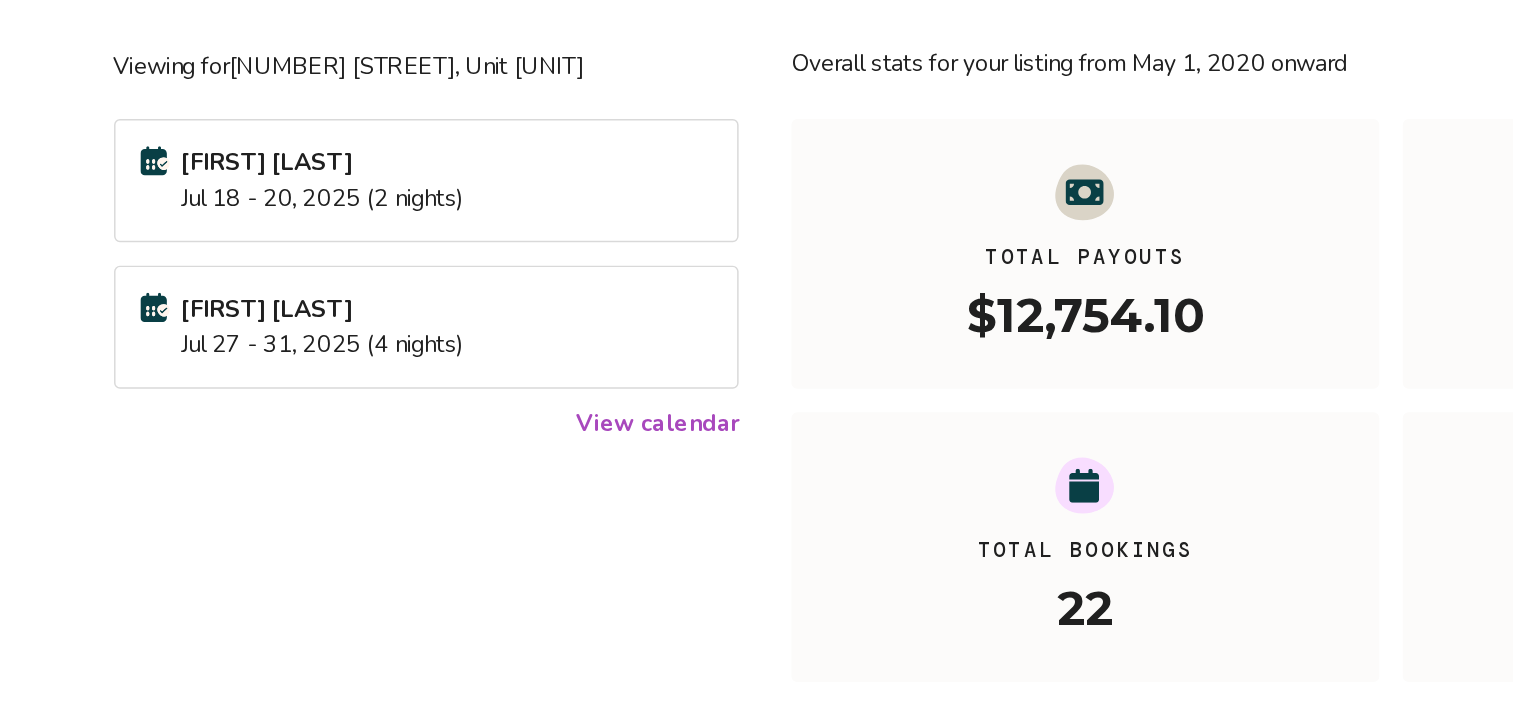 click on "View calendar" at bounding box center (487, 514) 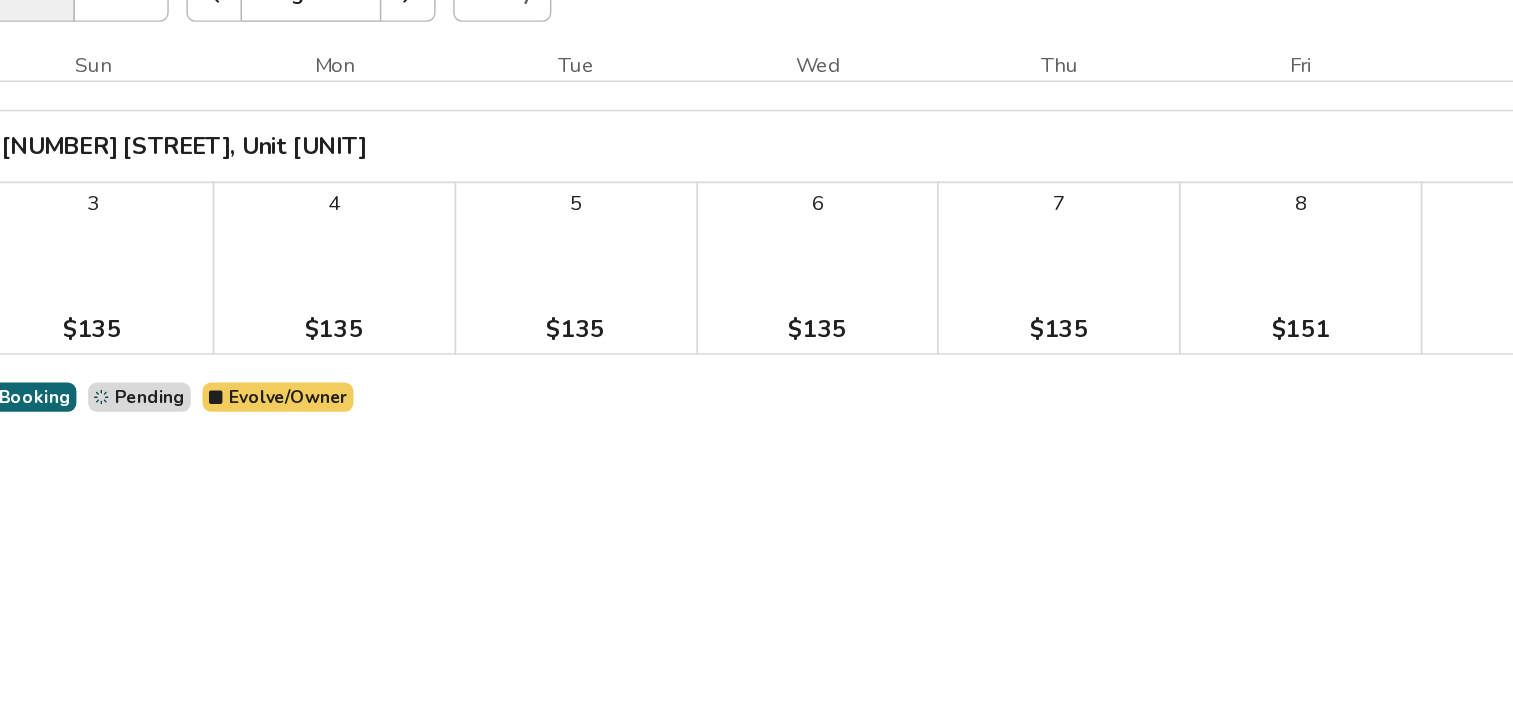 click on "Aug [YEAR]  | Views Month Week Aug [YEAR] Today Settings Aug [YEAR] Sun Mon Tue Wed Thu Fri Sat 1500 Cenith Dr, Unit E103 3 $135 4 $135 5 $135 6 $135 7 $135 8 $151 9 $145 Booking Pending Evolve/Owner" at bounding box center [596, 568] 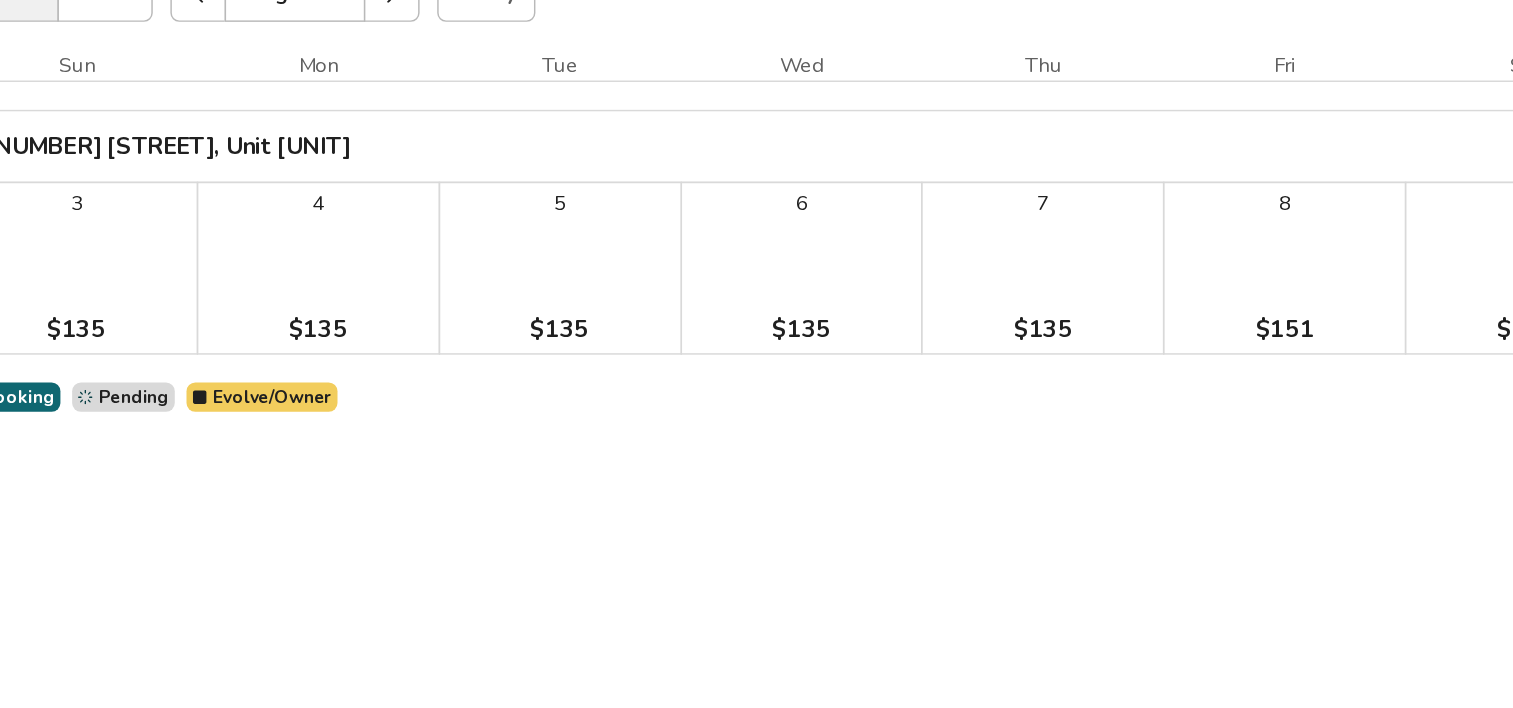 type 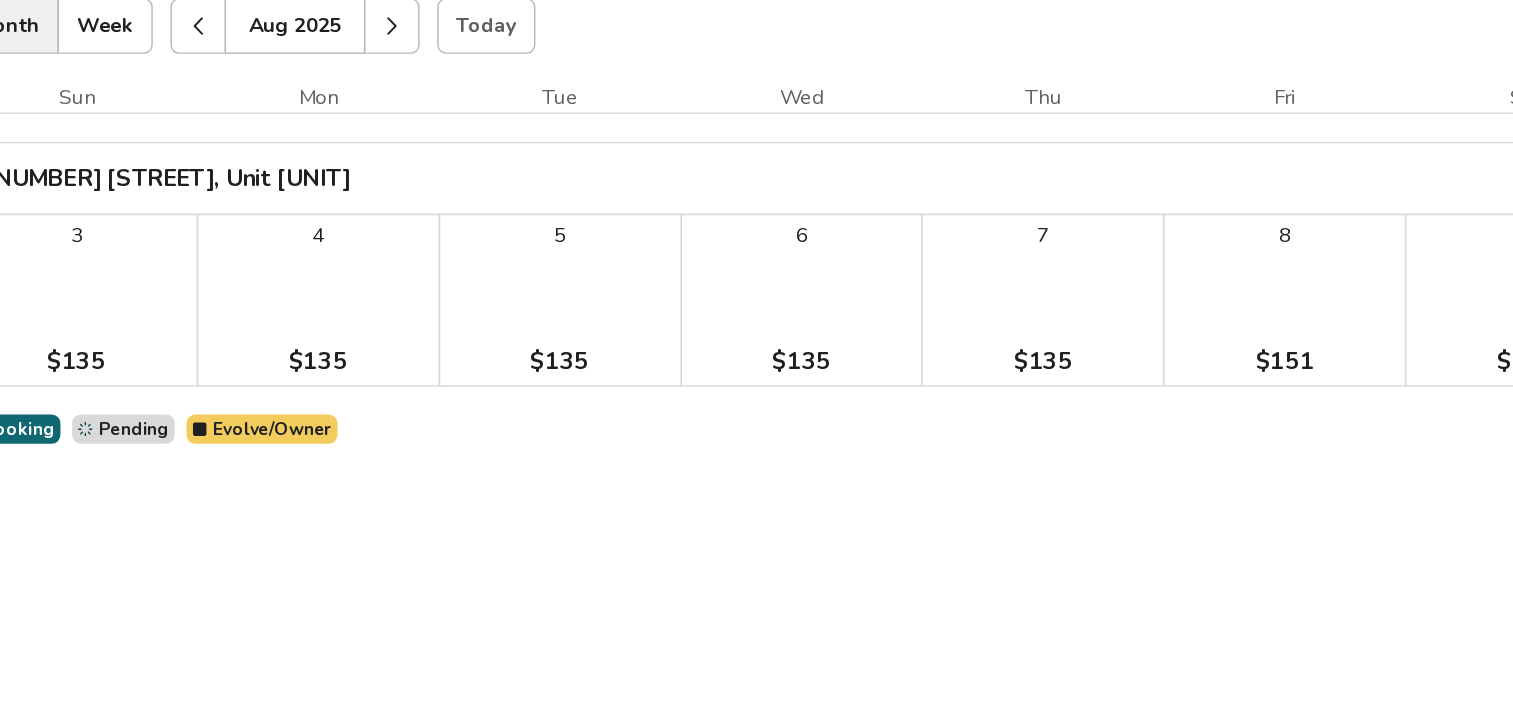 type 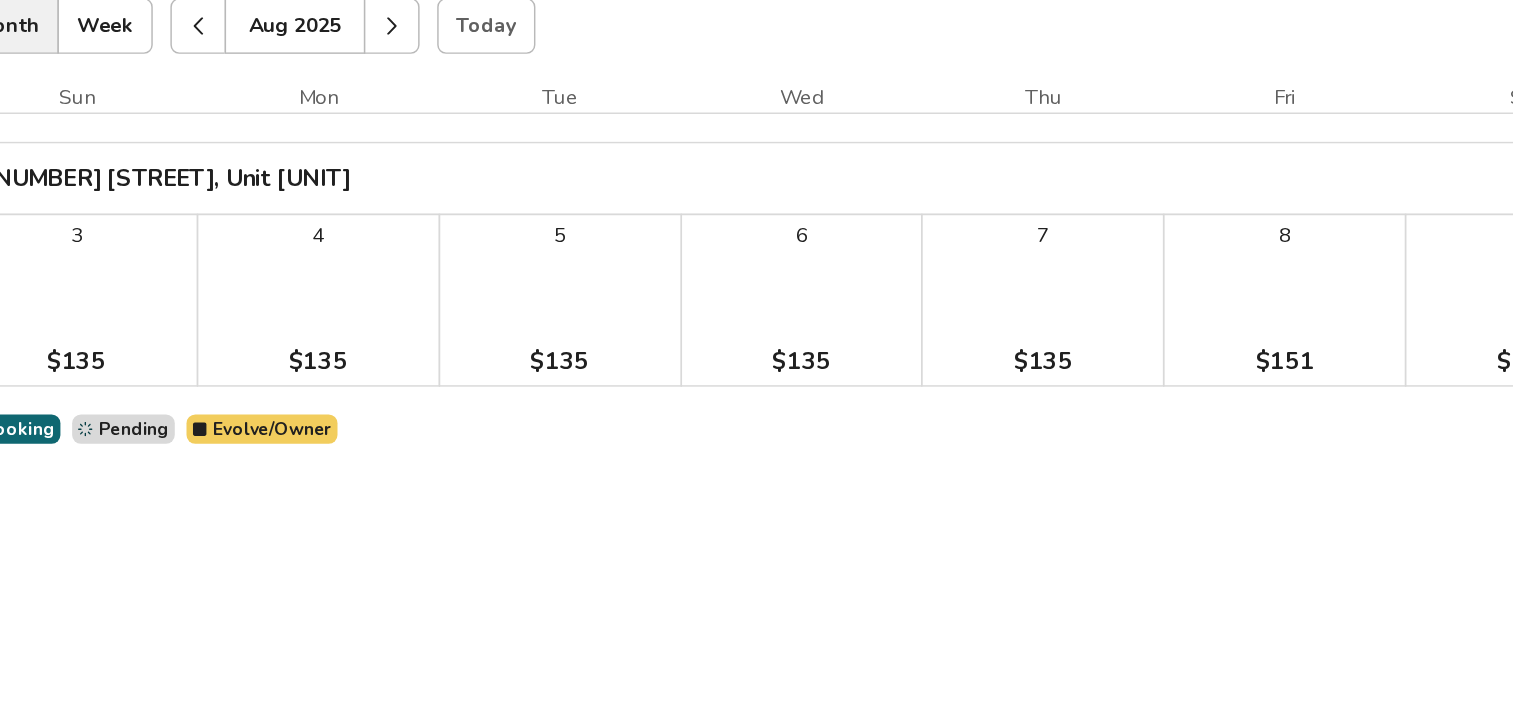 type 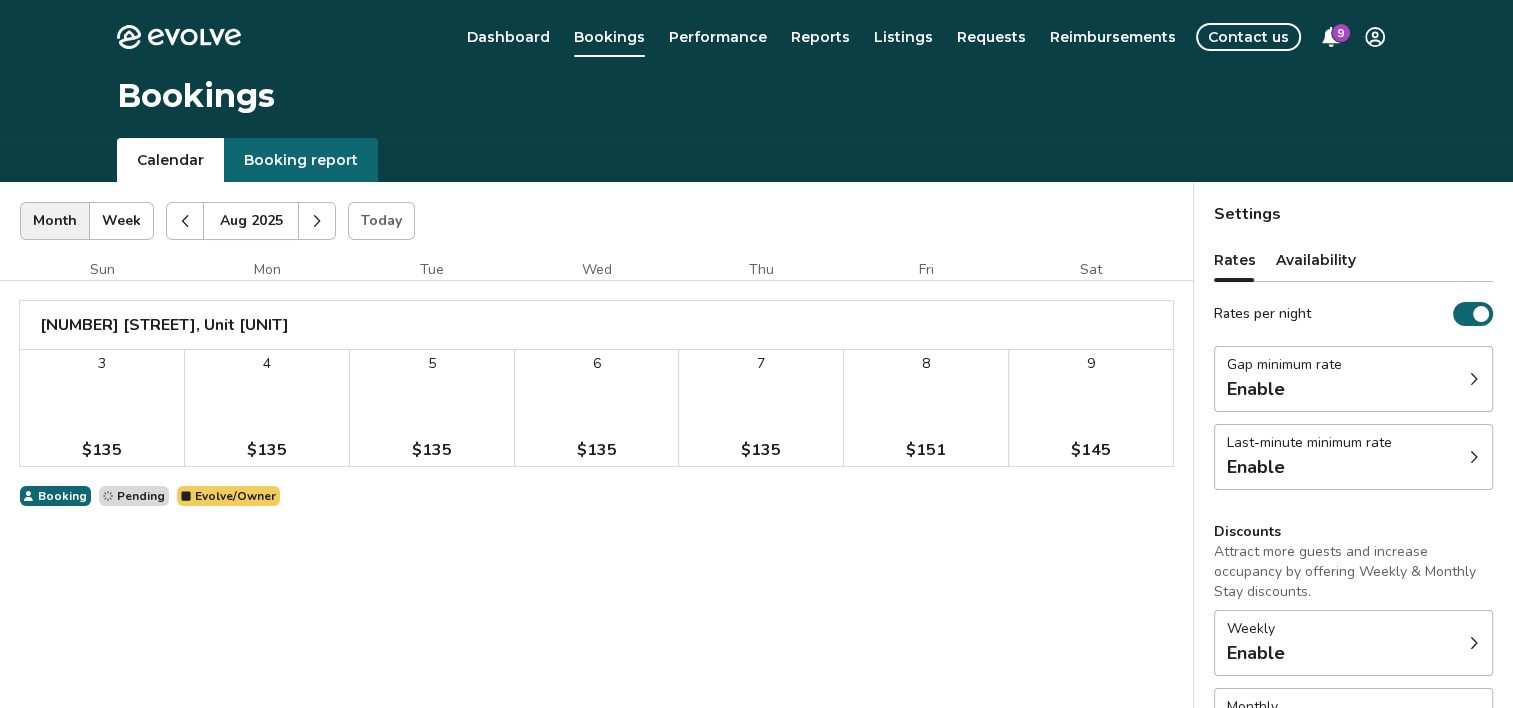 click on "Booking report" at bounding box center [301, 160] 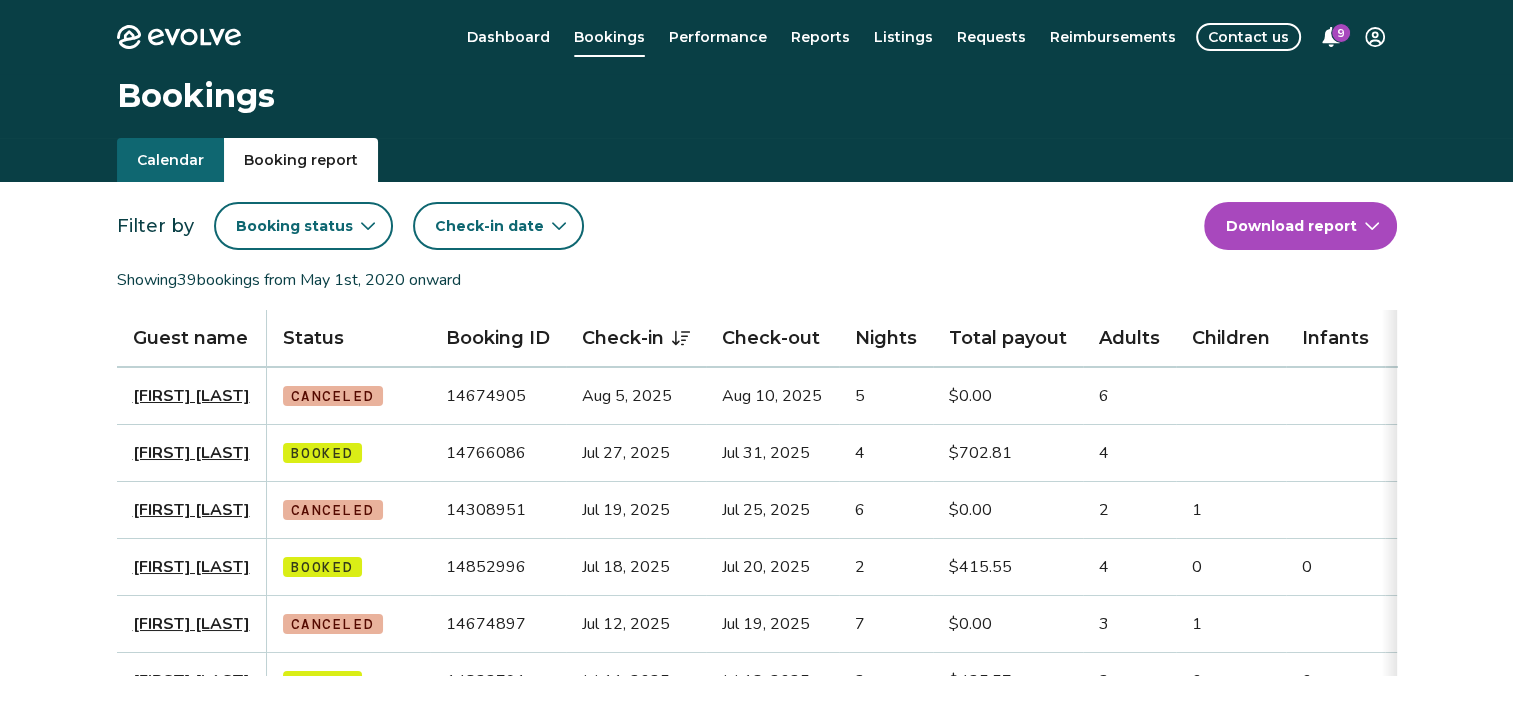 click on "[FIRST] [LAST]" at bounding box center [192, 510] 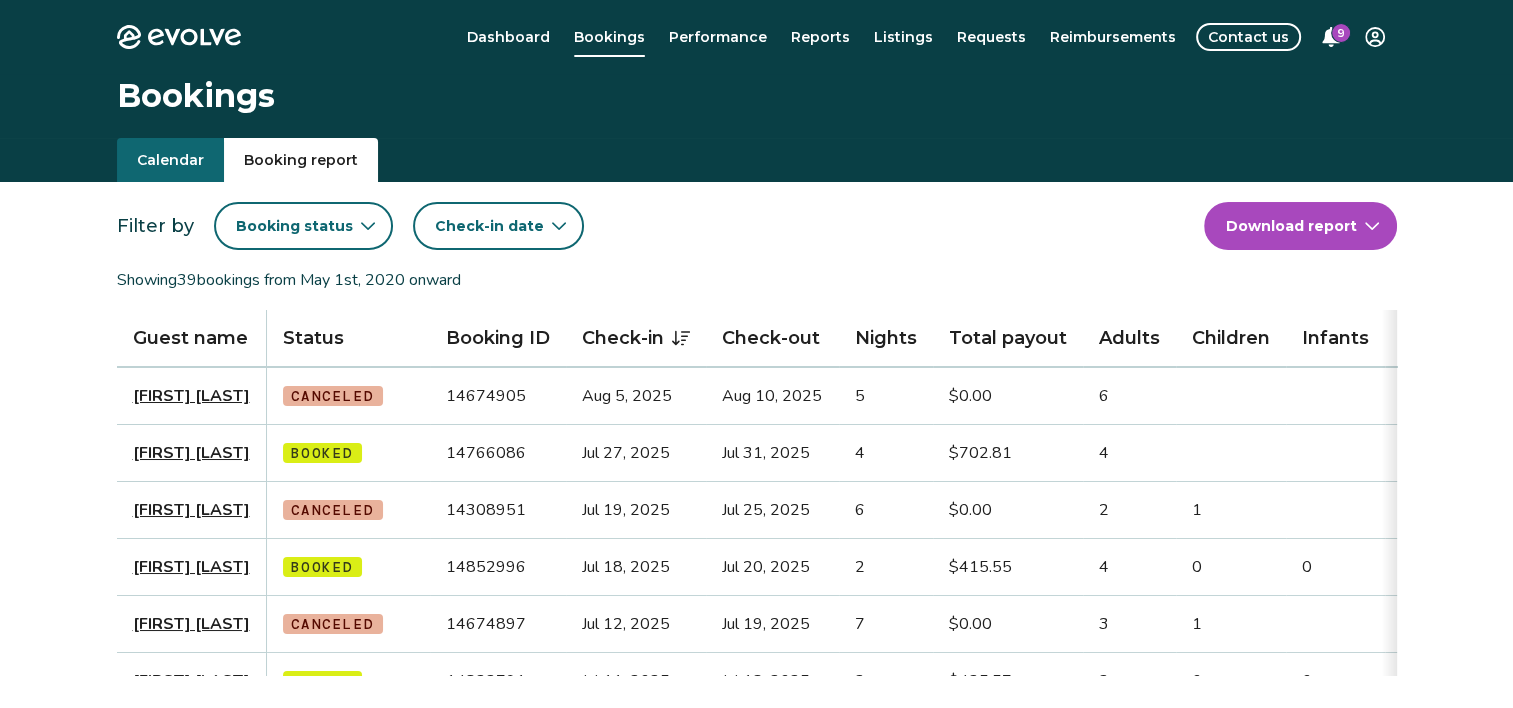 click on "Booking report" at bounding box center (301, 160) 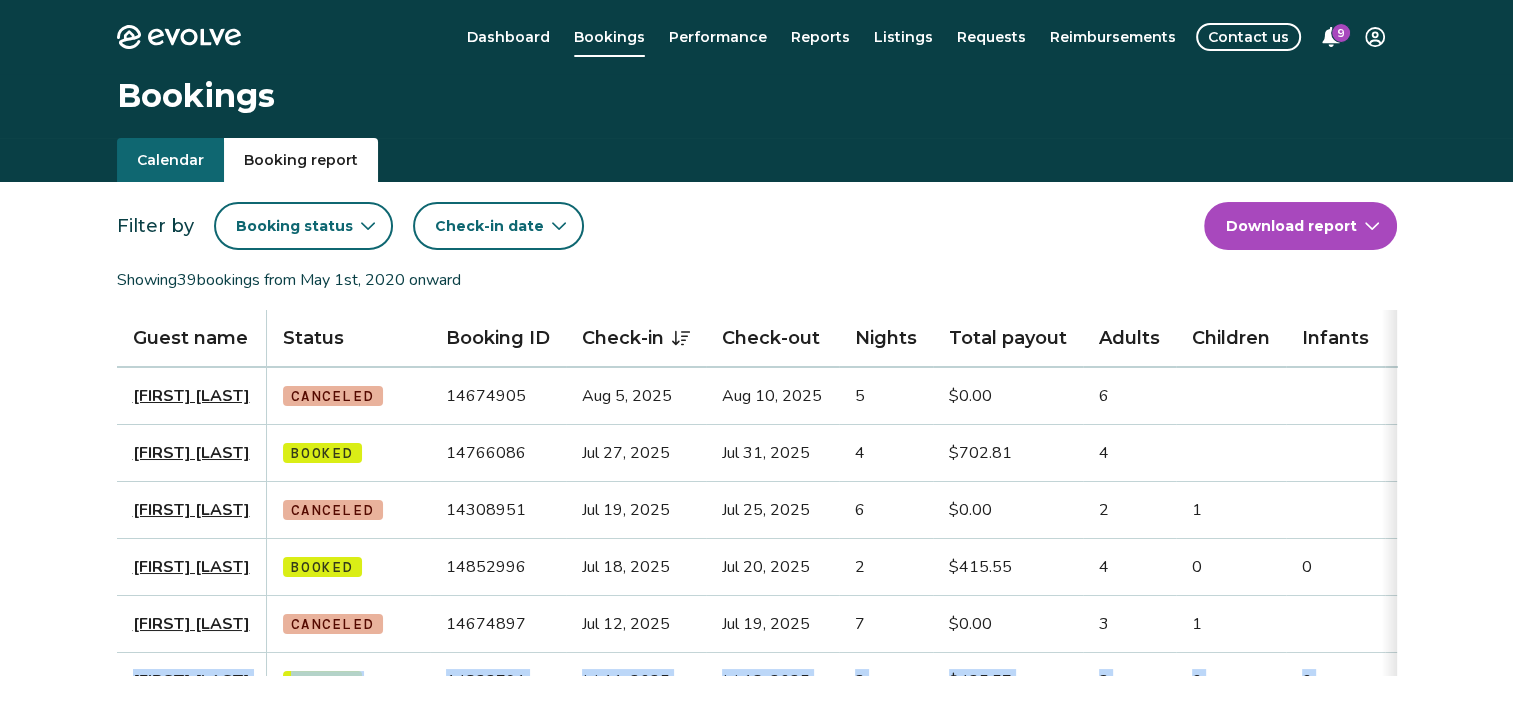 scroll, scrollTop: 0, scrollLeft: 206, axis: horizontal 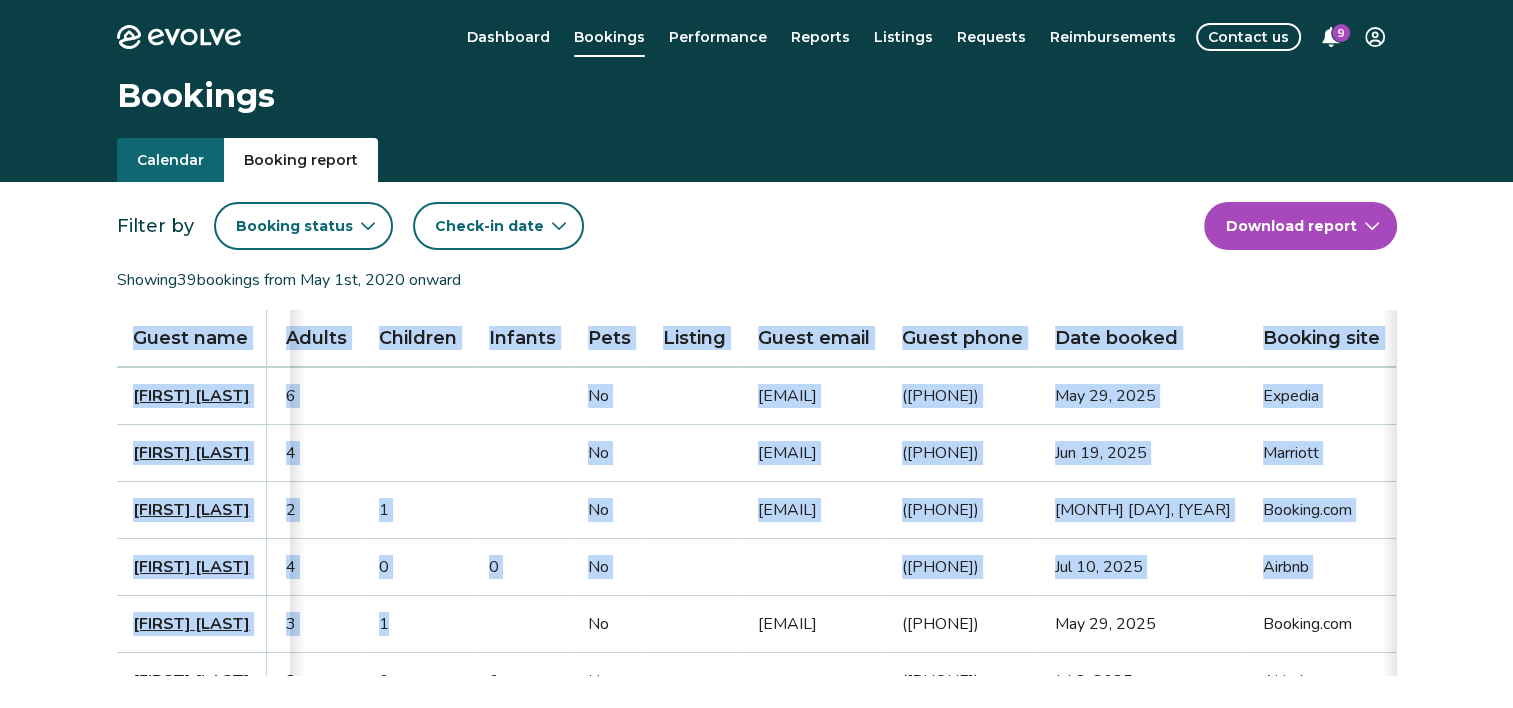 drag, startPoint x: 1255, startPoint y: 642, endPoint x: 1526, endPoint y: 672, distance: 272.65546 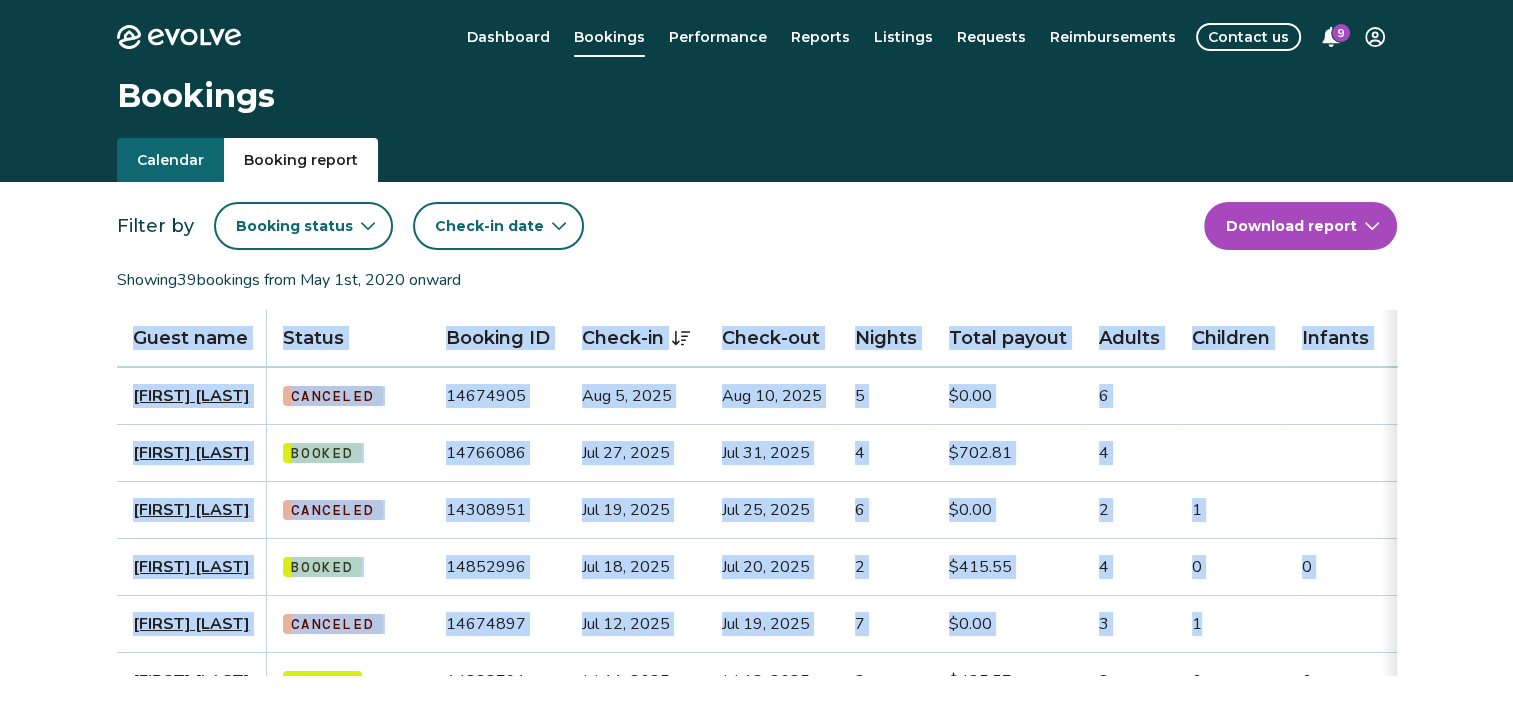 click at bounding box center (1225, 676) 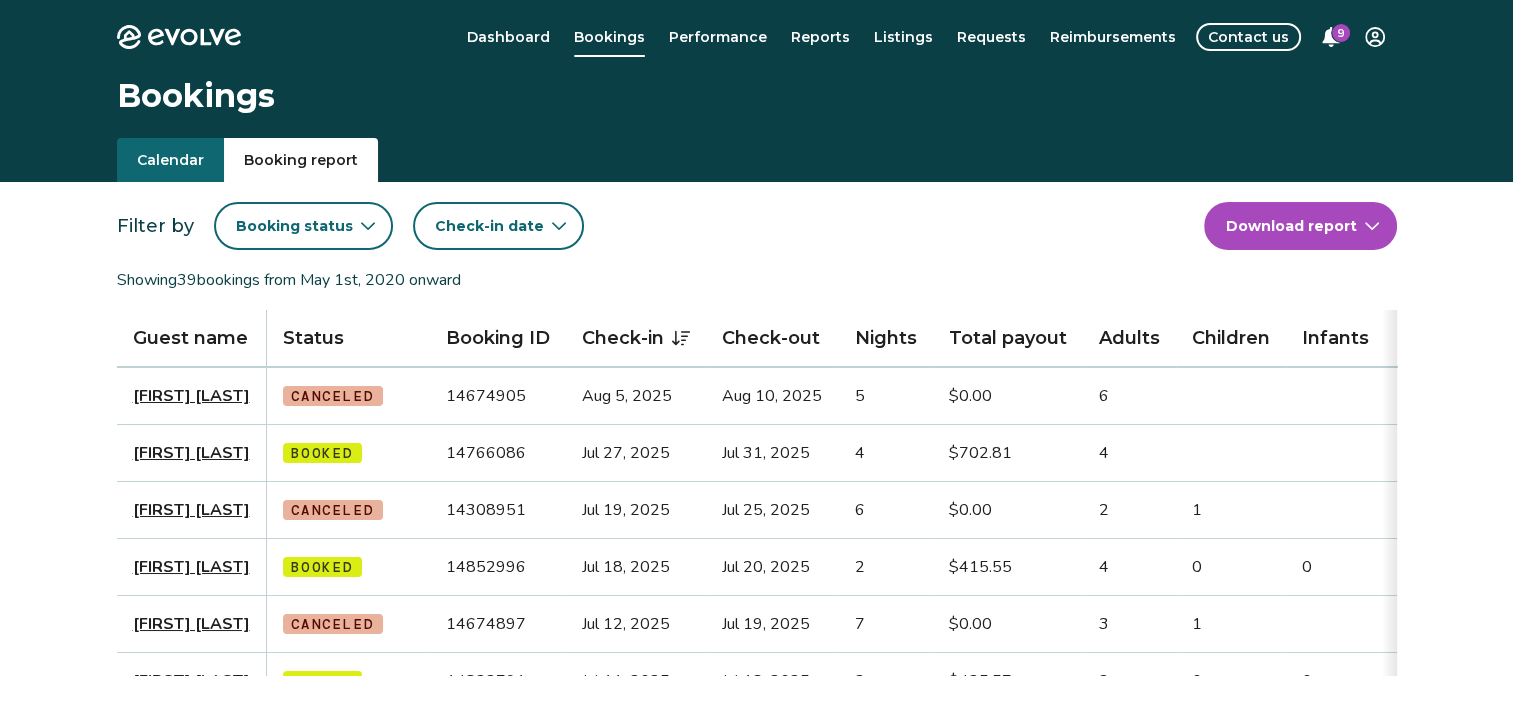scroll, scrollTop: 0, scrollLeft: 4, axis: horizontal 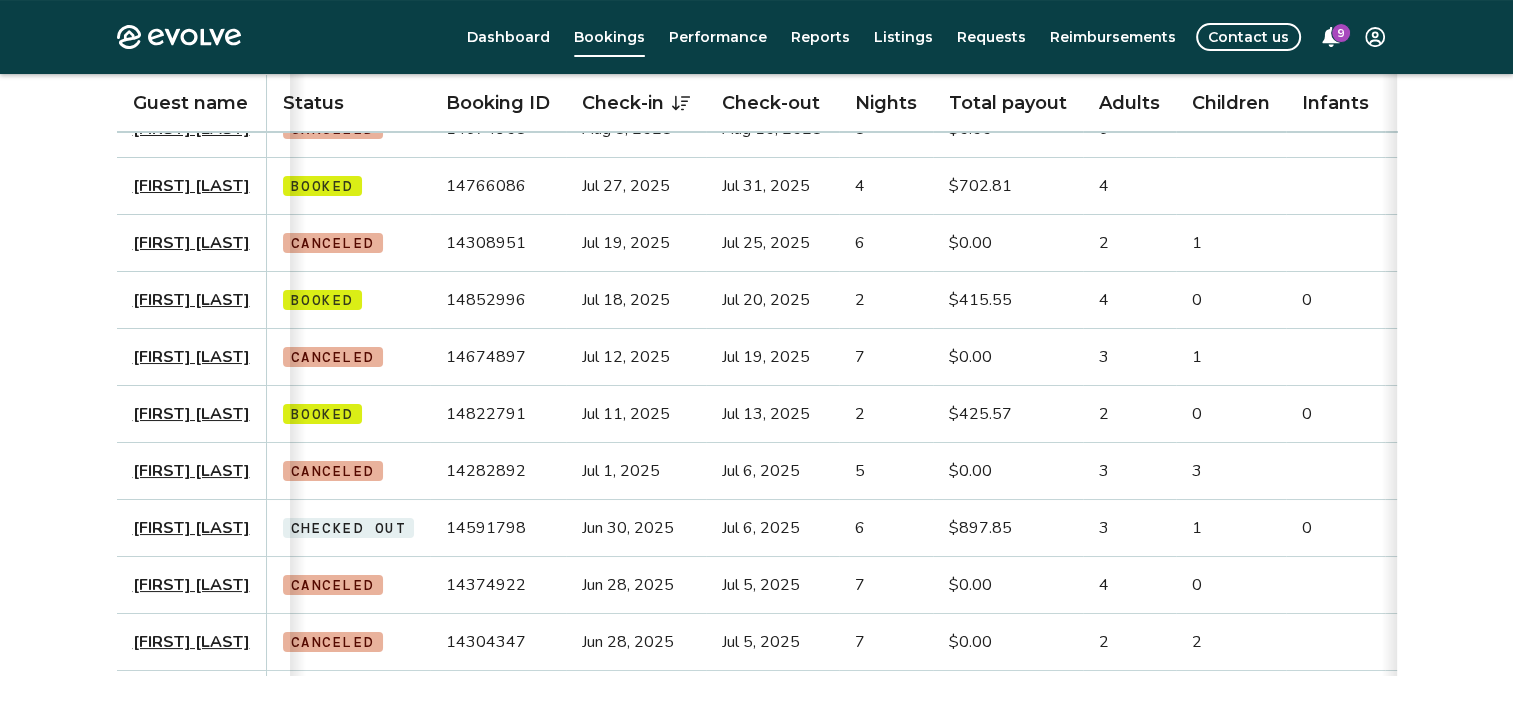 click on "[FIRST] [LAST]" at bounding box center (192, 243) 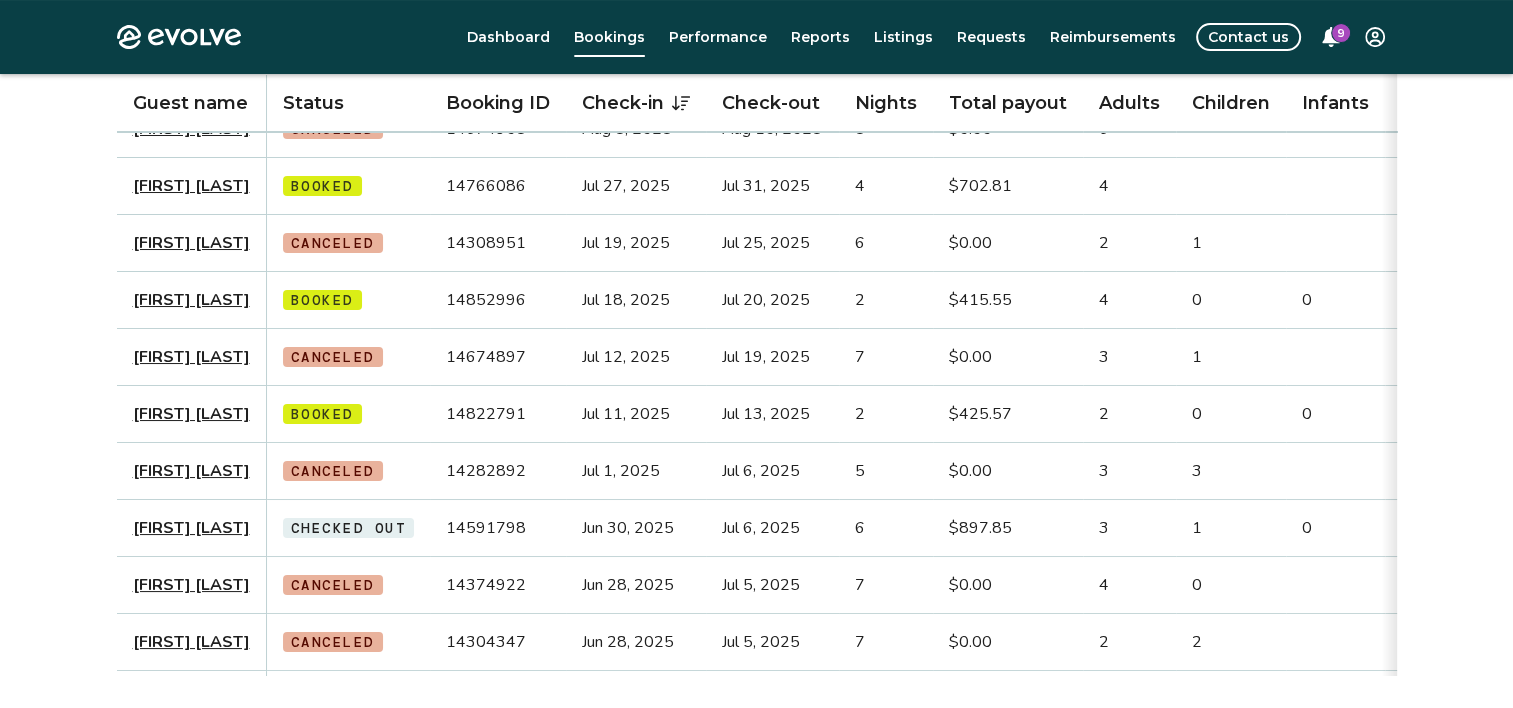 click on "[FIRST] [LAST]" at bounding box center [192, 243] 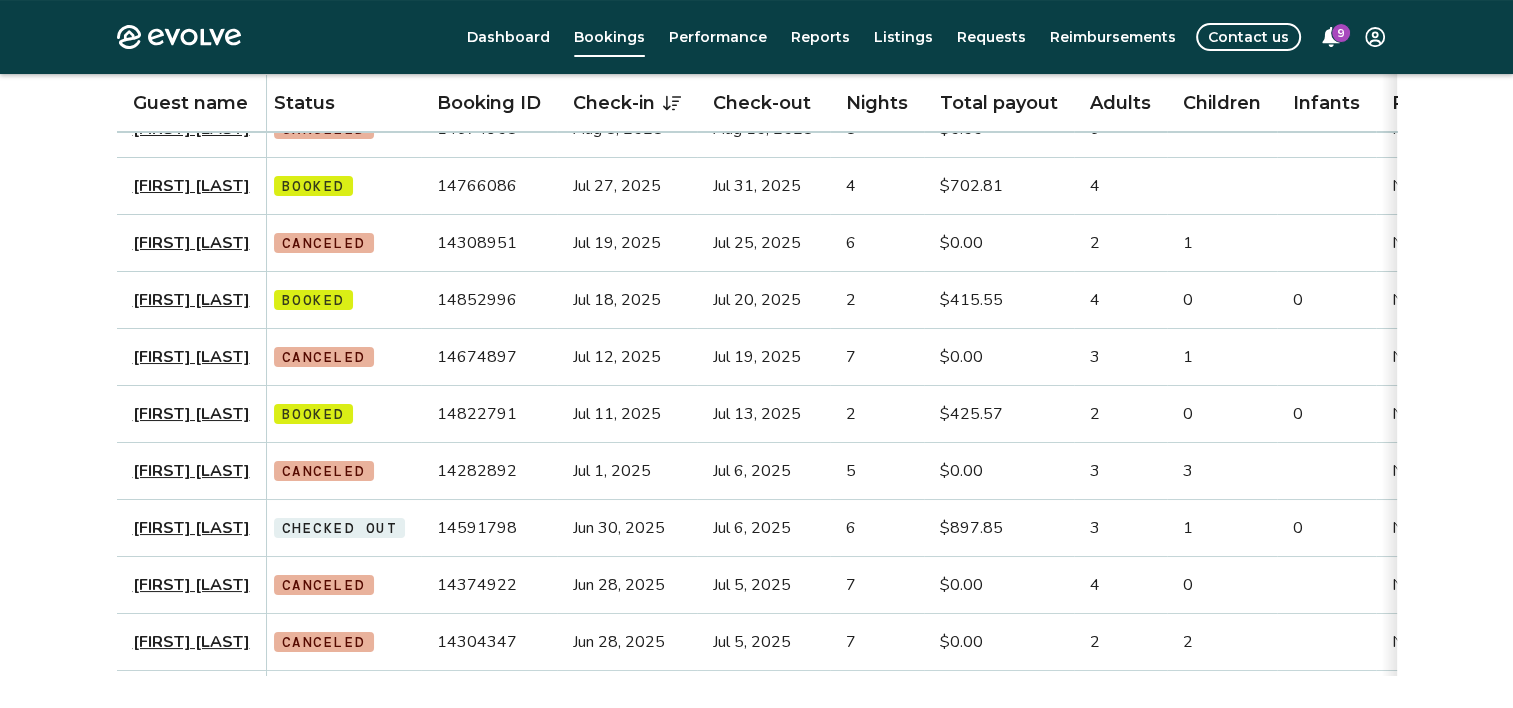 scroll, scrollTop: 0, scrollLeft: 4, axis: horizontal 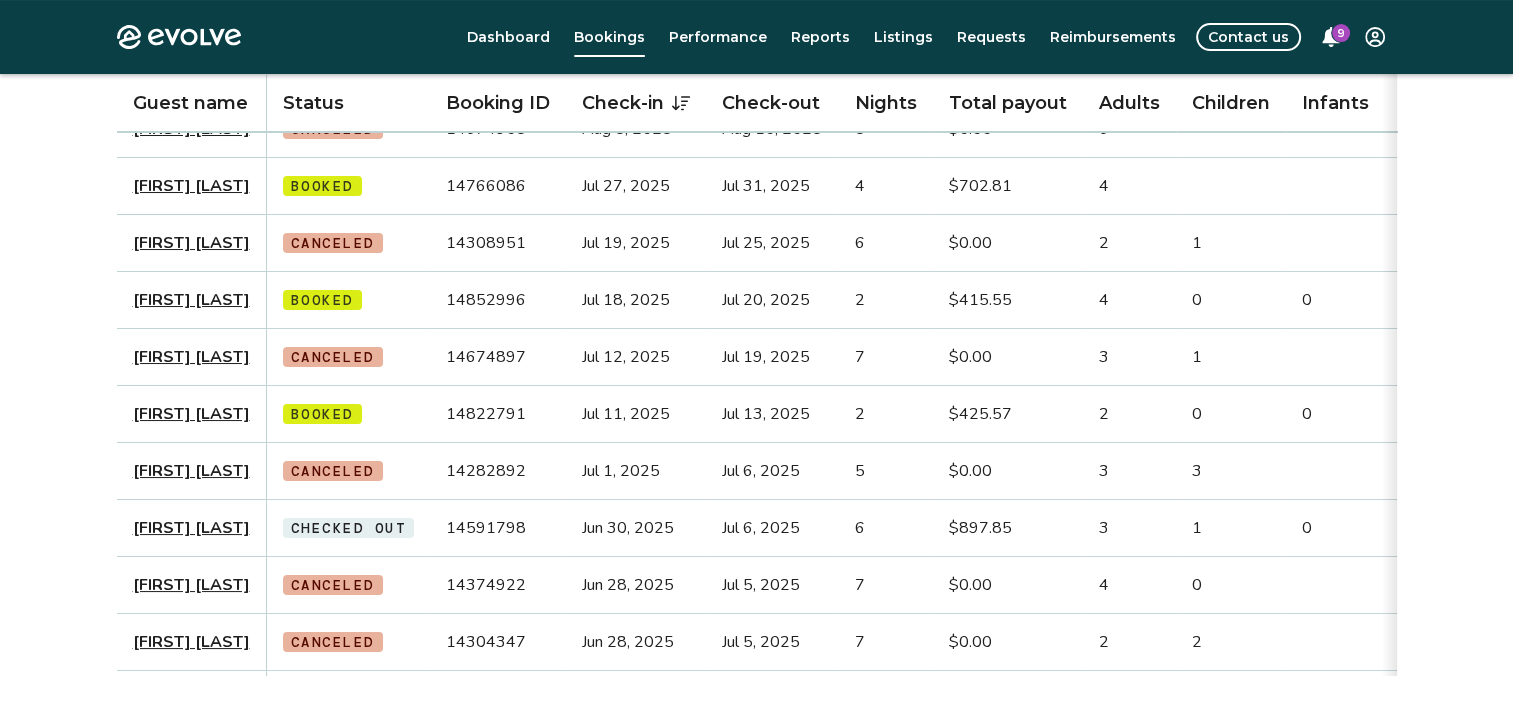 click on "[FIRST] [LAST]" at bounding box center (192, 243) 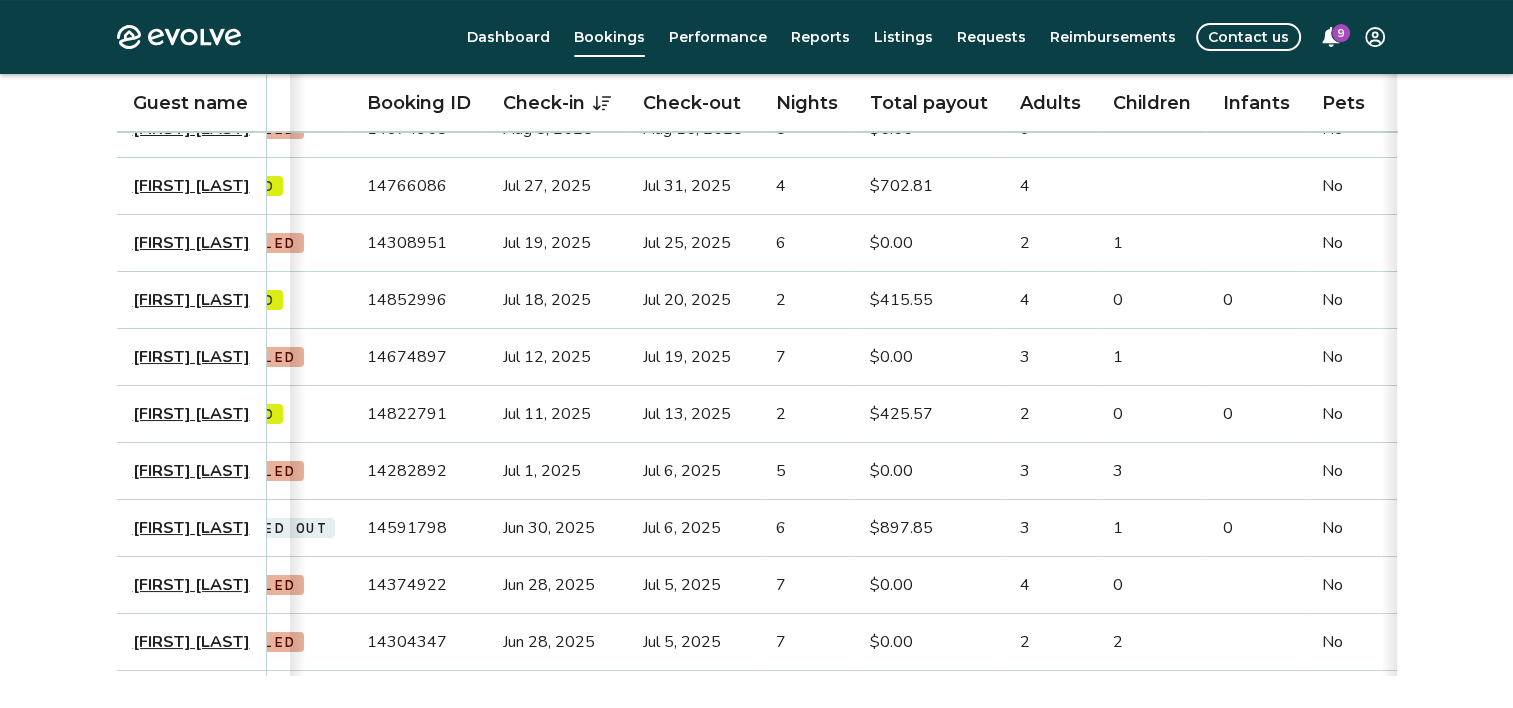 scroll, scrollTop: 0, scrollLeft: 158, axis: horizontal 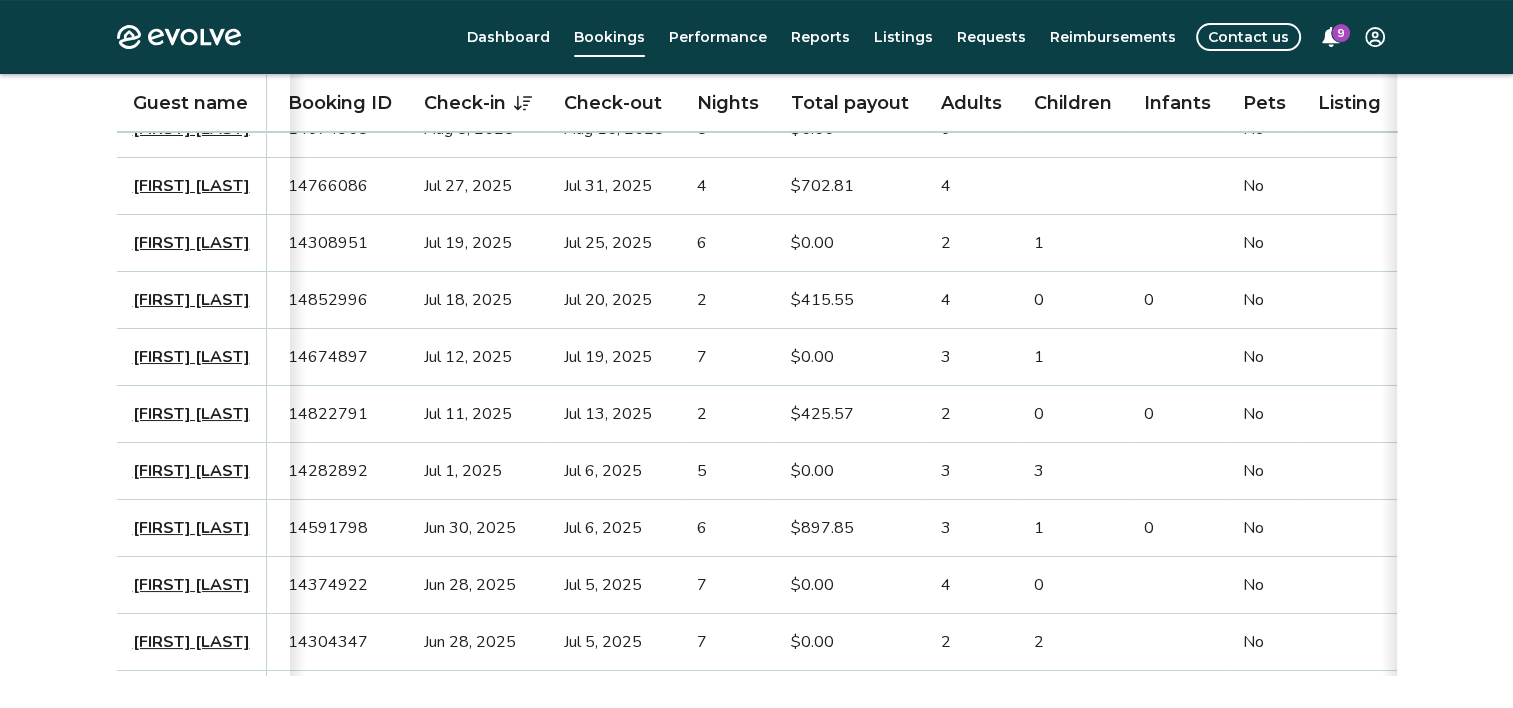 click on "[FIRST] [LAST]" at bounding box center (192, 471) 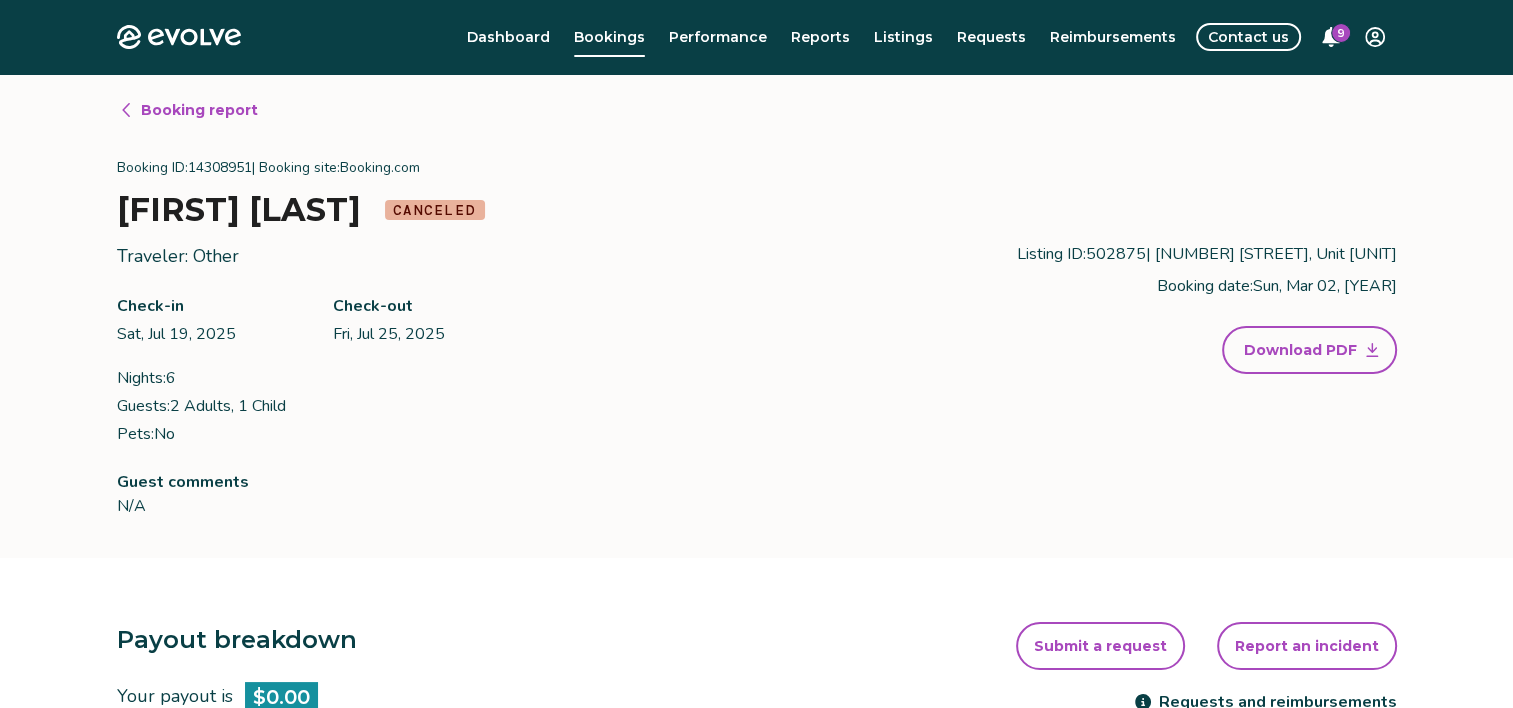 click 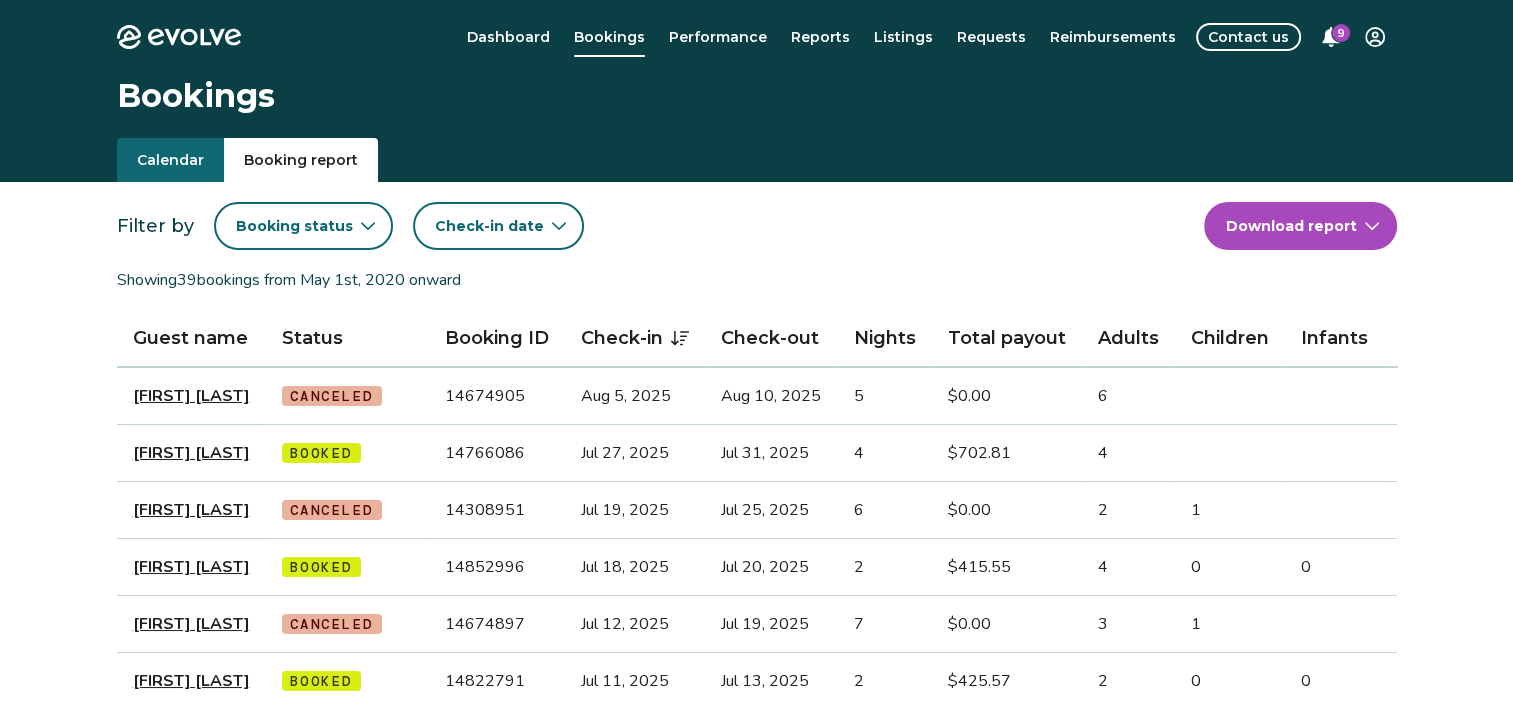 click on "[FIRST] [LAST]" at bounding box center (191, 510) 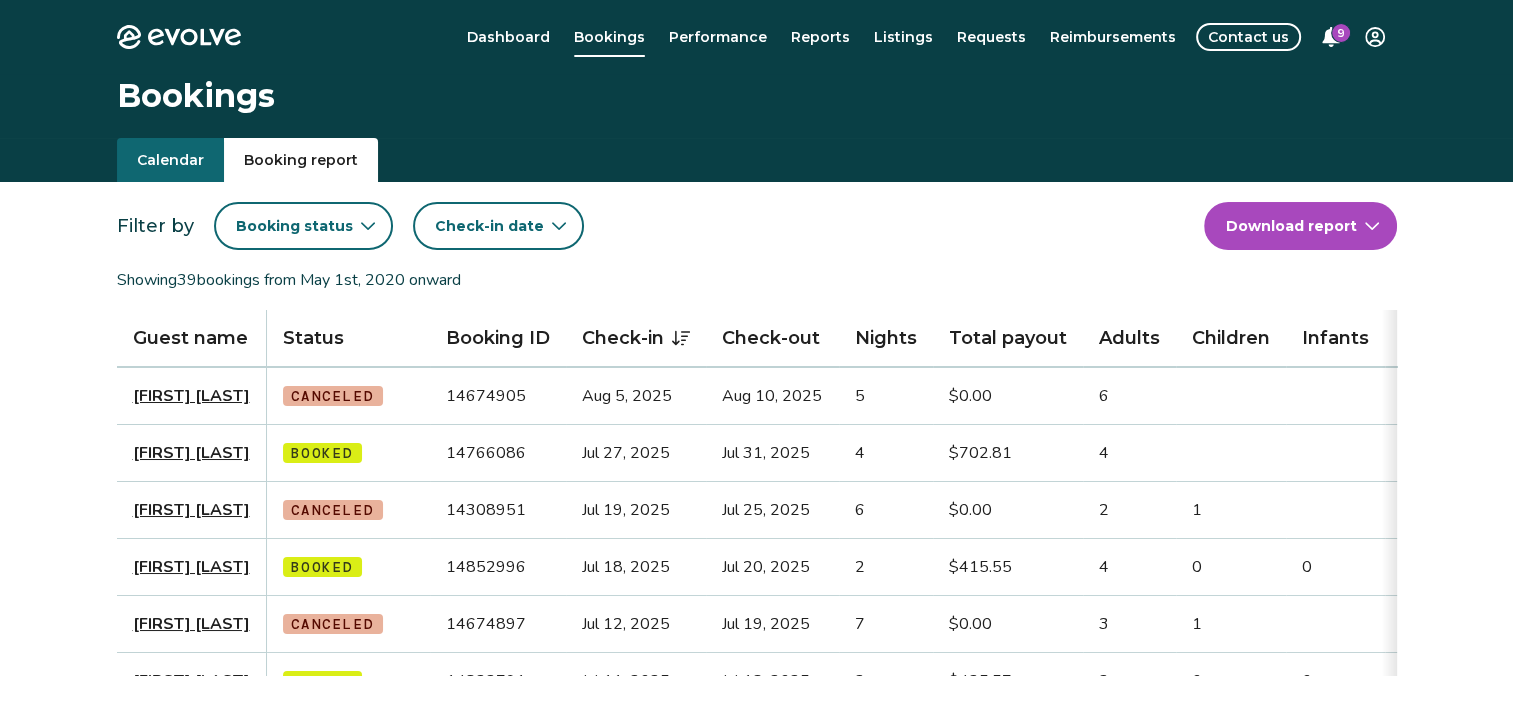 click on "[FIRST] [LAST]" at bounding box center [192, 510] 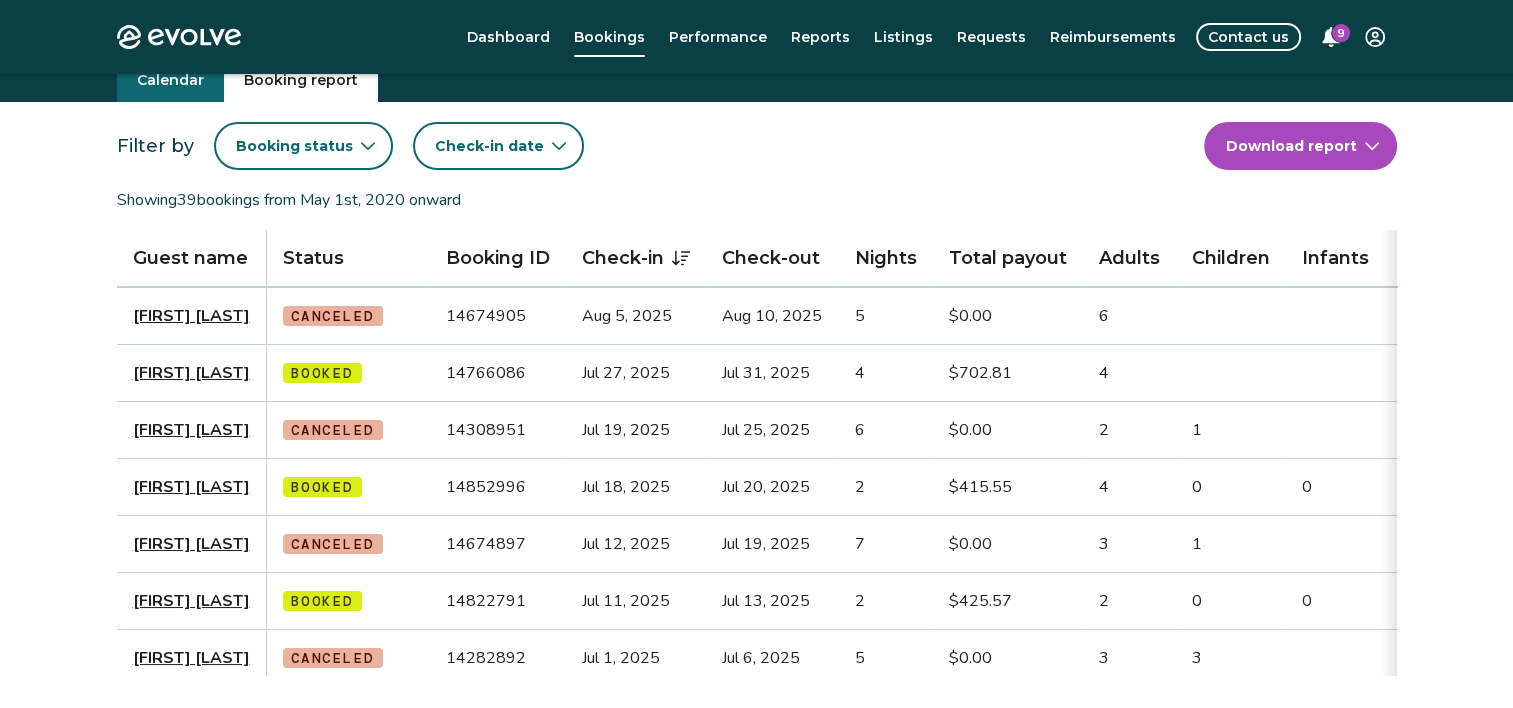 scroll, scrollTop: 93, scrollLeft: 0, axis: vertical 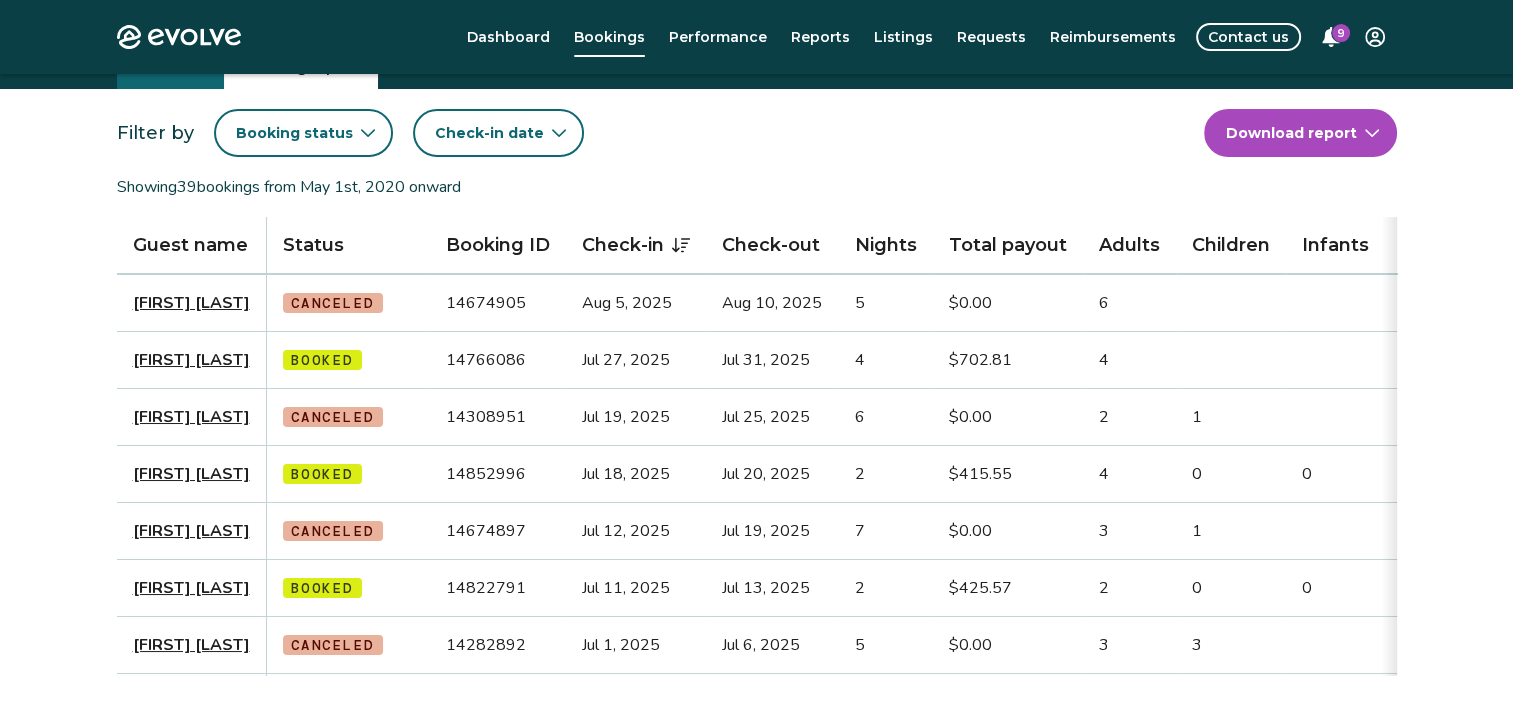 click on "Guest name" at bounding box center (192, 246) 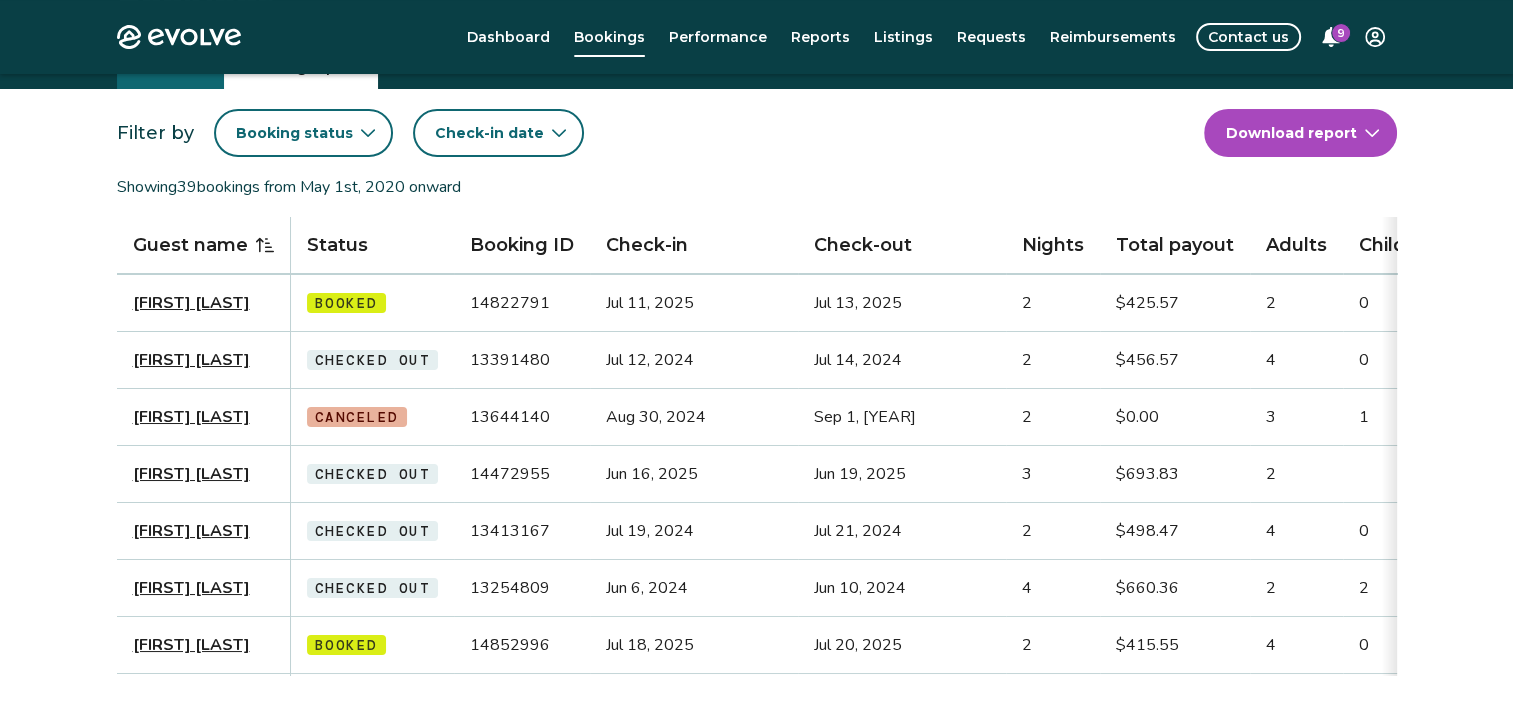 click on "Filter by Booking status Check-in date Download   report Showing  39  bookings    from May 1st, 2020 onward Guest name Status Booking ID Check-in Check-out Nights Total payout Adults Children Infants Pets Listing Guest email Guest phone Date booked Booking site [FIRST] [LAST] Booked 14822791 Jul 11, 2025 Jul 13, 2025 2 $425.57 2 0 0 No ([PHONE]) Jul 2, 2025 Airbnb [FIRST] [LAST] Checked out 13391480 Jul 12, 2024 Jul 14, 2024 2 $456.57 4 0 0 No ([PHONE]) Jun 27, 2024 Airbnb [FIRST] [LAST] Canceled 13644140 Aug 30, 2024 Sep 1, 2024 2 $0.00 3 1 No [EMAIL] ([PHONE]) Aug 24, 2024 Booking.com [FIRST] [LAST] Checked out 14472955 Jun 16, 2025 Jun 19, 2025 3 $693.83 2 No [EMAIL] ([PHONE]) Apr 10, 2025 Marriott [FIRST] [LAST] Checked out 13413167 Jul 19, 2024 Jul 21, 2024 2 $498.47 4 0 0 No ([PHONE]) Jul 1, 2024 Airbnb [FIRST] [LAST] Checked out 13254809 Jun 6, 2024 Jun 10, 2024 4 $660.36 2 2 No [EMAIL] ([PHONE]) May 29, 2024 VRBO Booked 2 4 0" at bounding box center [757, 846] 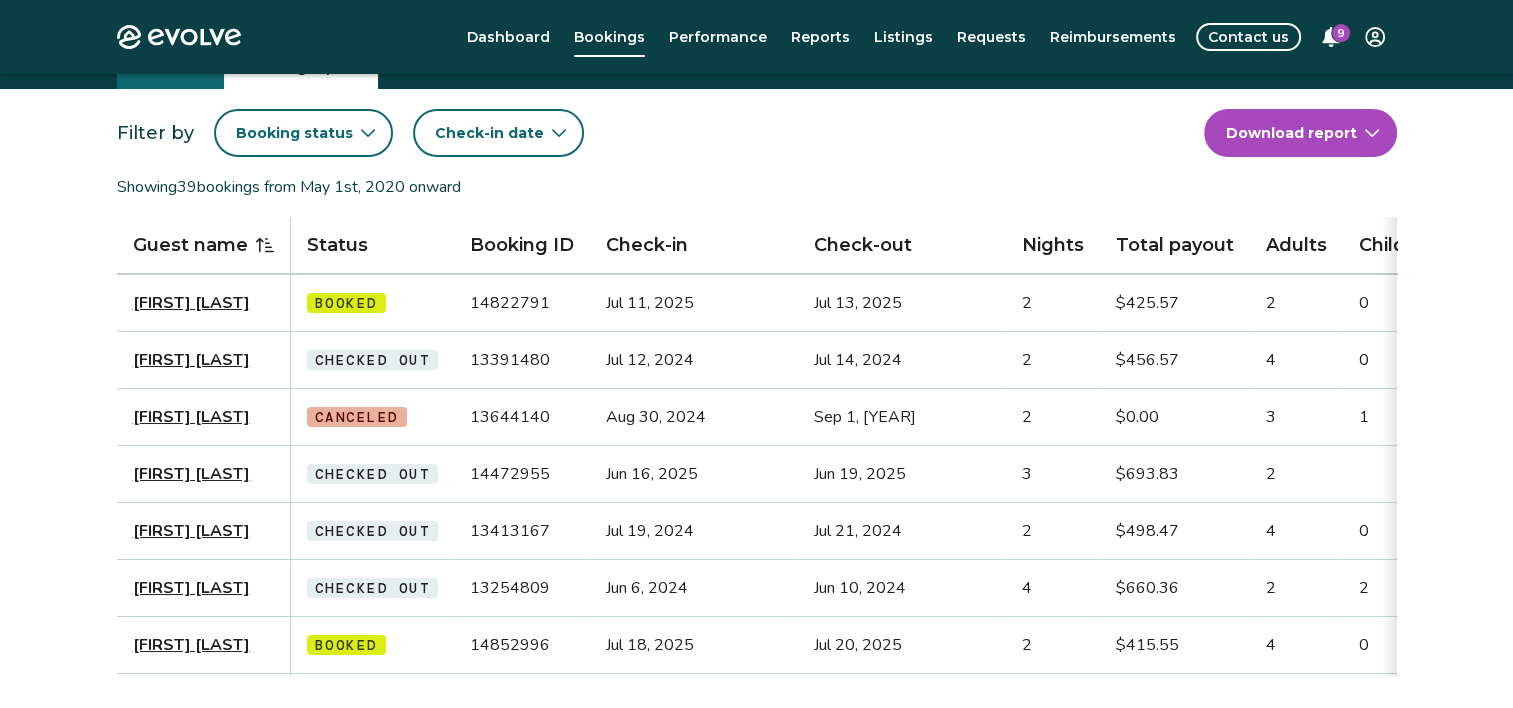 click on "Evolve Dashboard Bookings Performance Reports Listings Requests Reimbursements Contact us 9 Bookings Calendar Booking report Filter by Booking status Check-in date Download report Showing 39 bookings from [MONTH] 1st, [YEAR] onward Guest name Status Booking ID Check-in Check-out Nights Total payout Adults Children Infants Pets Listing Guest email Guest phone Date booked Booking site [FIRST] [LAST] Booked [BOOKING_ID] [MONTH] [DAY], [YEAR] [MONTH] [DAY], [YEAR] 2 $[PRICE] 2 0 0 No ([PHONE]) [MONTH] [DAY], [YEAR] Airbnb [FIRST] [LAST] Checked out [BOOKING_ID] [MONTH] [DAY], [YEAR] [MONTH] [DAY], [YEAR] 2 $[PRICE] 4 0 0 No ([PHONE]) [MONTH] [DAY], [YEAR] Airbnb [FIRST] [LAST] Canceled [BOOKING_ID] [MONTH] [DAY], [YEAR] [MONTH] [DAY], [YEAR] 2 $0.00 3 1 No [EMAIL] ([PHONE]) [MONTH] [DAY], [YEAR] Booking.com [FIRST] [LAST] Checked out [BOOKING_ID] [MONTH] [DAY], [YEAR] [MONTH] [DAY], [YEAR] 3 $[PRICE] 2 No [EMAIL] ([PHONE]) [MONTH] [DAY], [YEAR] Marriott [FIRST] [LAST] Checked out [BOOKING_ID] [MONTH] [DAY], [YEAR] [MONTH] [DAY], [YEAR] 2 $[PRICE] 4 0 0 No ([PHONE]) [MONTH] [DAY], [YEAR] Airbnb [FIRST] [LAST] 4" at bounding box center [756, 795] 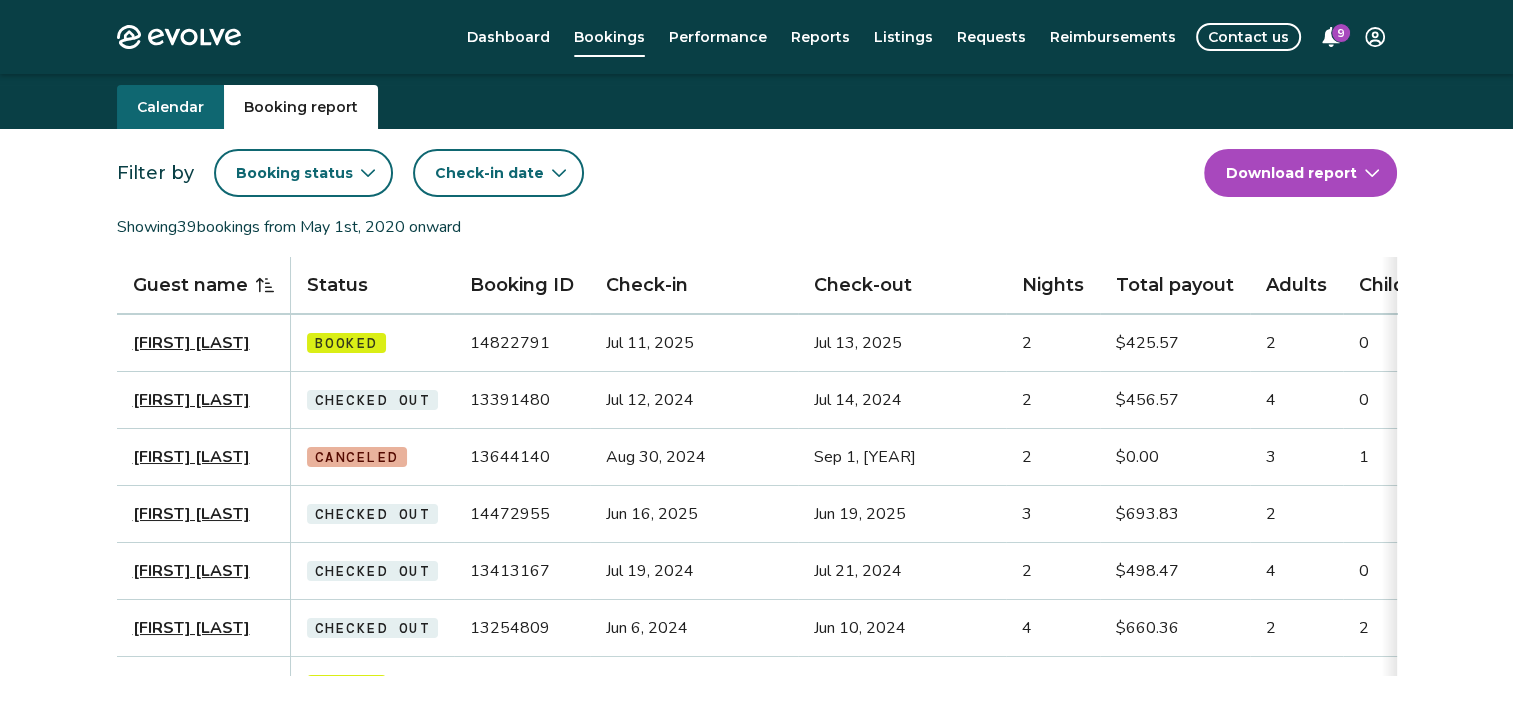 scroll, scrollTop: 0, scrollLeft: 0, axis: both 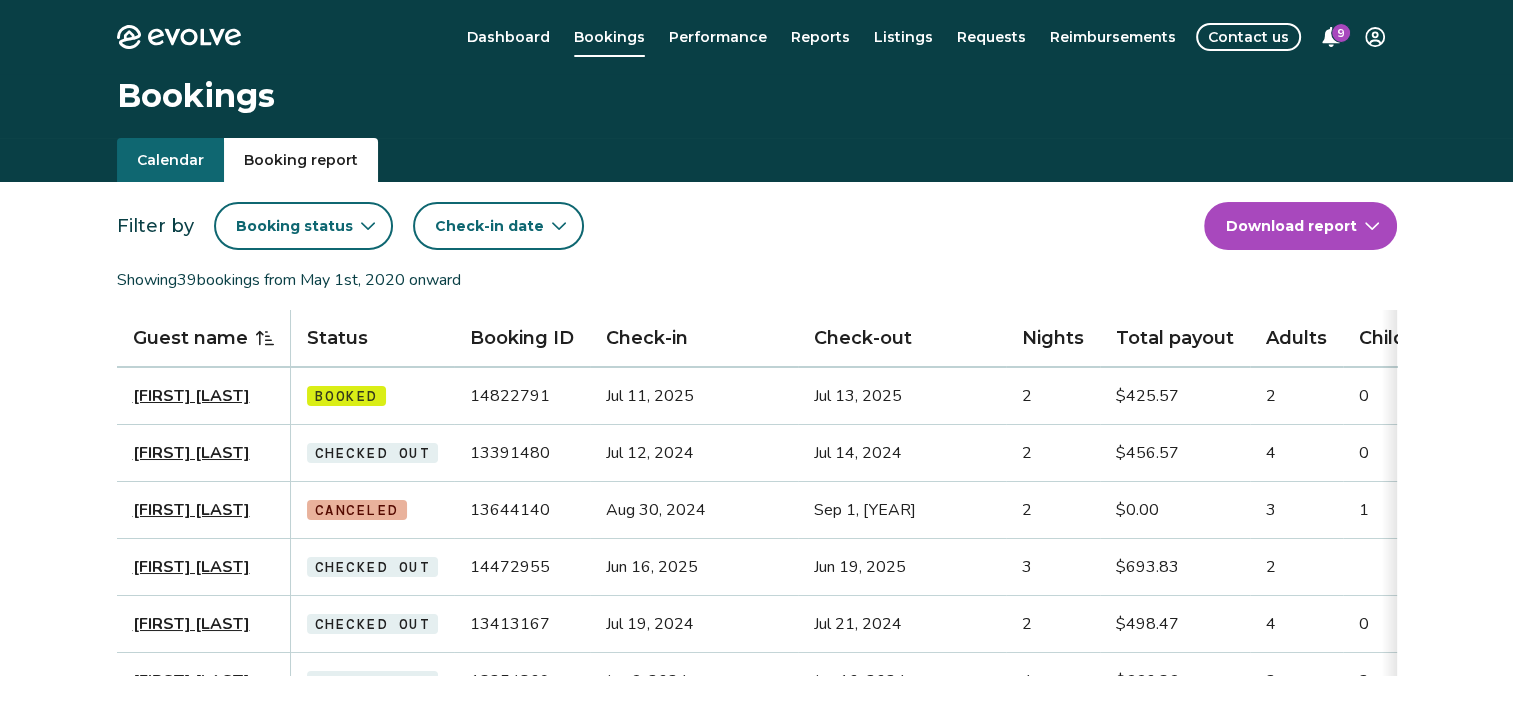 click 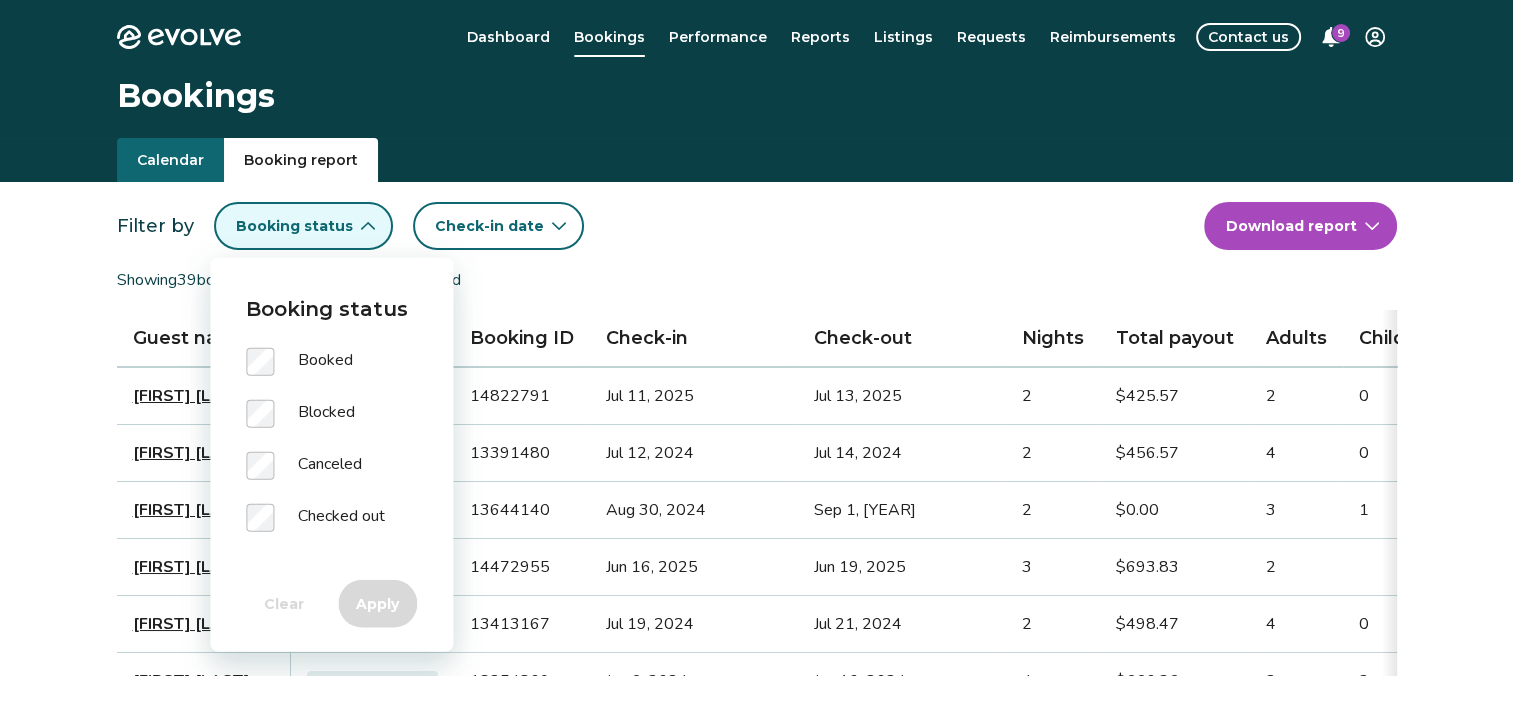 click on "Canceled" at bounding box center [331, 478] 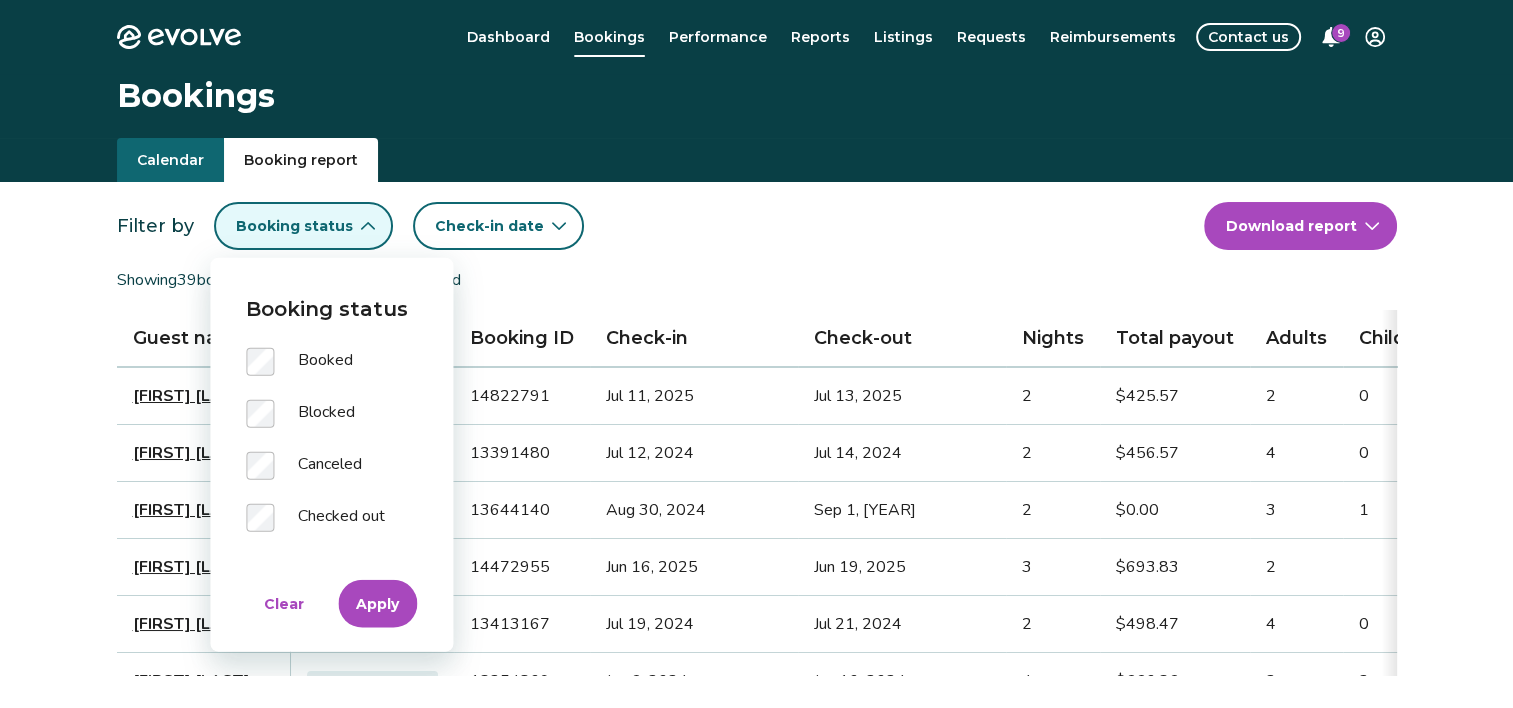 click on "Canceled" at bounding box center [331, 478] 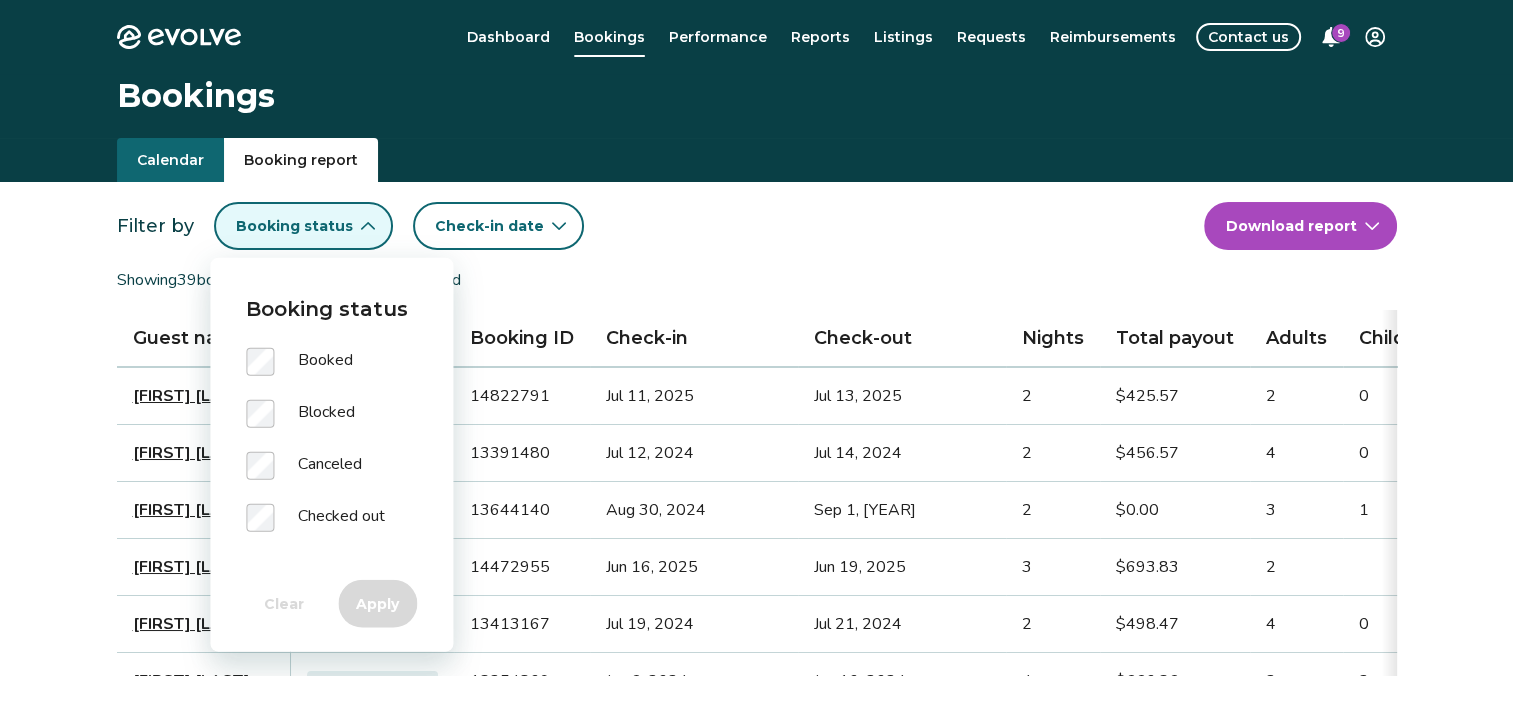 click on "Canceled" at bounding box center (331, 478) 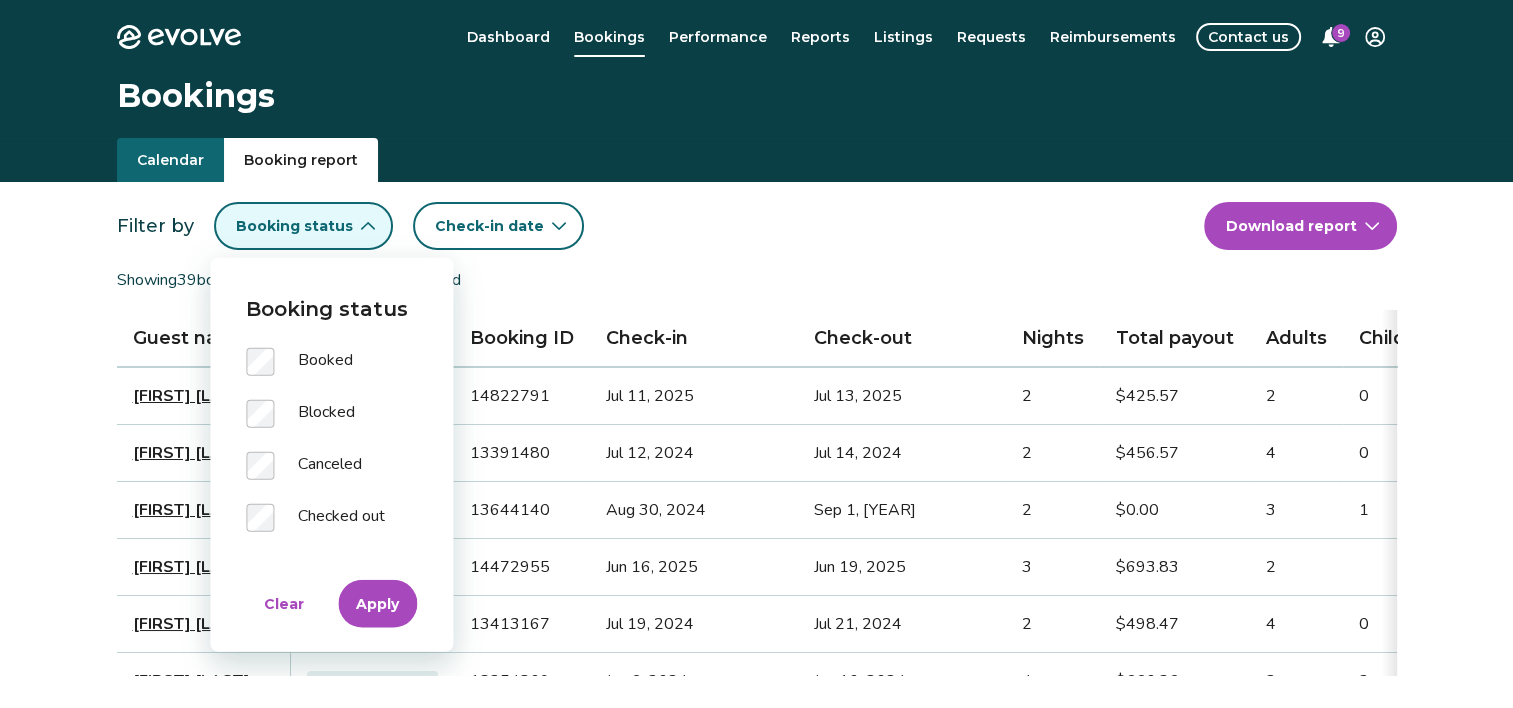click on "Canceled" at bounding box center (331, 478) 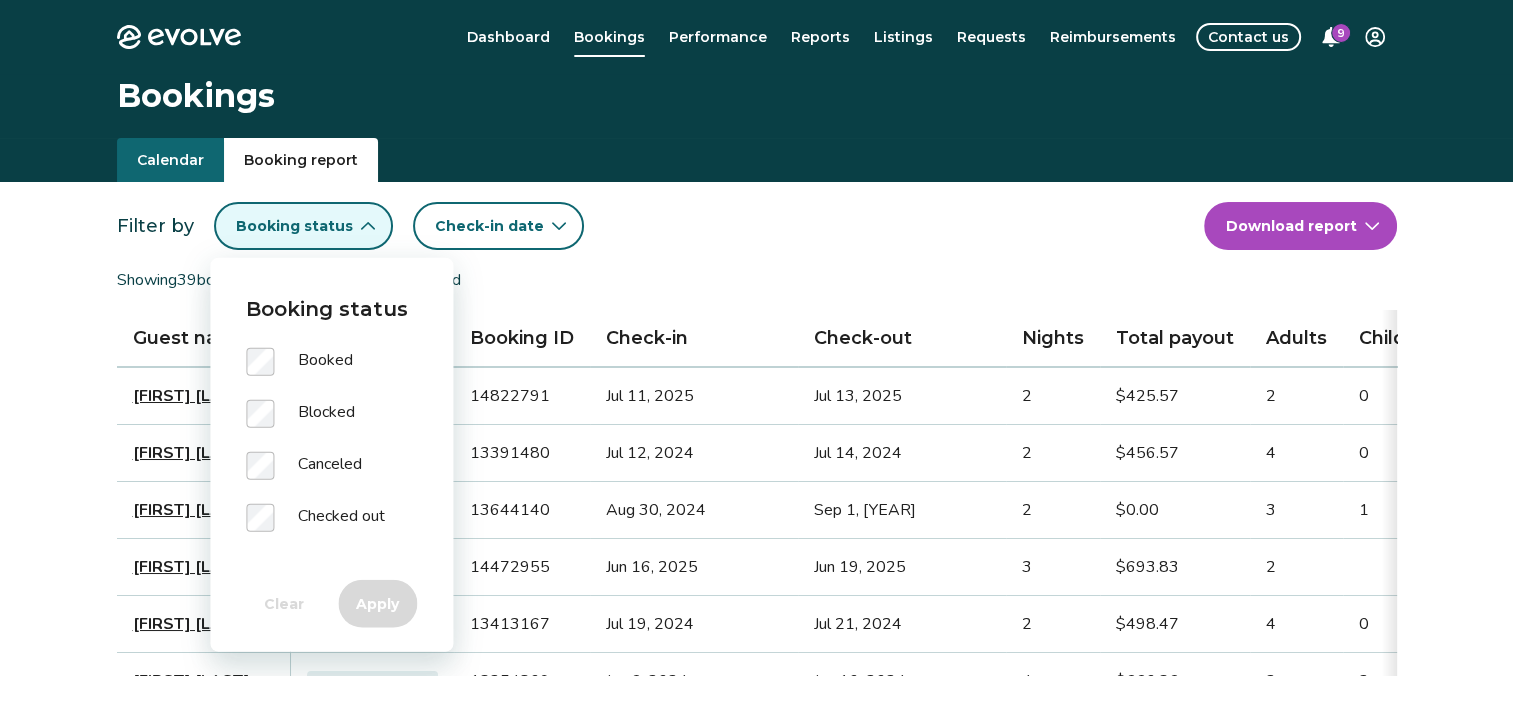 click on "Canceled" at bounding box center [331, 478] 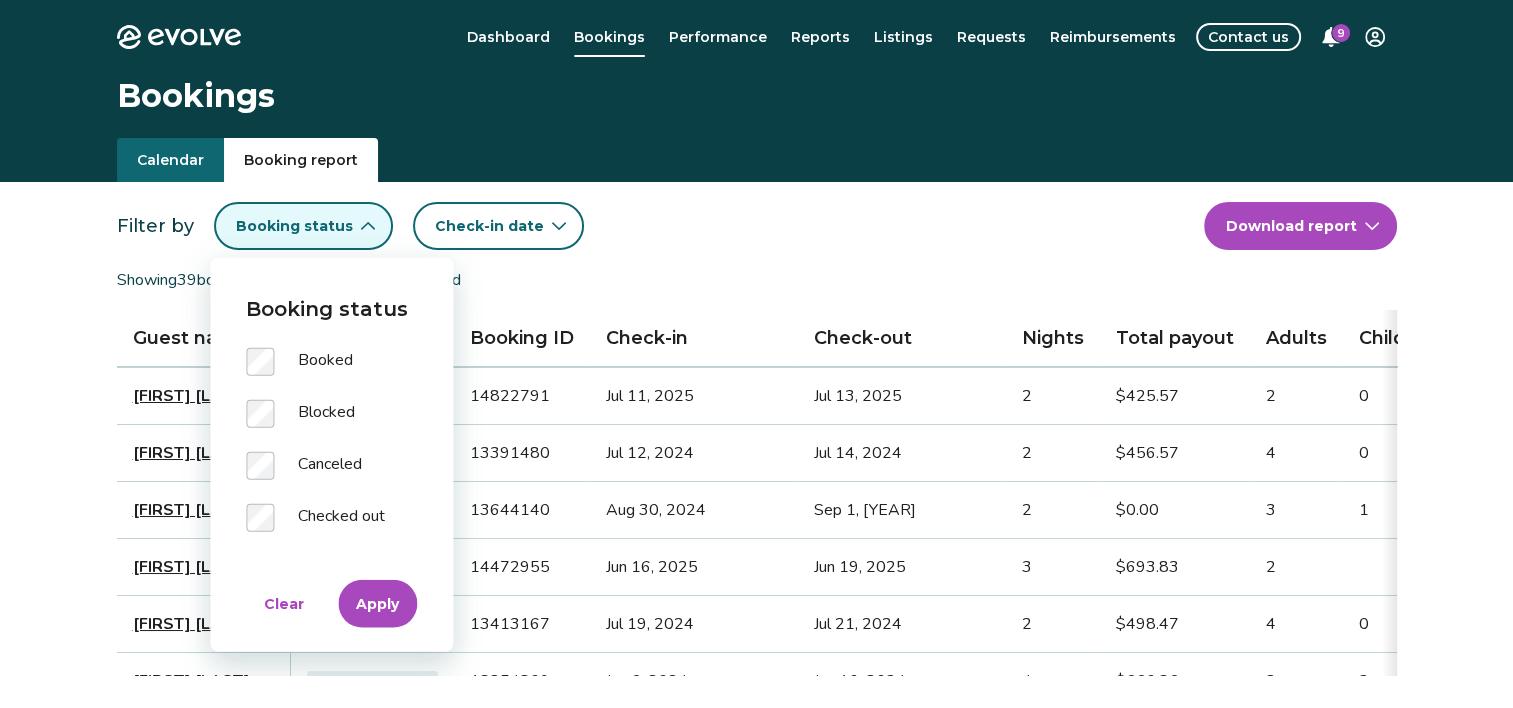 click on "Canceled" at bounding box center [331, 478] 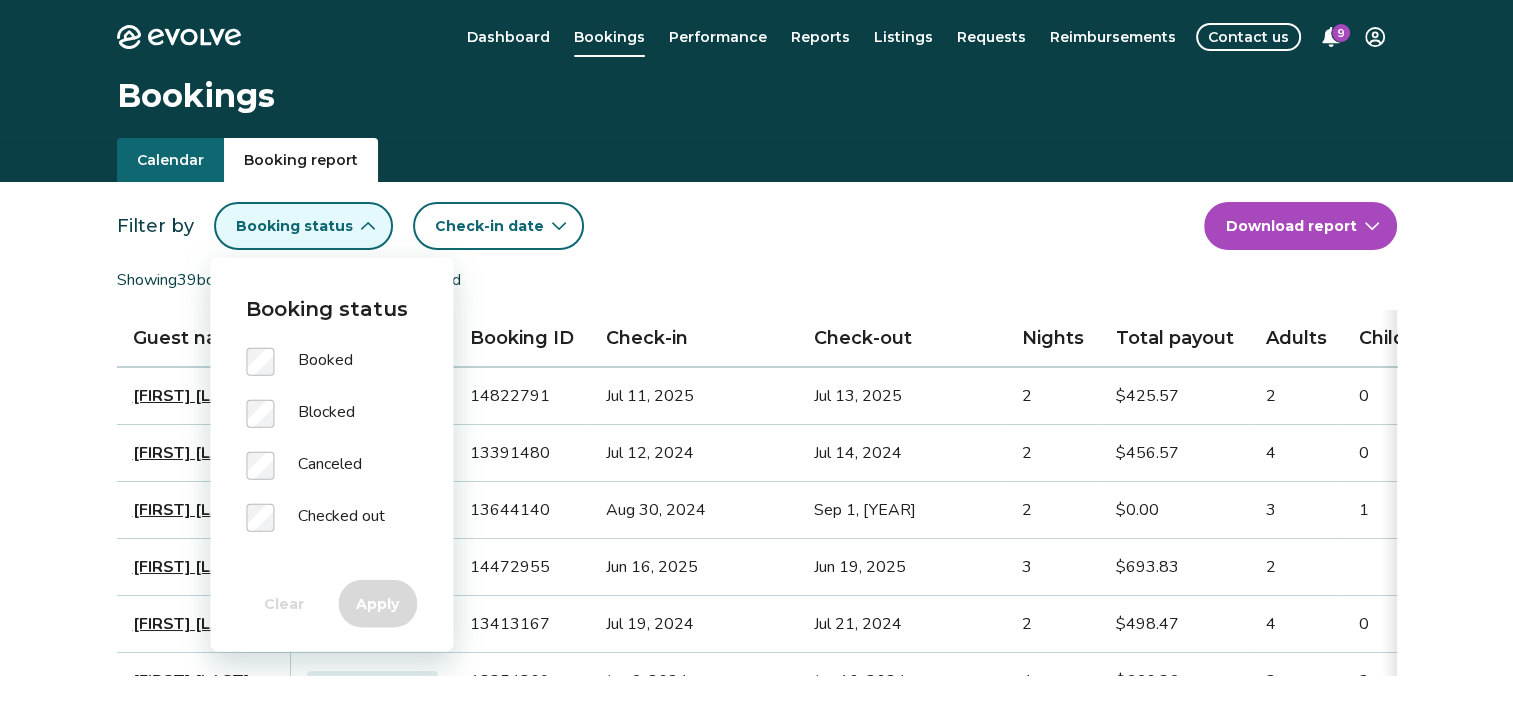 click on "Canceled" at bounding box center [331, 478] 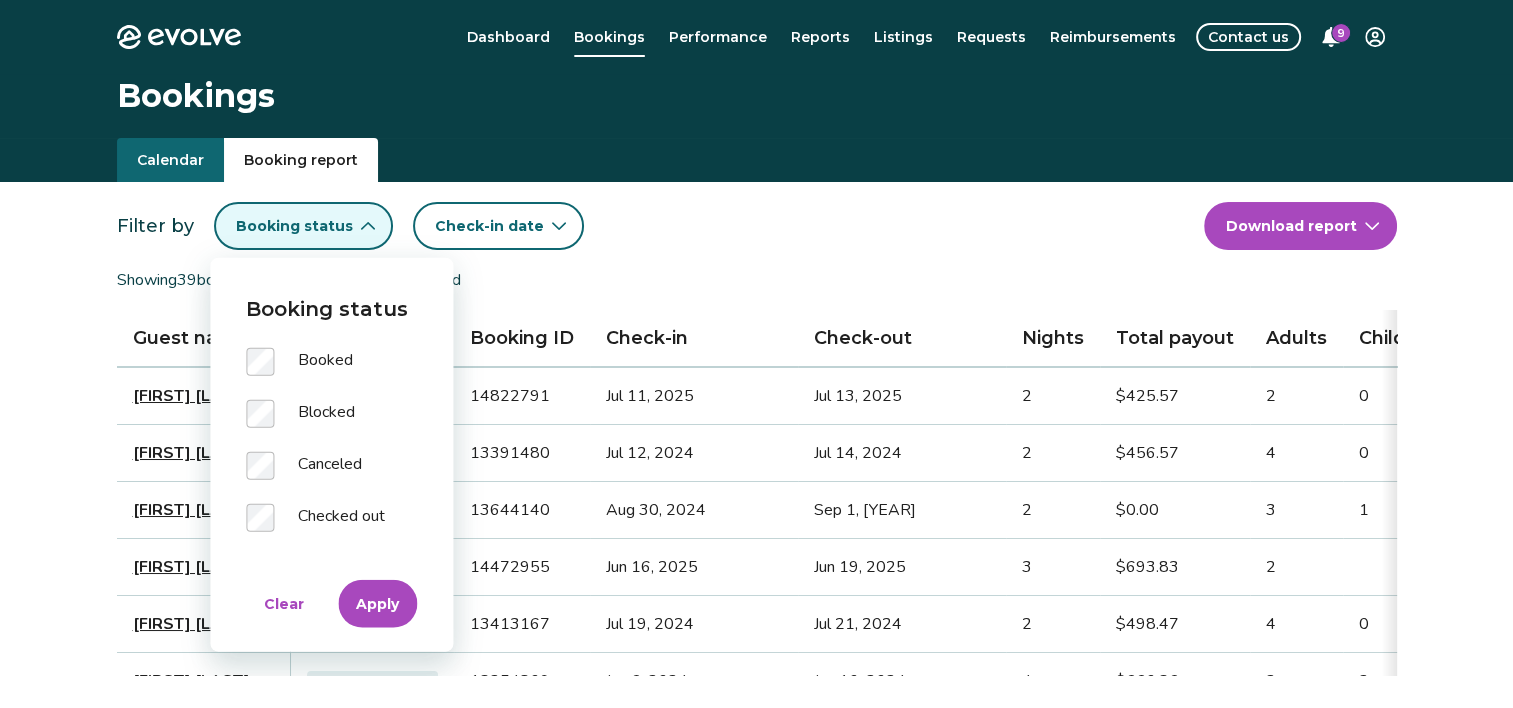 click on "Canceled" at bounding box center [331, 478] 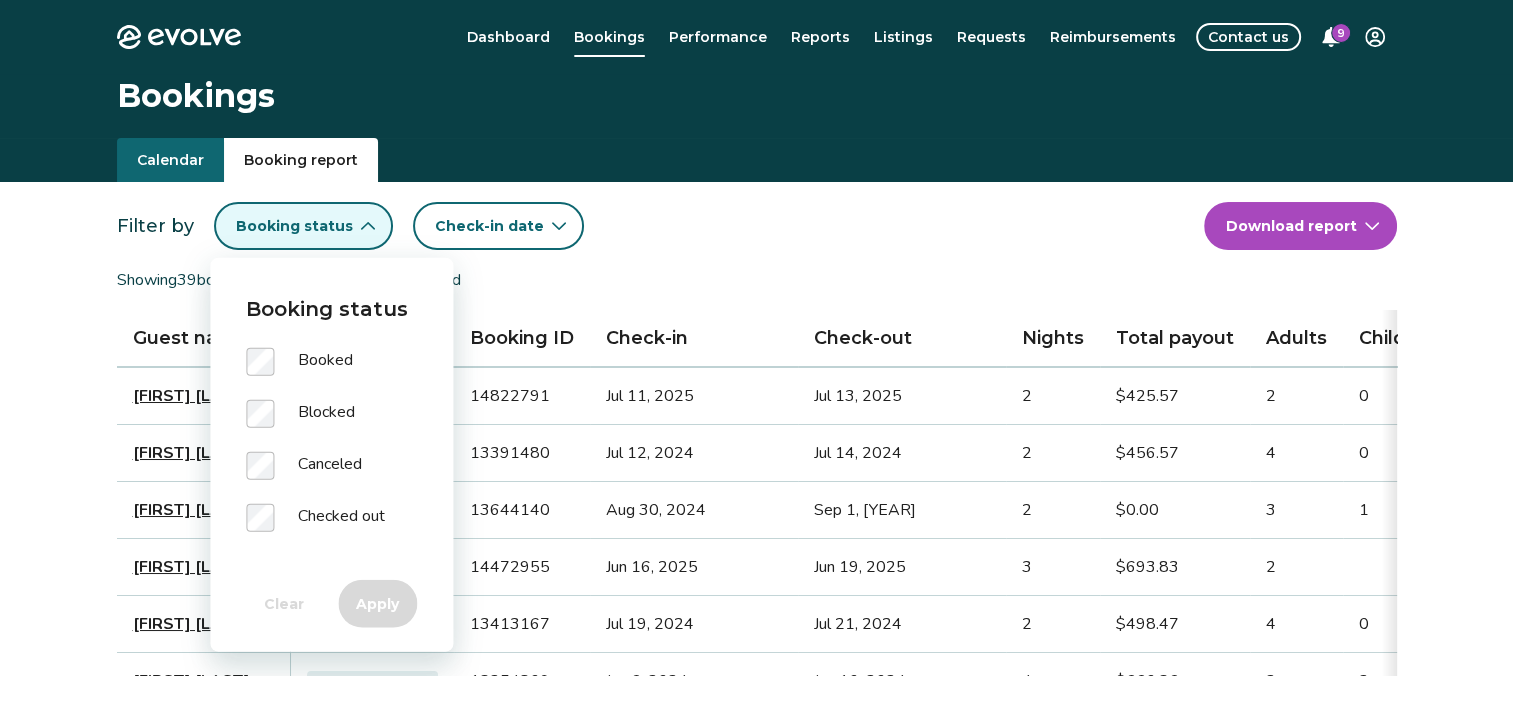 click on "Booked Blocked Canceled Checked out" at bounding box center [331, 452] 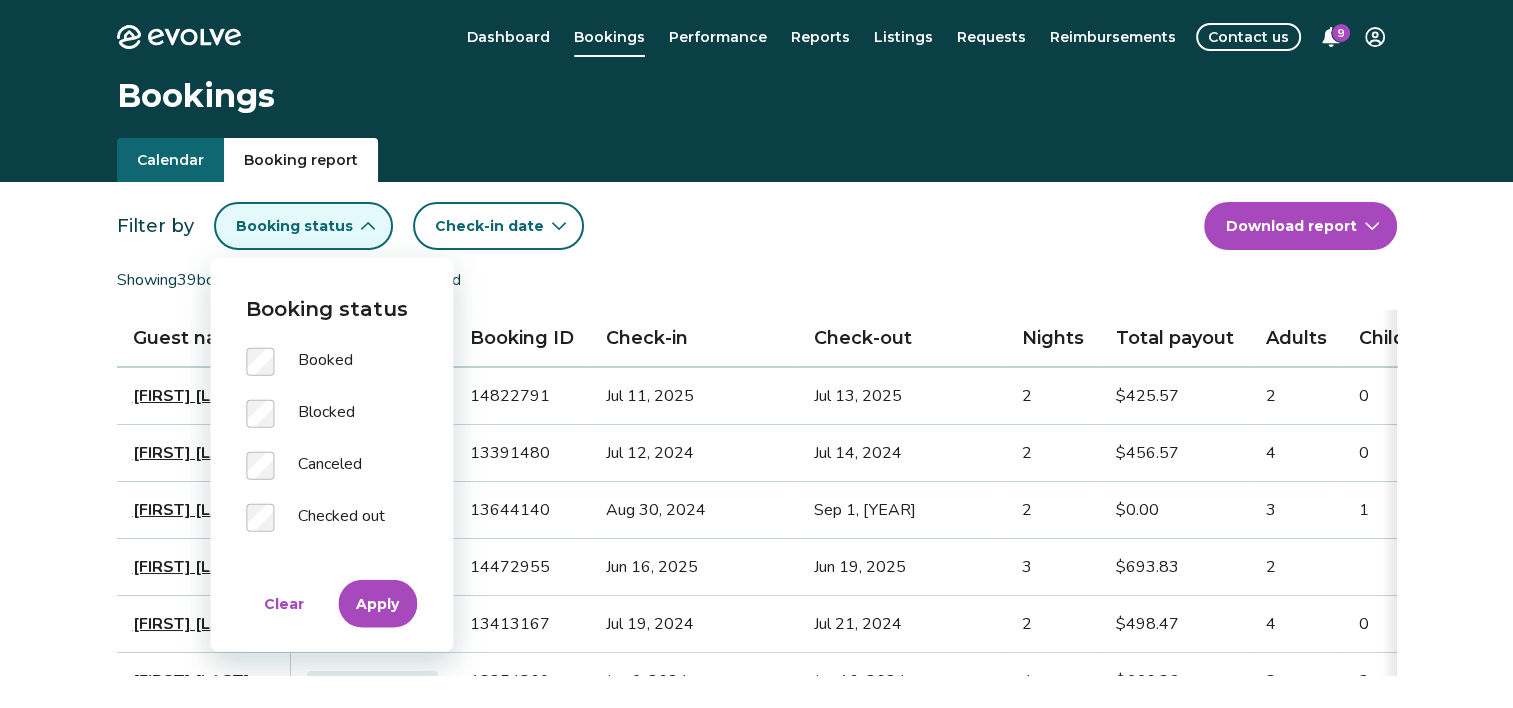 click on "Canceled" at bounding box center (331, 478) 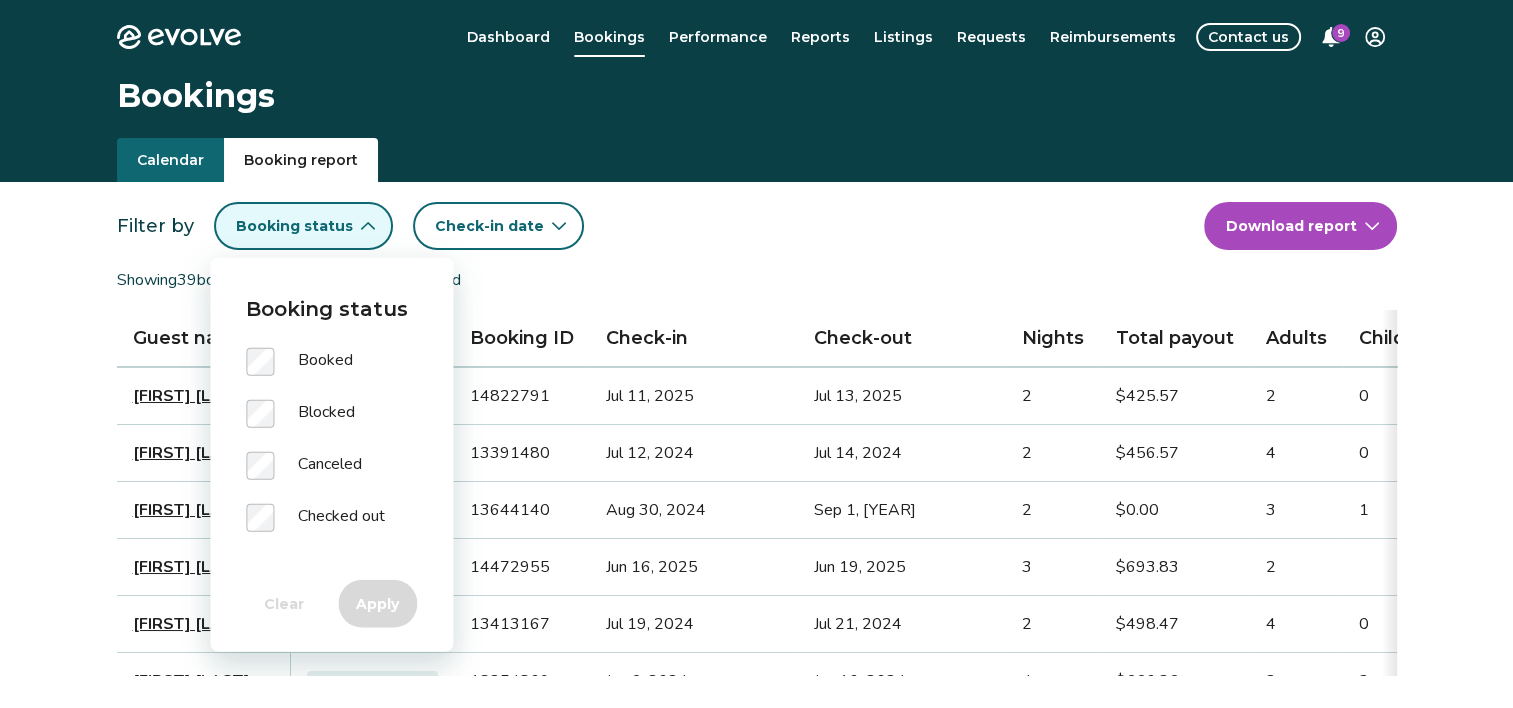 click on "Canceled" at bounding box center (331, 478) 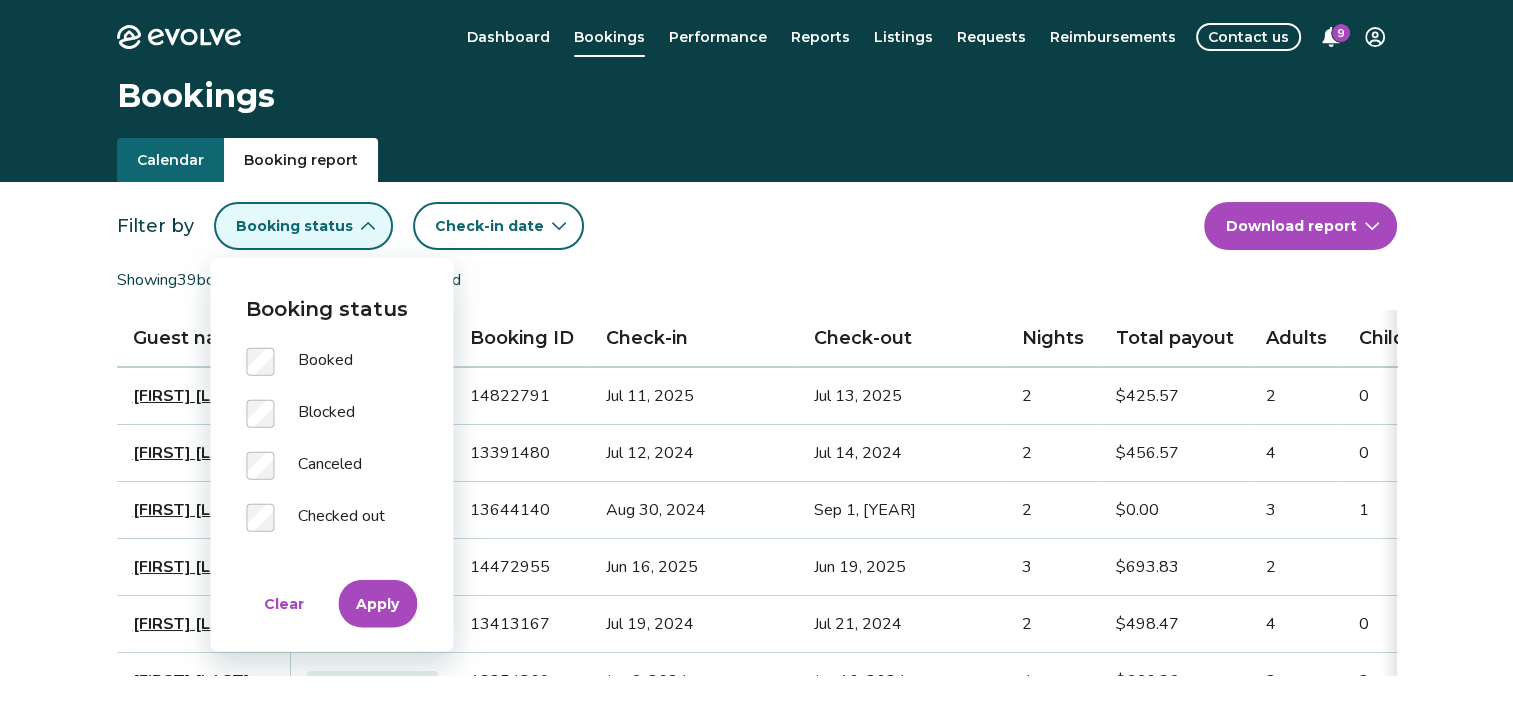 click on "Canceled" at bounding box center [331, 478] 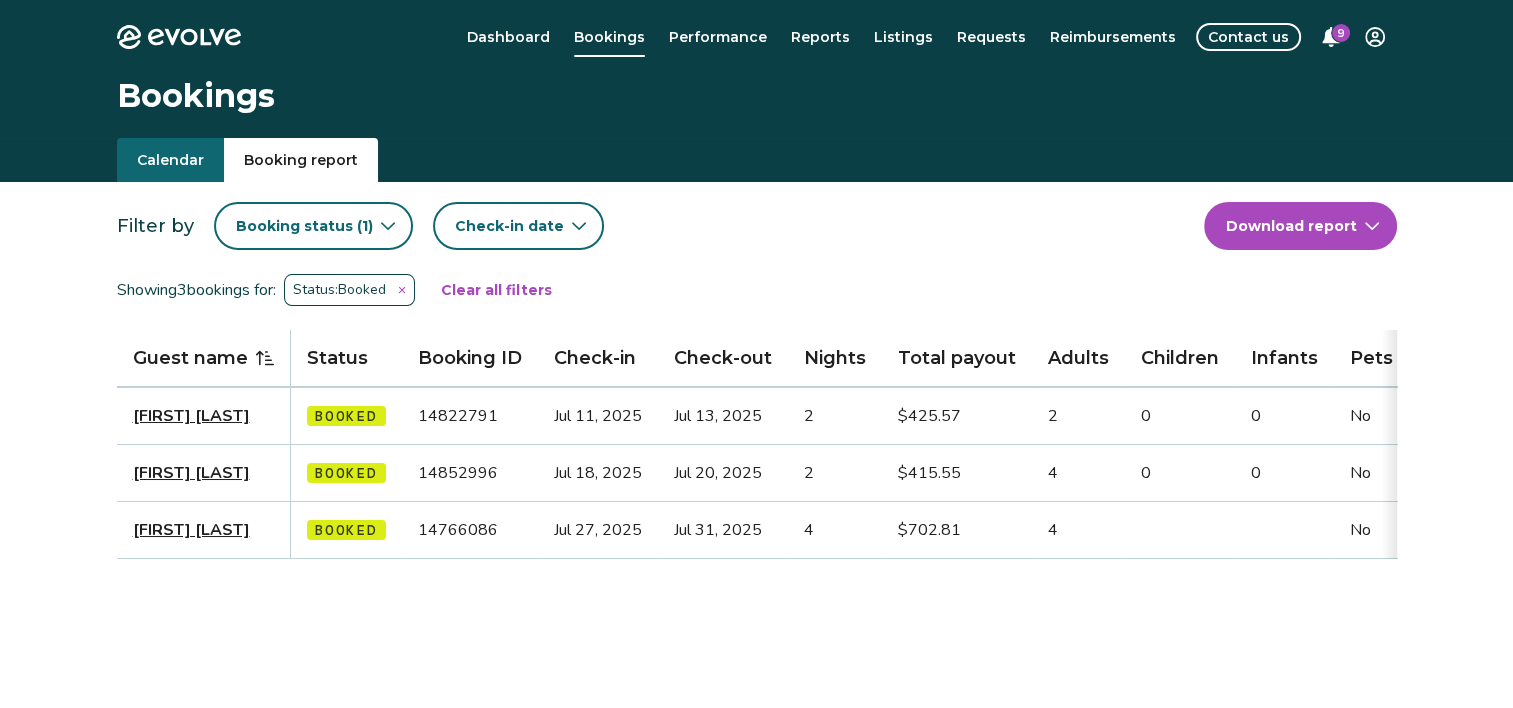 scroll, scrollTop: 316, scrollLeft: 0, axis: vertical 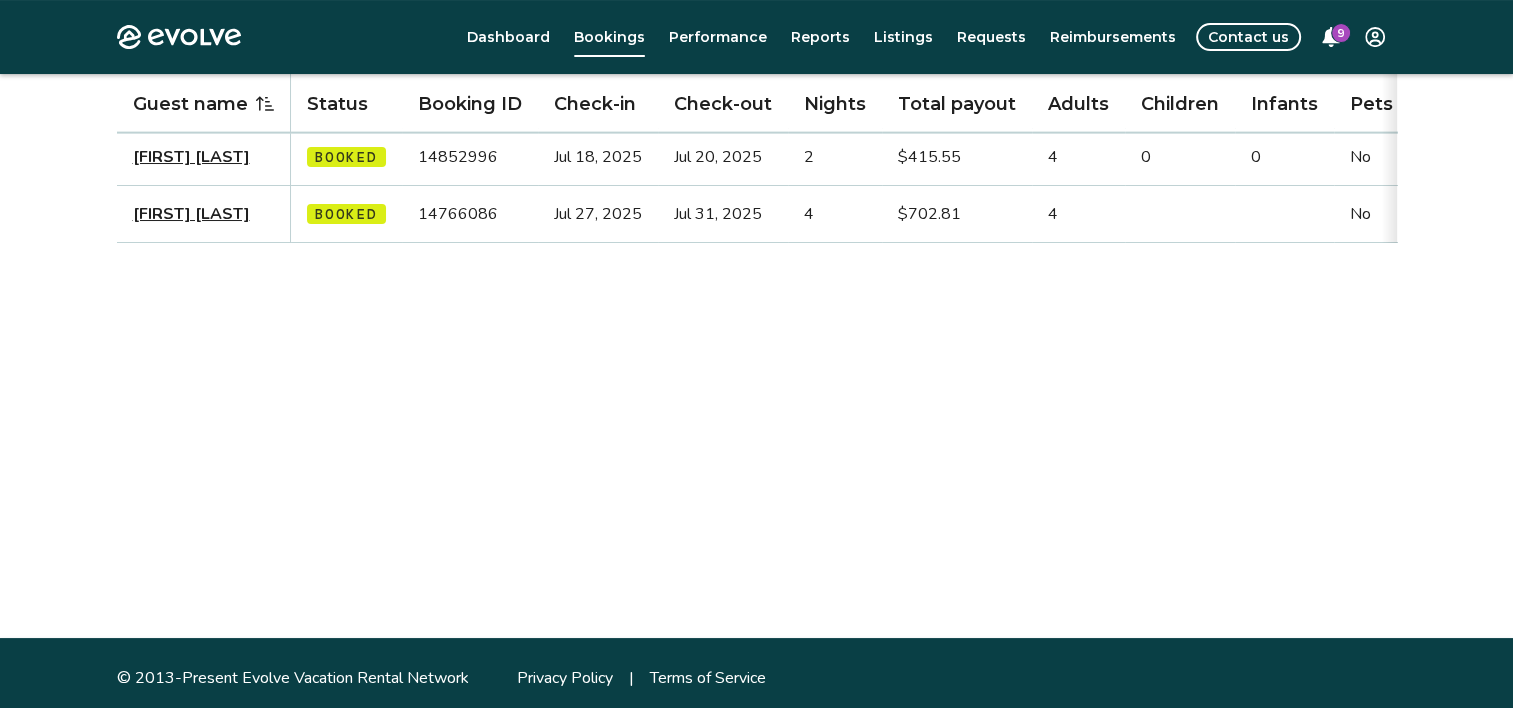 click on "Calendar Booking report Filter by Booking status ( 1 ) Check-in date Download report Showing 3 bookings for: Status: Booked Clear all filters Guest name Status Booking ID Check-in Check-out Nights Total payout Adults Children Infants Pets Listing Guest email Guest phone Date booked Booking site [FIRST] [LAST] Booked [BOOKING_ID] [MONTH] [DAY], [YEAR] [MONTH] [DAY], [YEAR] 2 $[PRICE] 2 0 0 No ([PHONE]) [MONTH] [DAY], [YEAR] Airbnb [FIRST] [LAST] Booked [BOOKING_ID] [MONTH] [DAY], [YEAR] [MONTH] [DAY], [YEAR] 2 $[PRICE] 4 0 0 No ([PHONE]) [MONTH] [DAY], [YEAR] Airbnb [FIRST] [LAST] Booked [BOOKING_ID] [MONTH] [DAY], [YEAR] [MONTH] [DAY], [YEAR] 4 $[PRICE] 4 No [EMAIL] ([PHONE]) [MONTH] [DAY], [YEAR] Marriott" at bounding box center [756, 230] 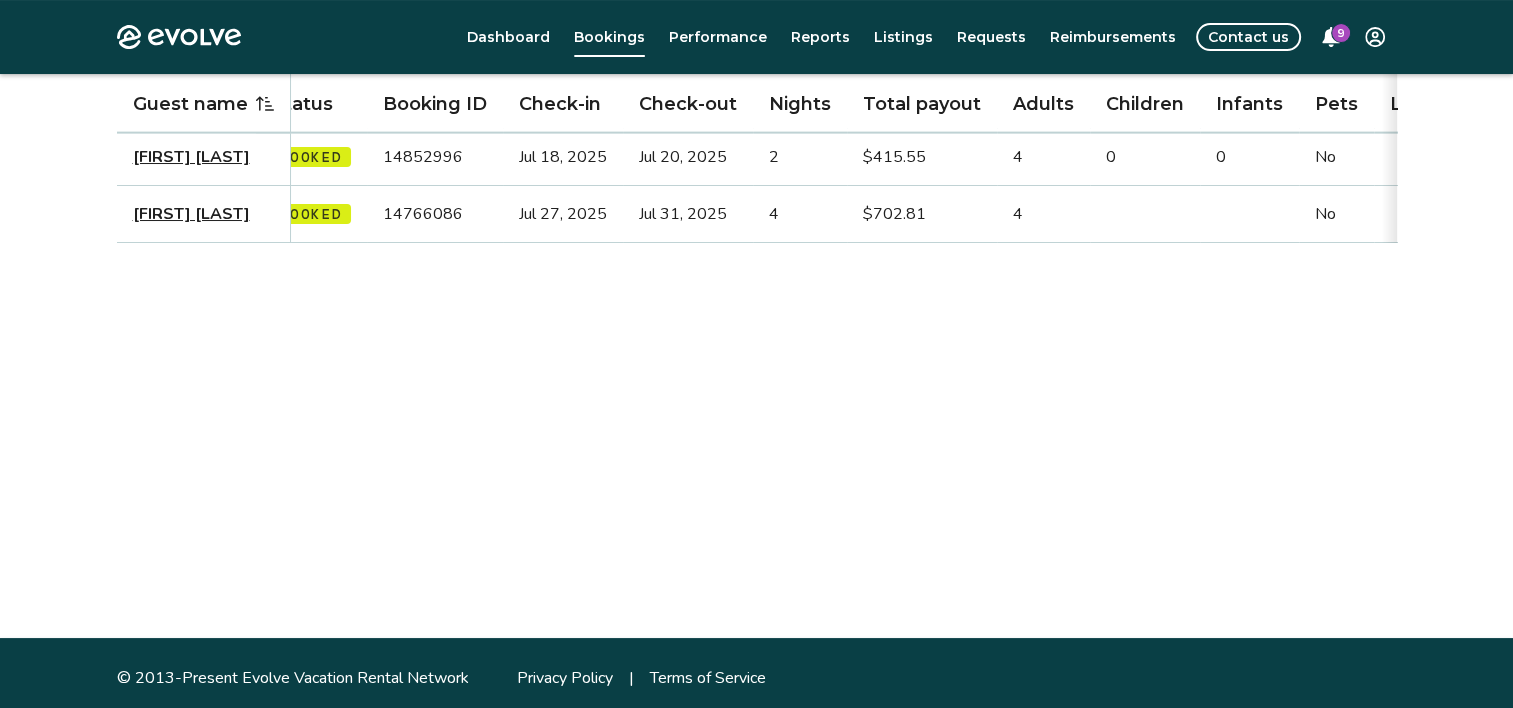 scroll, scrollTop: 0, scrollLeft: 55, axis: horizontal 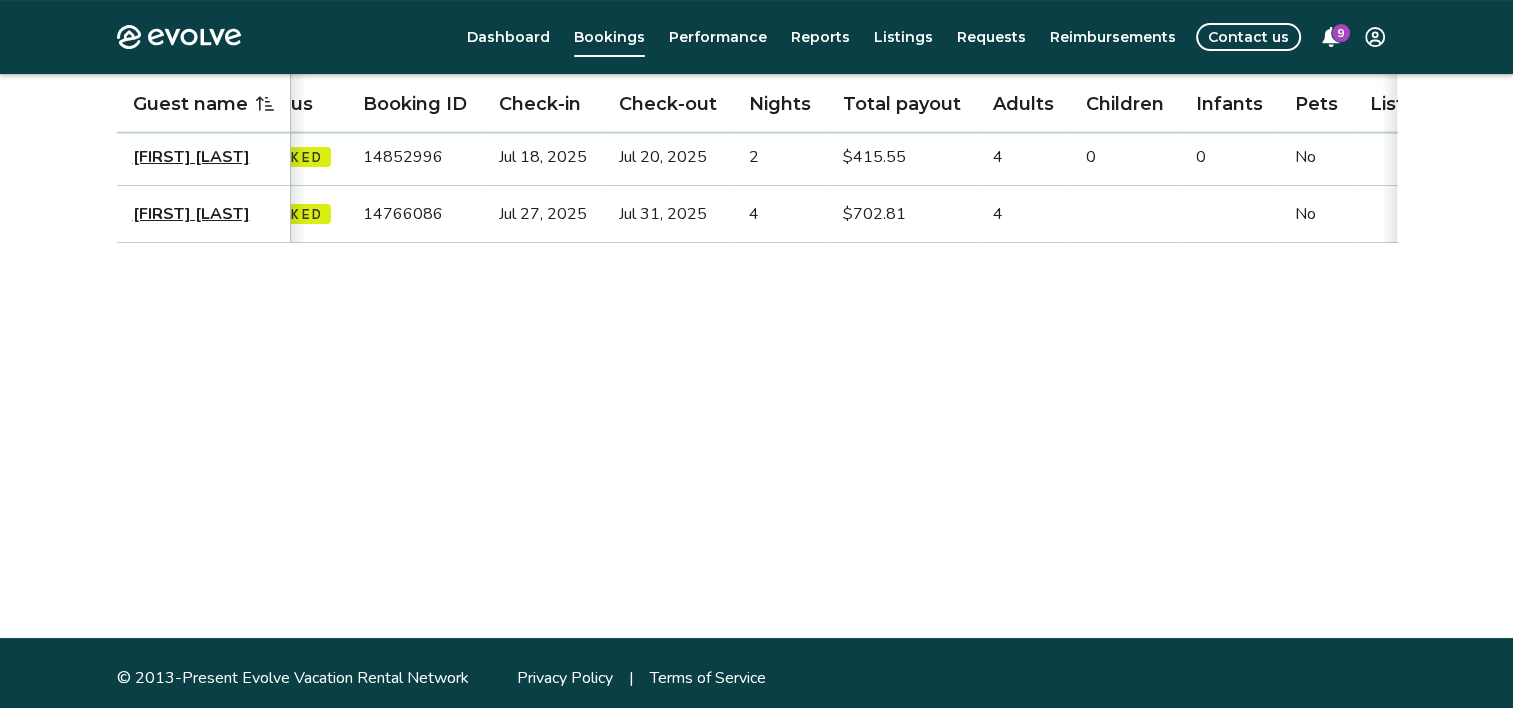 click on "[FIRST] [LAST]" at bounding box center (191, 214) 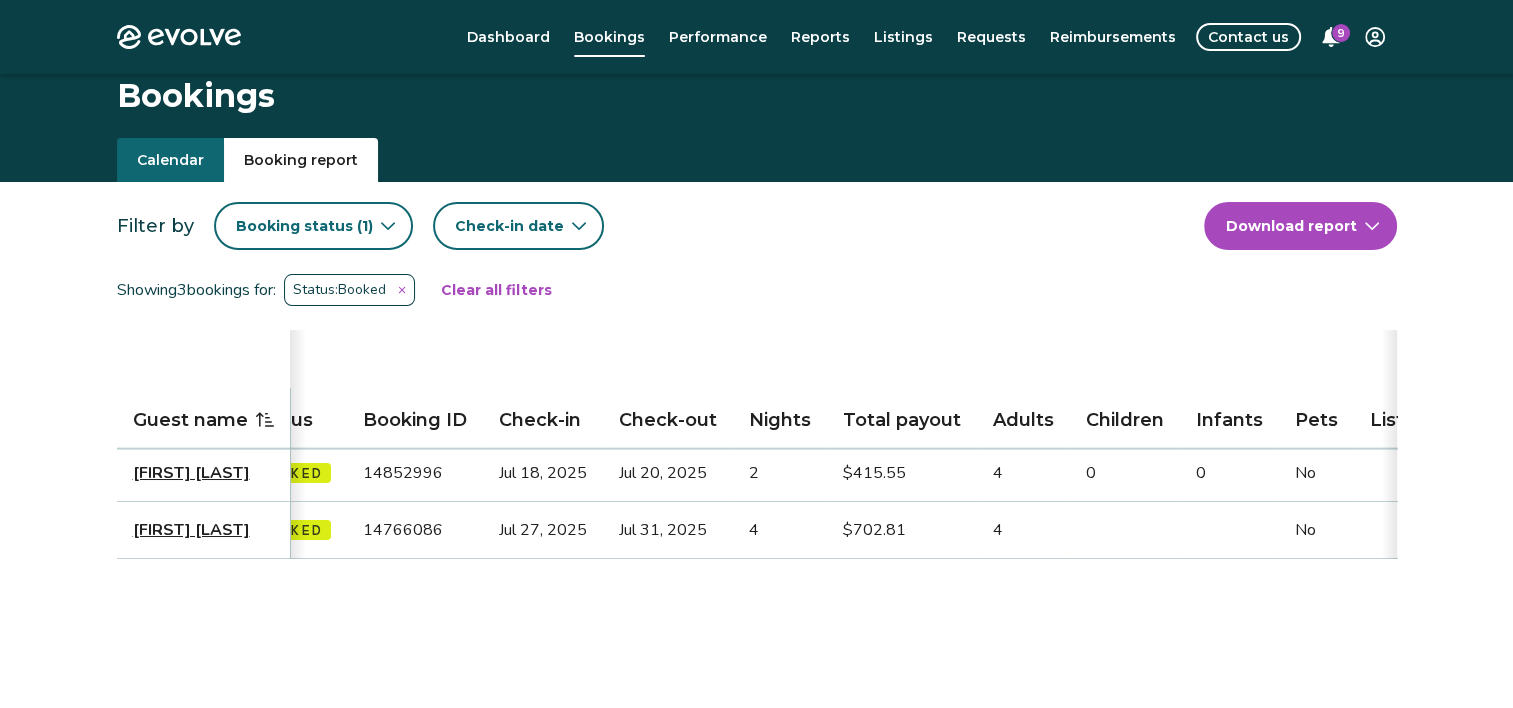 click on "Bookings Calendar Booking report Filter by Booking status ( 1 ) Check-in date Download report Showing 3 bookings for: Status: Booked Clear all filters Guest name Status Booking ID Check-in Check-out Nights Total payout Adults Children Infants Pets Listing Guest email Guest phone Date booked Booking site [FIRST] [LAST] Booked [BOOKING_ID] [MONTH] [DAY], [YEAR] [MONTH] [DAY], [YEAR] 2 $[PRICE] 2 0 0 No ([PHONE]) [MONTH] [DAY], [YEAR] Airbnb [FIRST] [LAST] Booked [BOOKING_ID] [MONTH] [DAY], [YEAR] [MONTH] [DAY], [YEAR] 2 $[PRICE] 4 0 0 No ([PHONE]) [MONTH] [DAY], [YEAR] Airbnb [FIRST] [LAST] Booked [BOOKING_ID] [MONTH] [DAY], [YEAR] [MONTH] [DAY], [YEAR] 4 $[PRICE] 4 No [EMAIL] ([PHONE]) [MONTH] [DAY], [YEAR] Marriott" at bounding box center (756, 514) 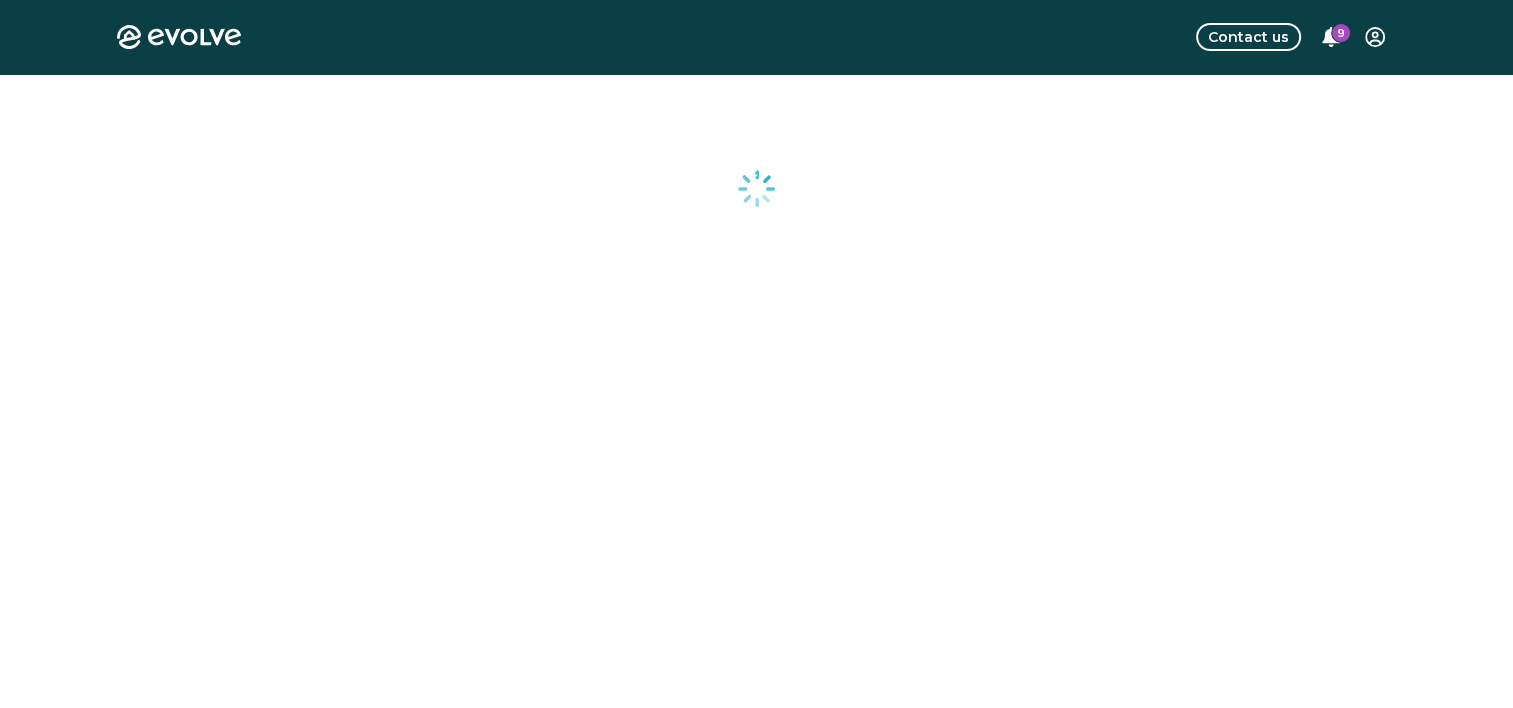 click at bounding box center [756, 514] 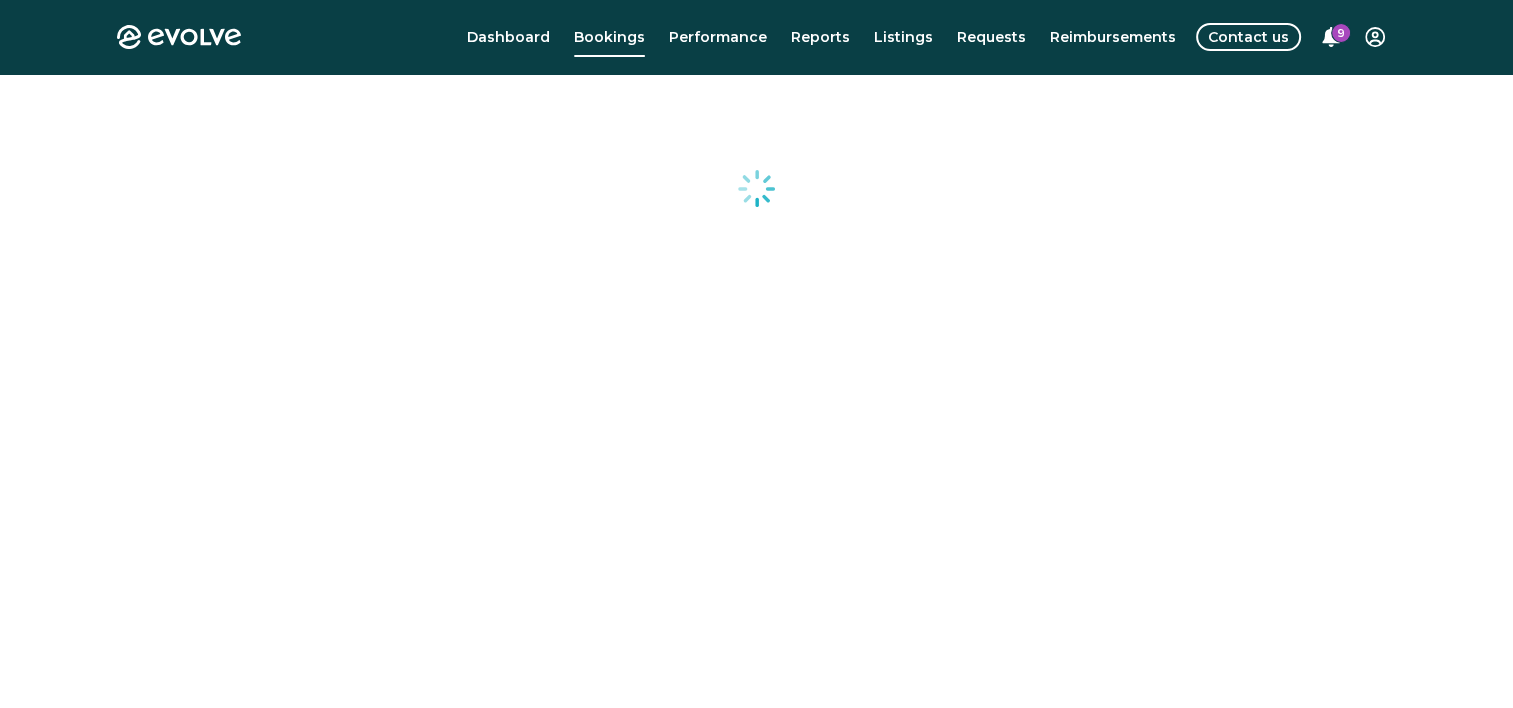 click at bounding box center [756, 514] 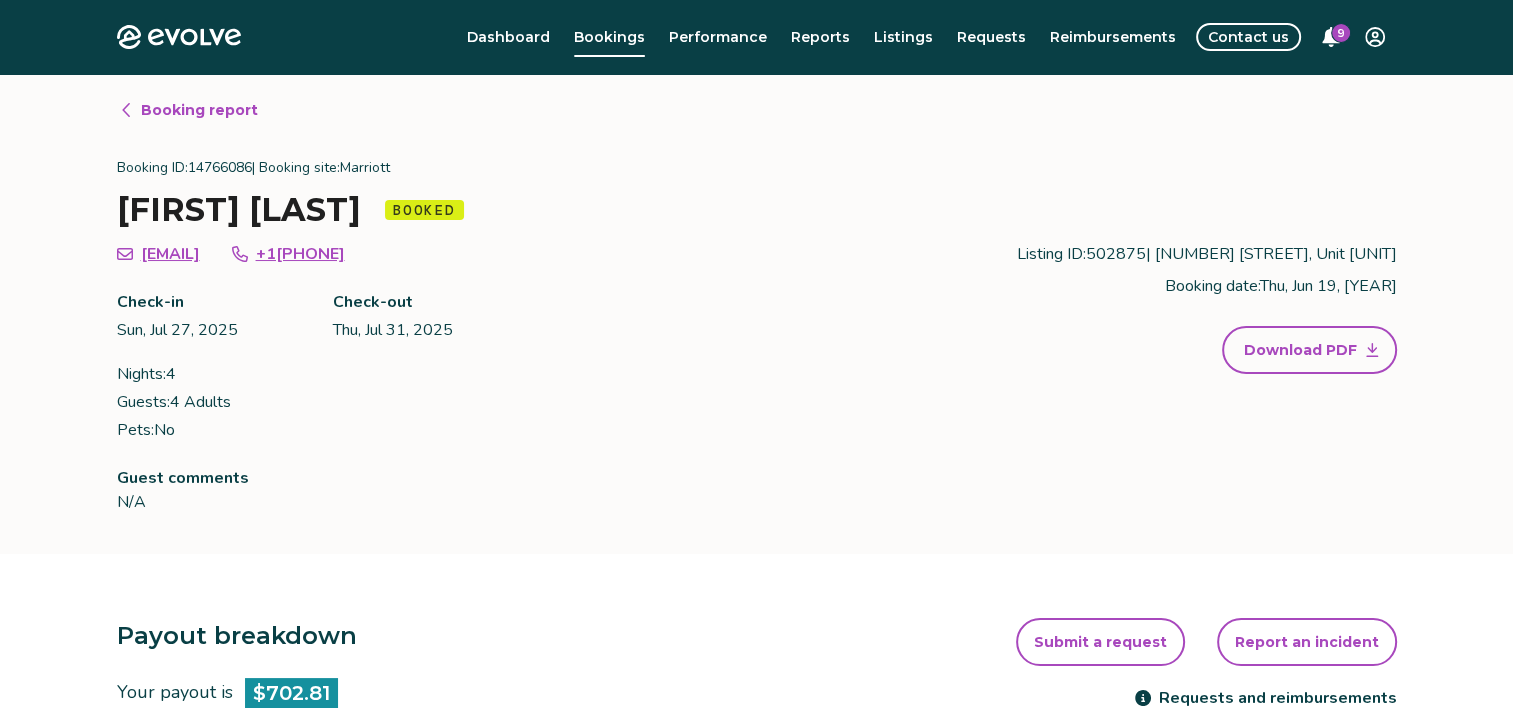 click on "Your payout is" at bounding box center [175, 693] 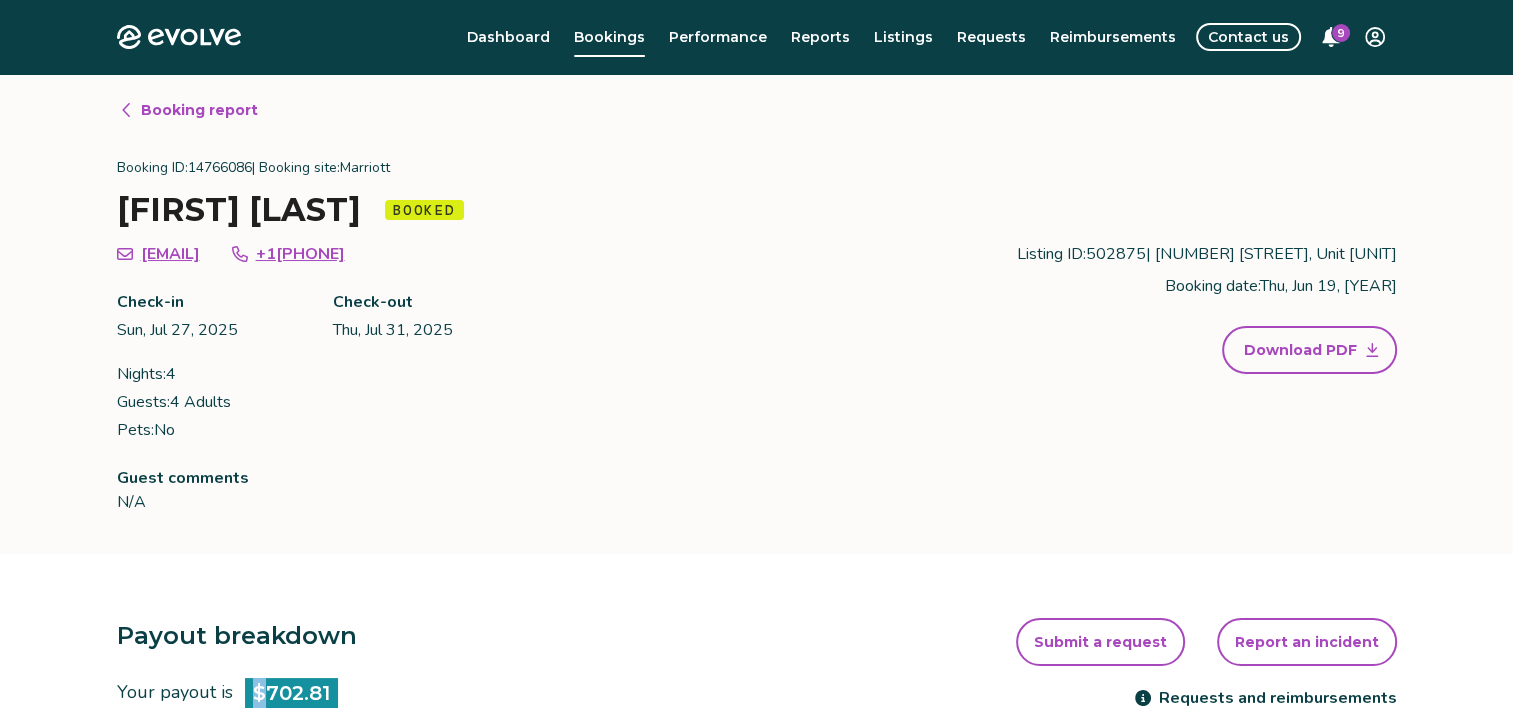 click on "Your payout is $702.81" at bounding box center (227, 693) 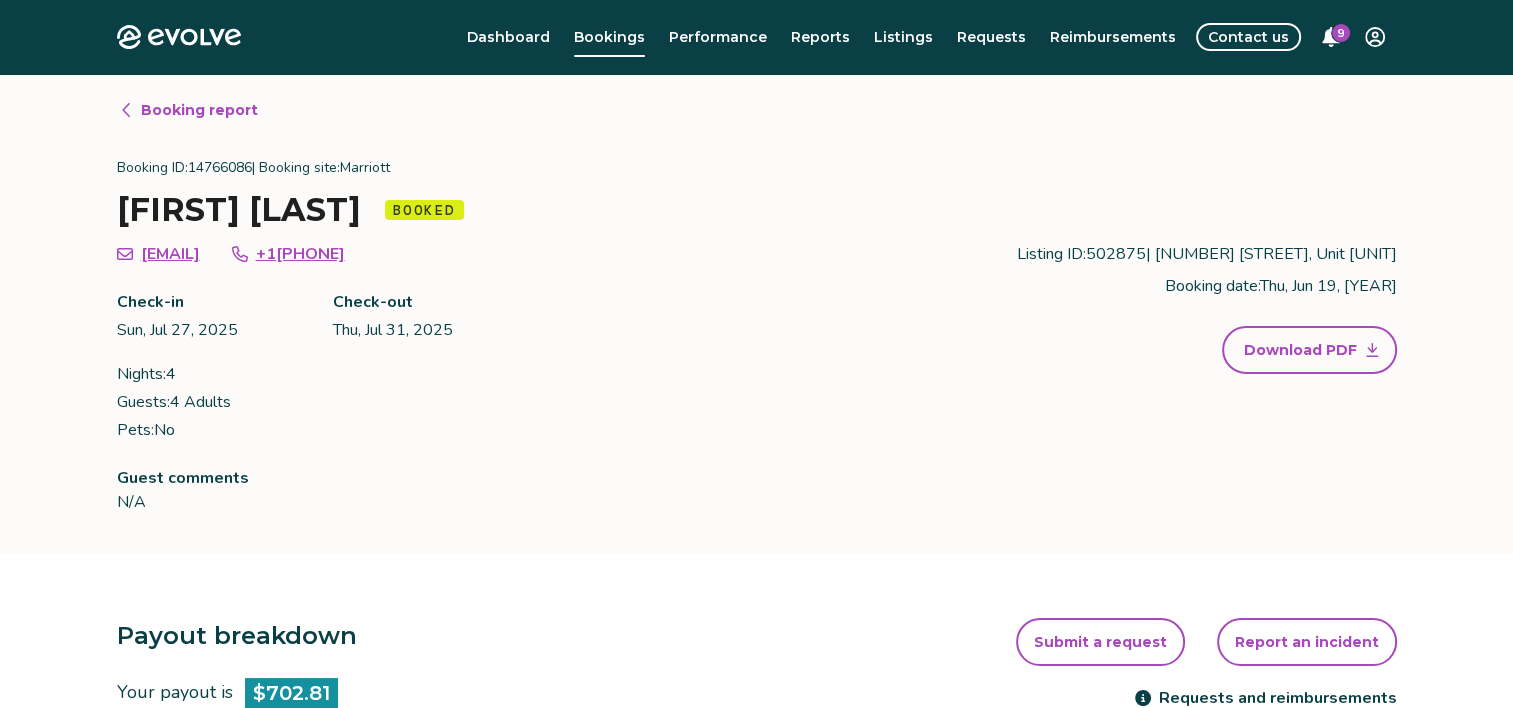 click on "Your payout is" at bounding box center (175, 693) 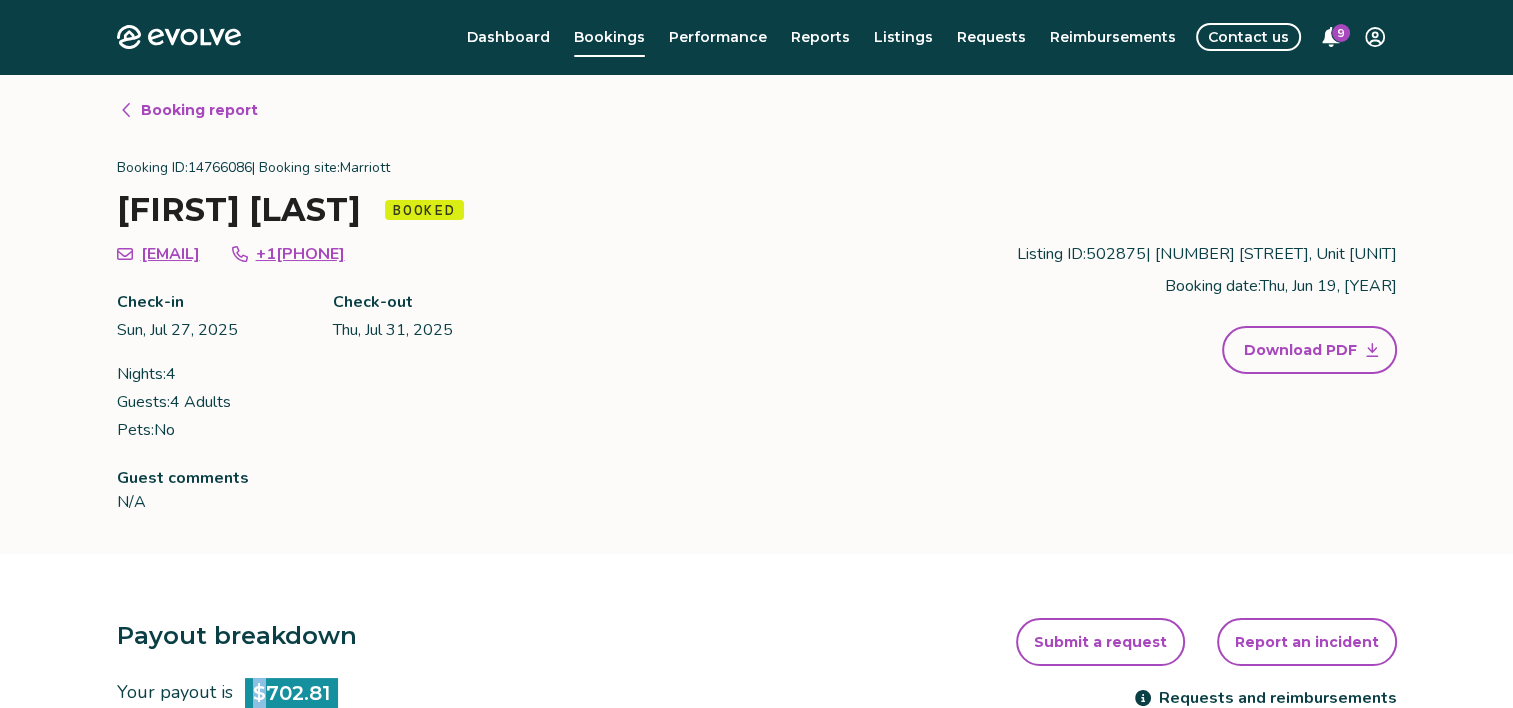 click on "Payout breakdown Your payout is $[PRICE] Base rates and fees $[PRICE] Evolve management fee $[PRICE] Your tax responsibility $0.00 Your payout $[PRICE] It may take 5-9 business days for payouts to appear in your bank account after a guest checks in." at bounding box center (469, 818) 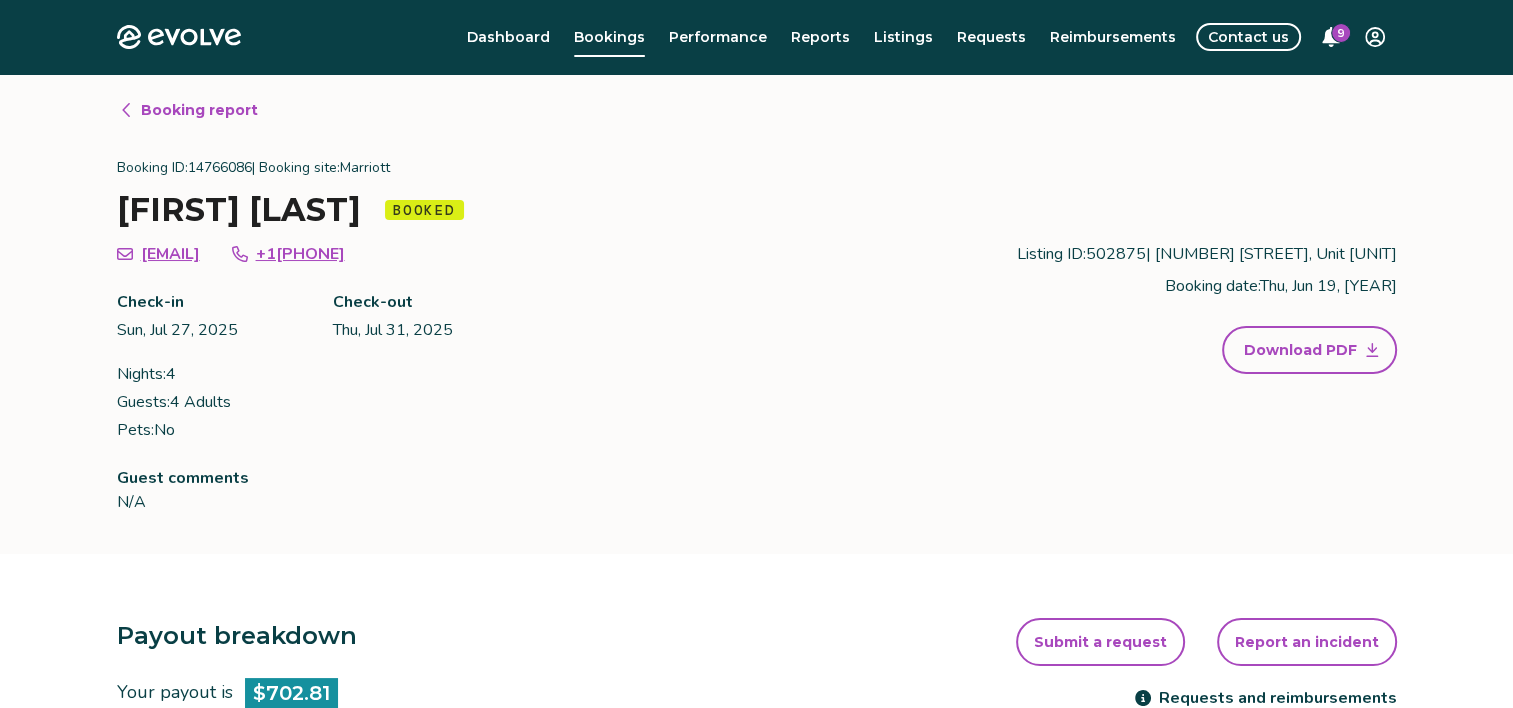 click on "Your payout is $702.81" at bounding box center [227, 693] 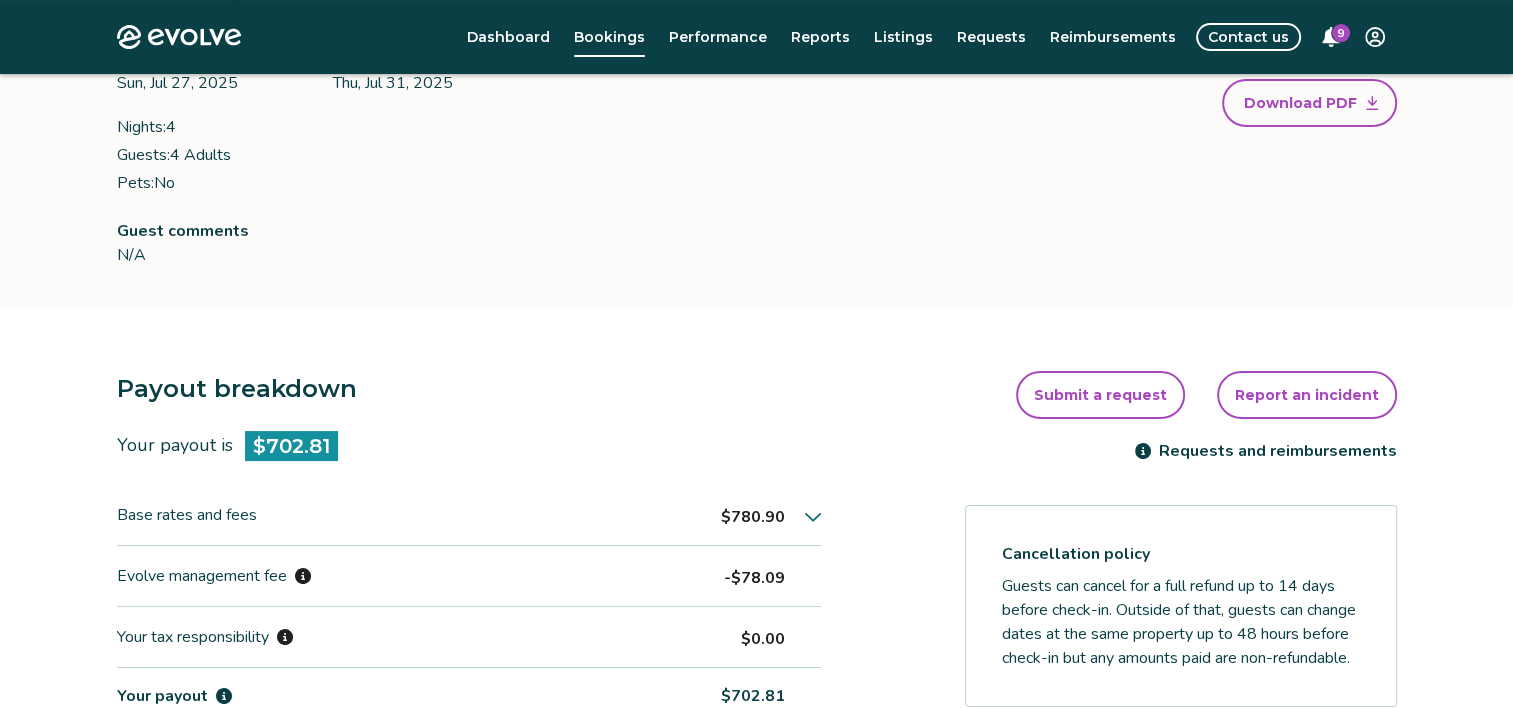 scroll, scrollTop: 248, scrollLeft: 0, axis: vertical 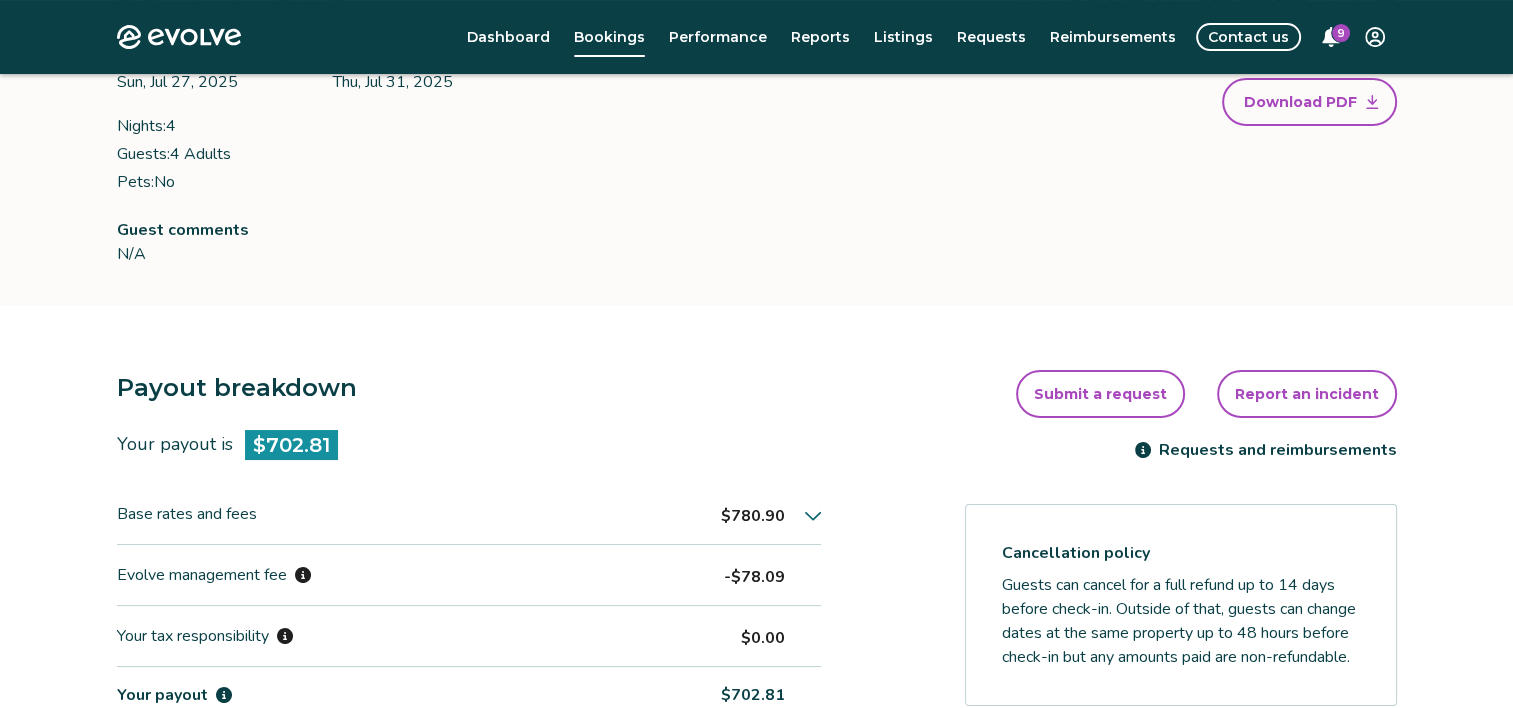 click on "Payout breakdown Your payout is $702.81 Base rates and fees $780.90 Evolve management fee -$78.09 Your tax responsibility $0.00 Your payout $702.81 It may take 5-9 business days for payouts to appear in your bank account after a guest checks in. Transactions and line items Transactions Line items Processing date Amount Transactions total $702.81 Jul 29, 2025 $702.81 Submit a request Report an incident Requests and reimbursements Cancellation policy Guests can cancel for a full refund up to 14 days before check-in. Outside of that, guests can change dates at the same property up to 48 hours before check-in but any amounts paid are non-refundable. Cancel guest booking Today is   15   days   from the check-in date. Request to cancel booking" at bounding box center (757, 792) 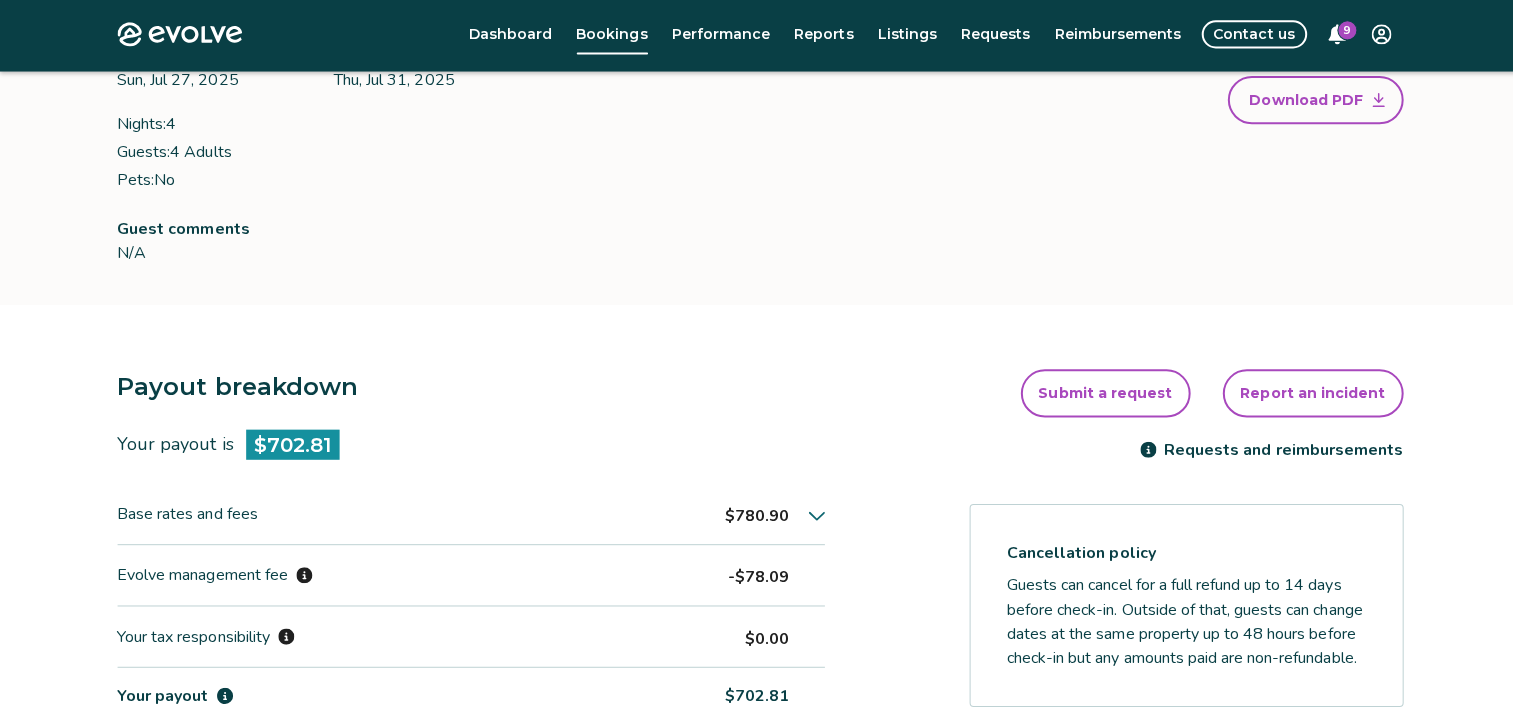 click on "Your payout $702.81" at bounding box center [469, 695] 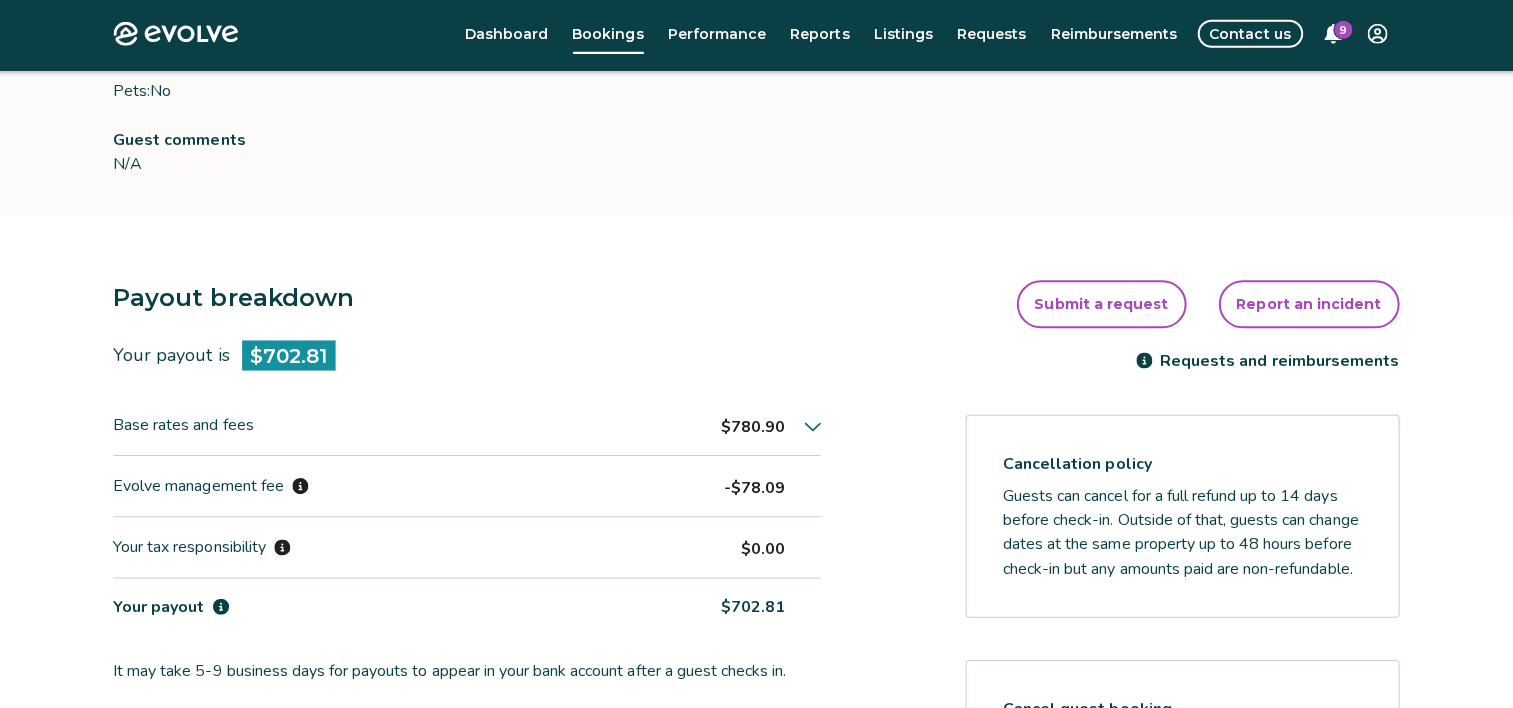 scroll, scrollTop: 325, scrollLeft: 0, axis: vertical 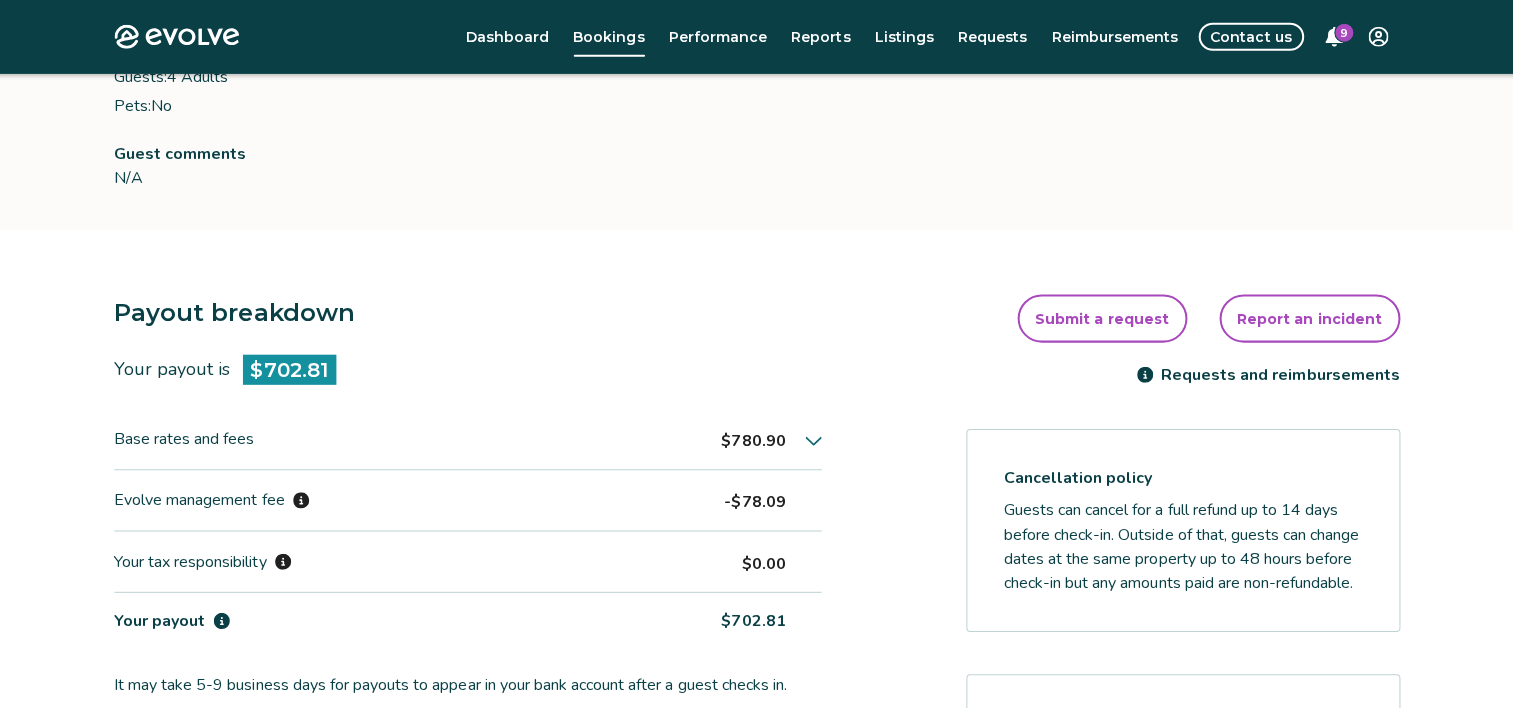 click on "It may take 5-9 business days for payouts to appear in your bank account after a guest checks in." at bounding box center [452, 682] 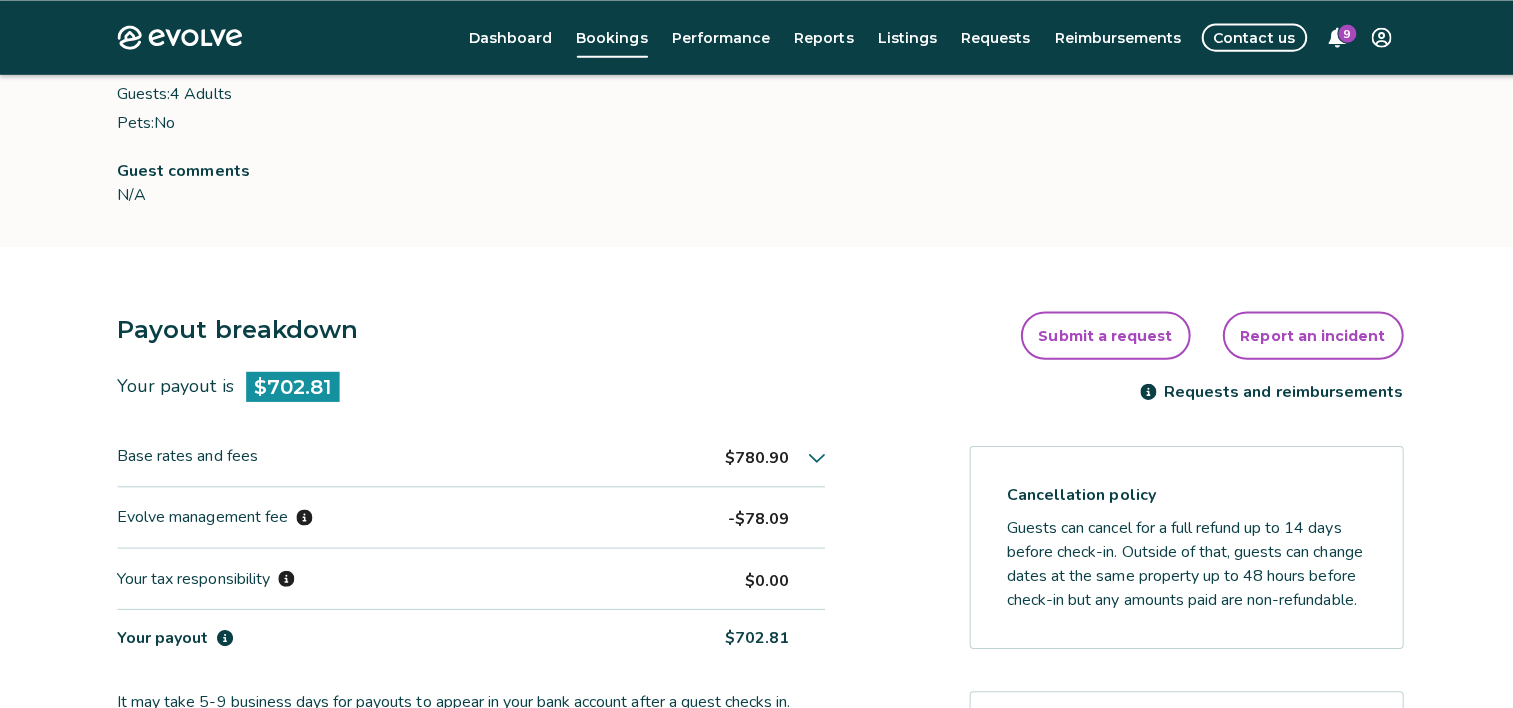 scroll, scrollTop: 0, scrollLeft: 0, axis: both 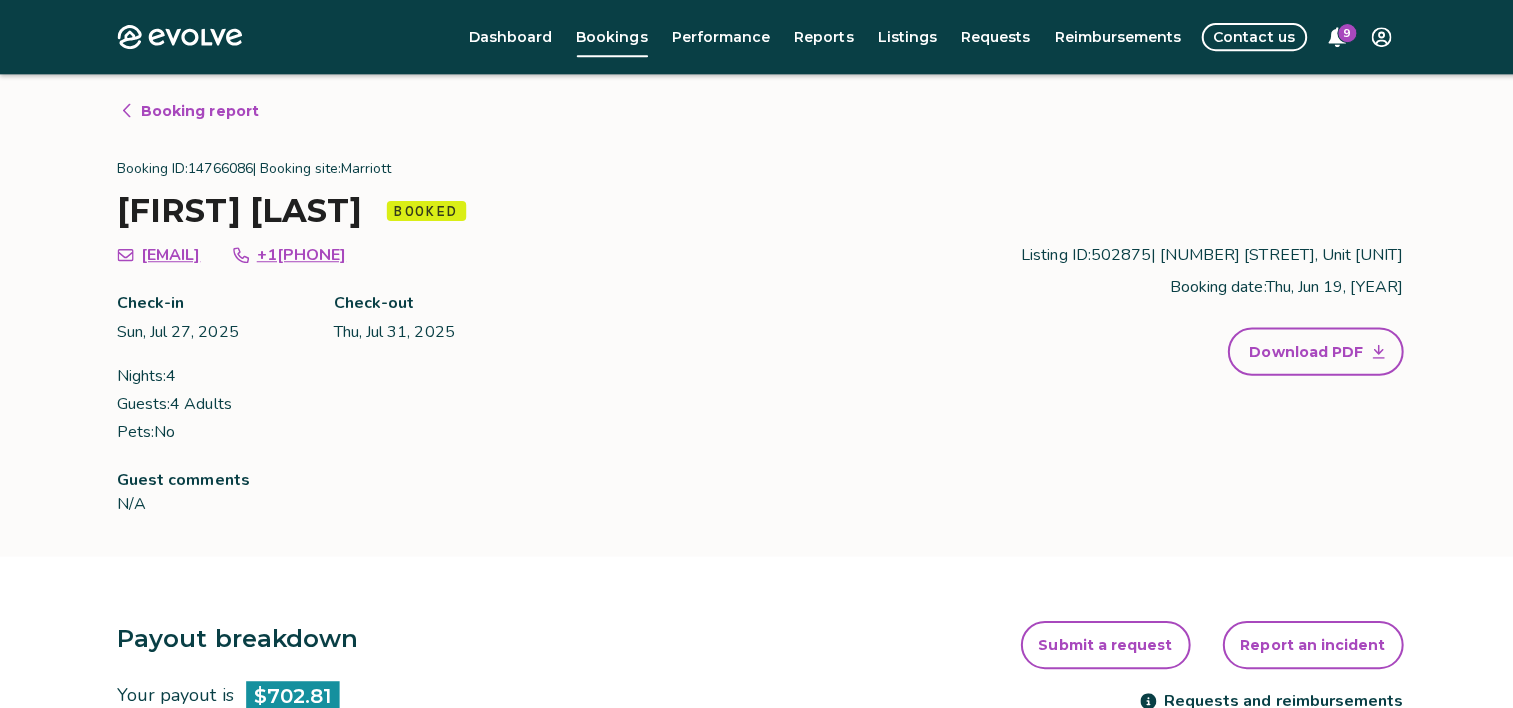 click on "Guest comments" at bounding box center [183, 478] 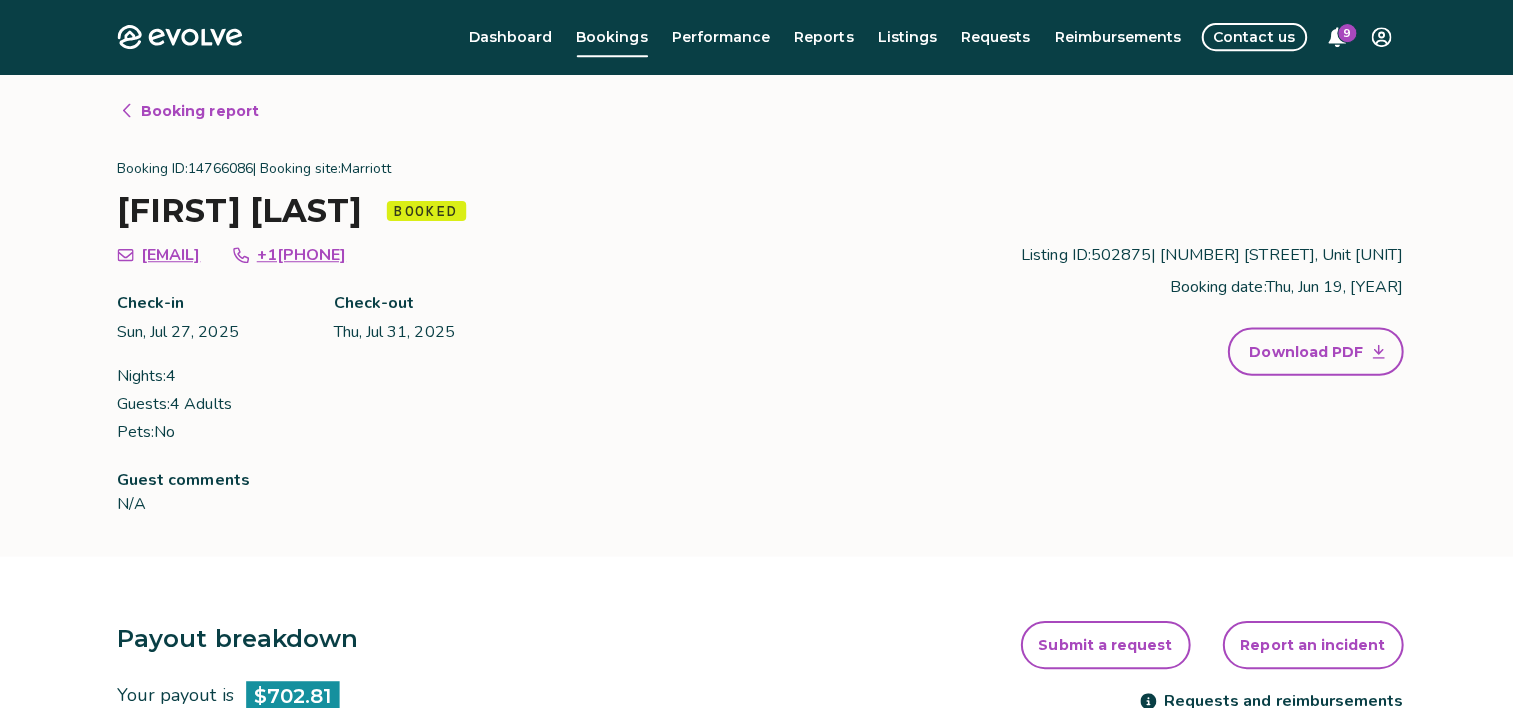 click on "N/A" at bounding box center [501, 502] 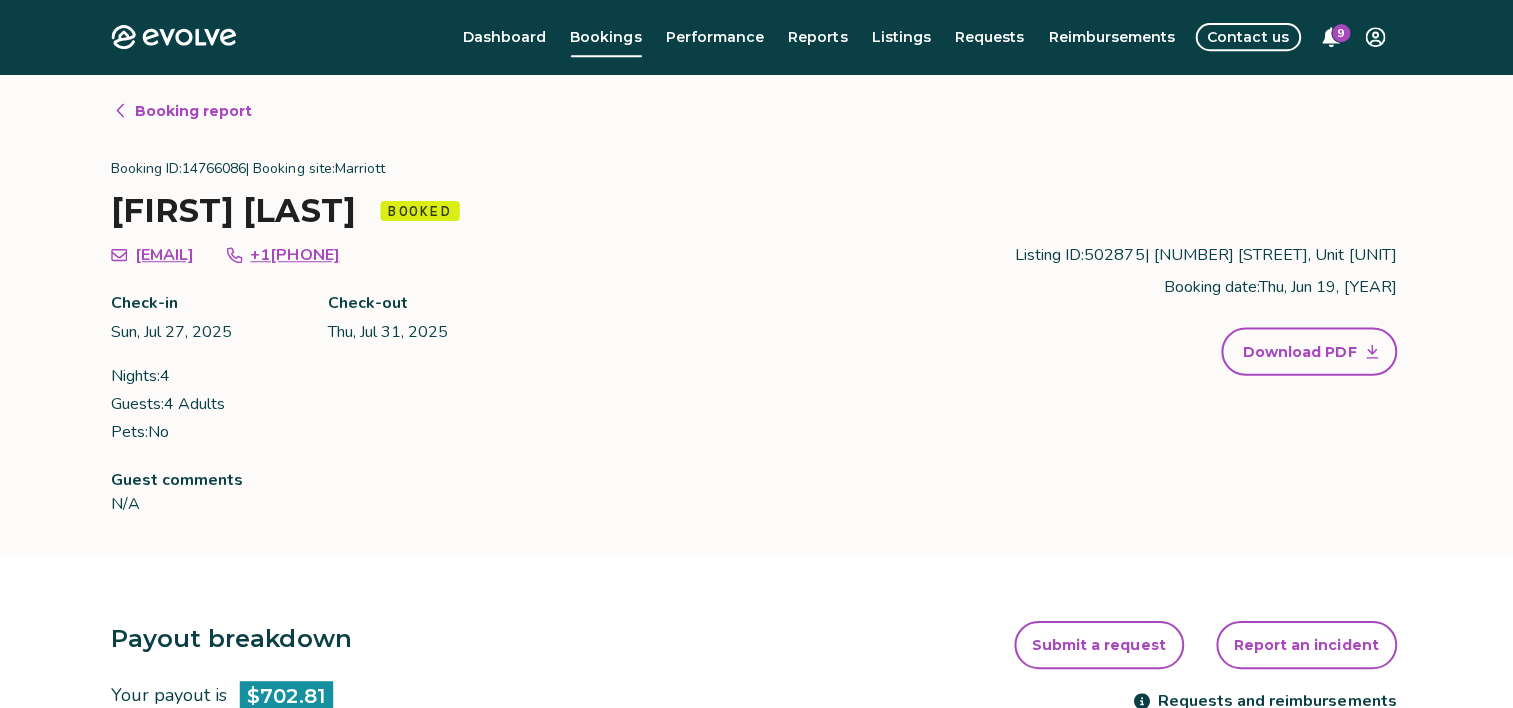 click on "Payout breakdown Your payout is $[PRICE] Base rates and fees $[PRICE] Evolve management fee $[PRICE] Your tax responsibility $0.00 Your payout $[PRICE] It may take 5-9 business days for payouts to appear in your bank account after a guest checks in." at bounding box center [469, 818] 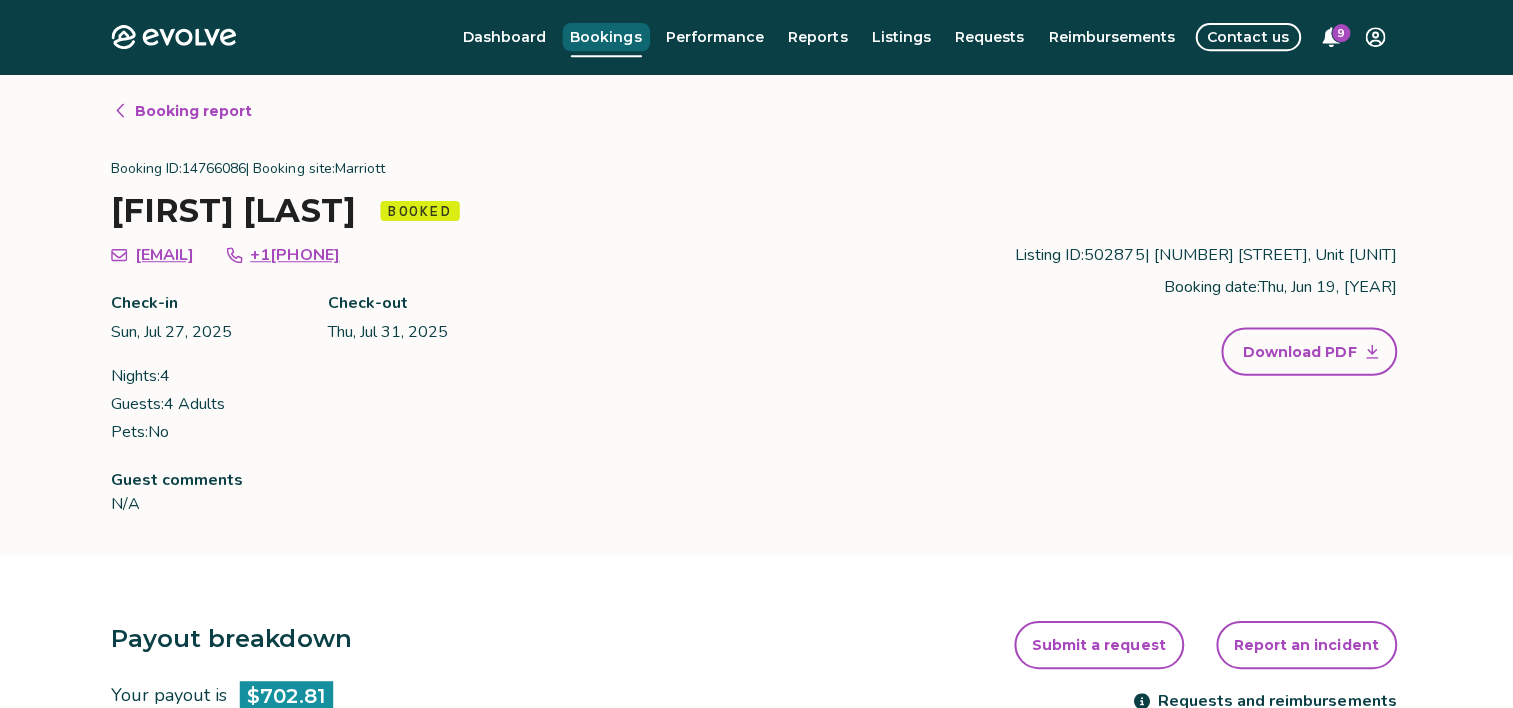 click on "Bookings" at bounding box center (609, 37) 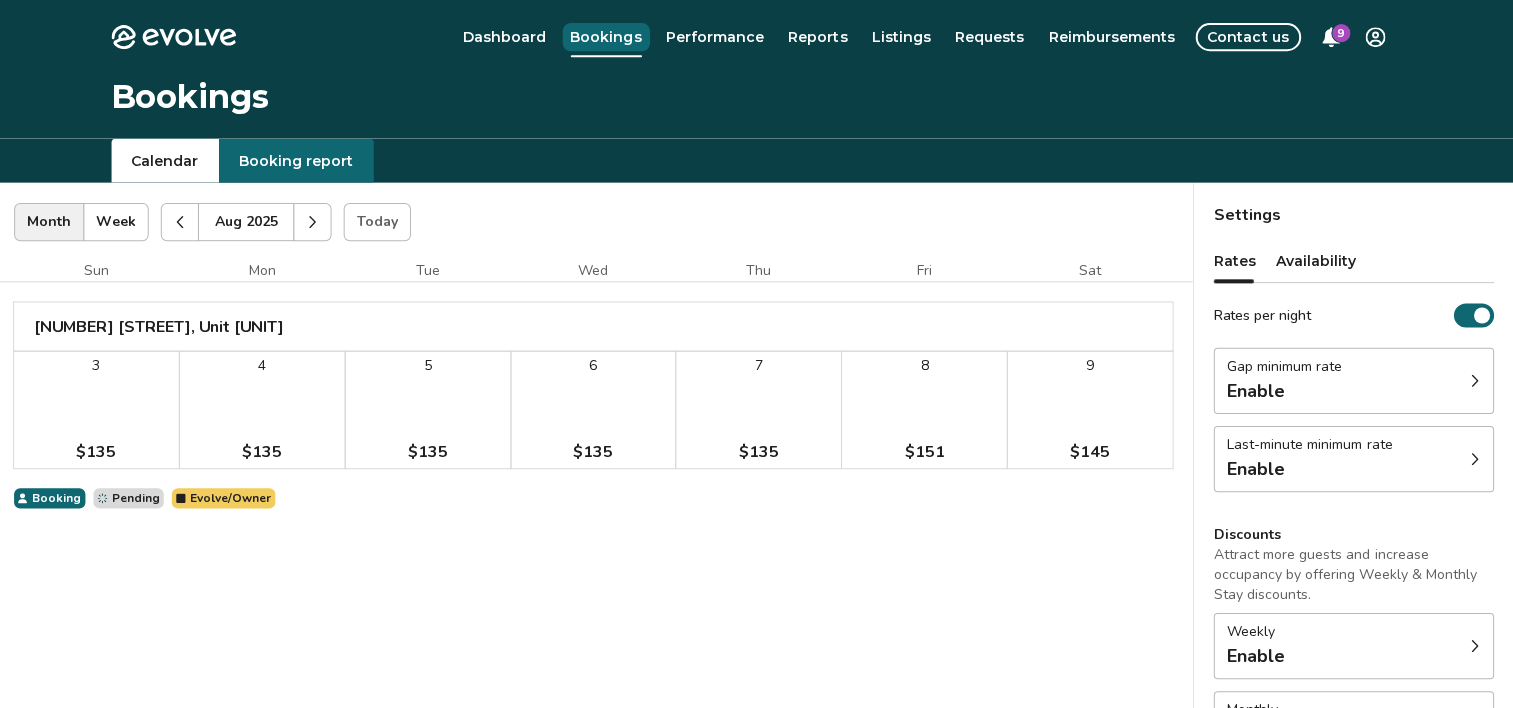 click on "Booking Pending Evolve/Owner" at bounding box center [596, 496] 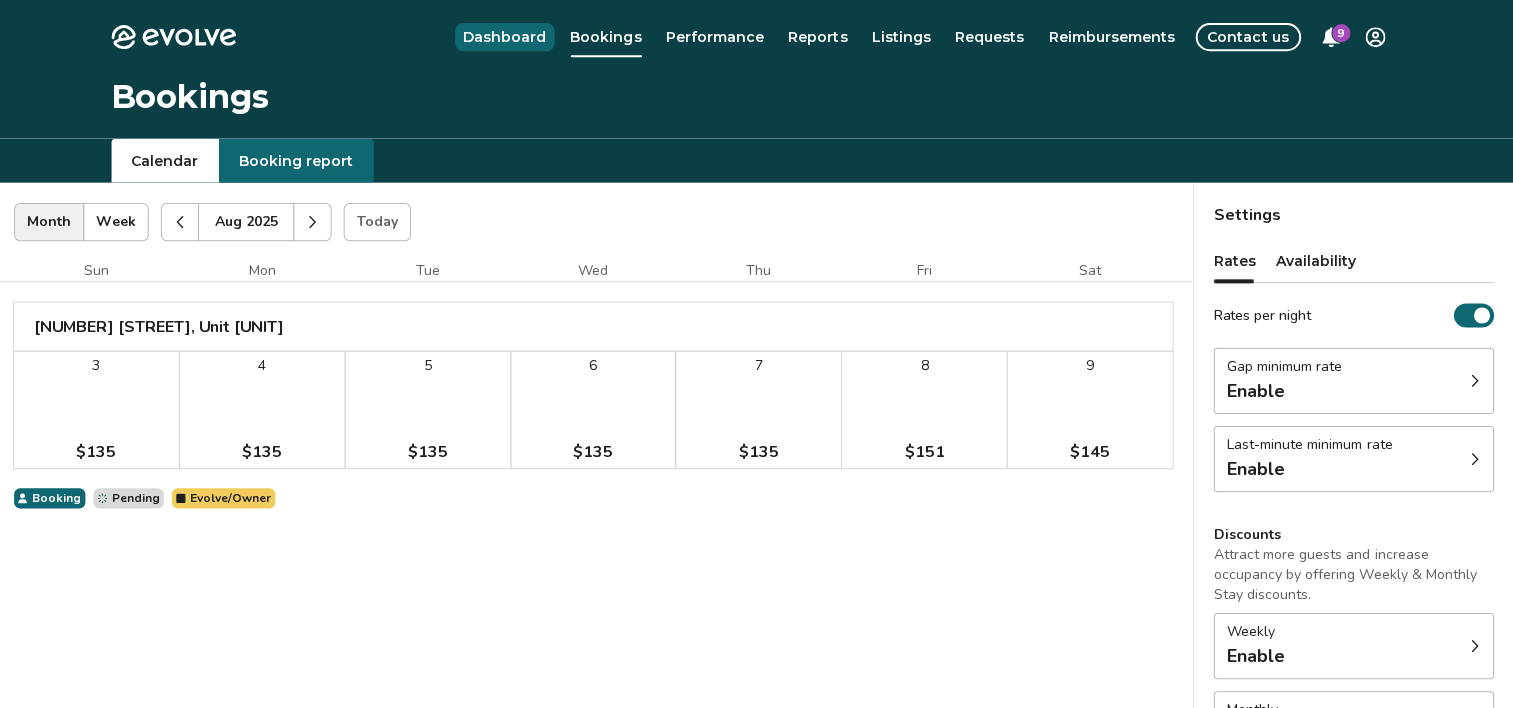 click on "Dashboard" at bounding box center (508, 37) 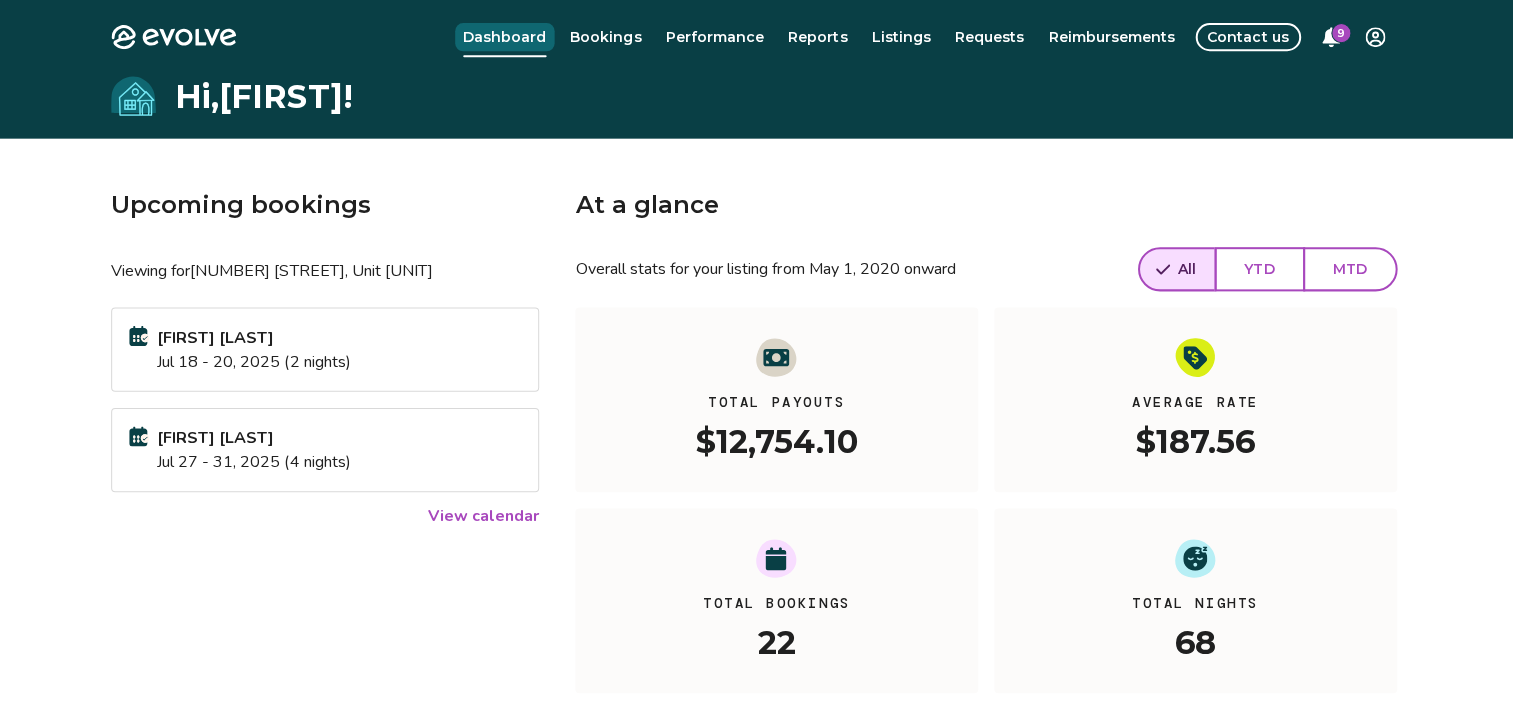 click on "[FIRST] [LAST] Jul 27 - 31, [YEAR] (4 nights)" at bounding box center (330, 448) 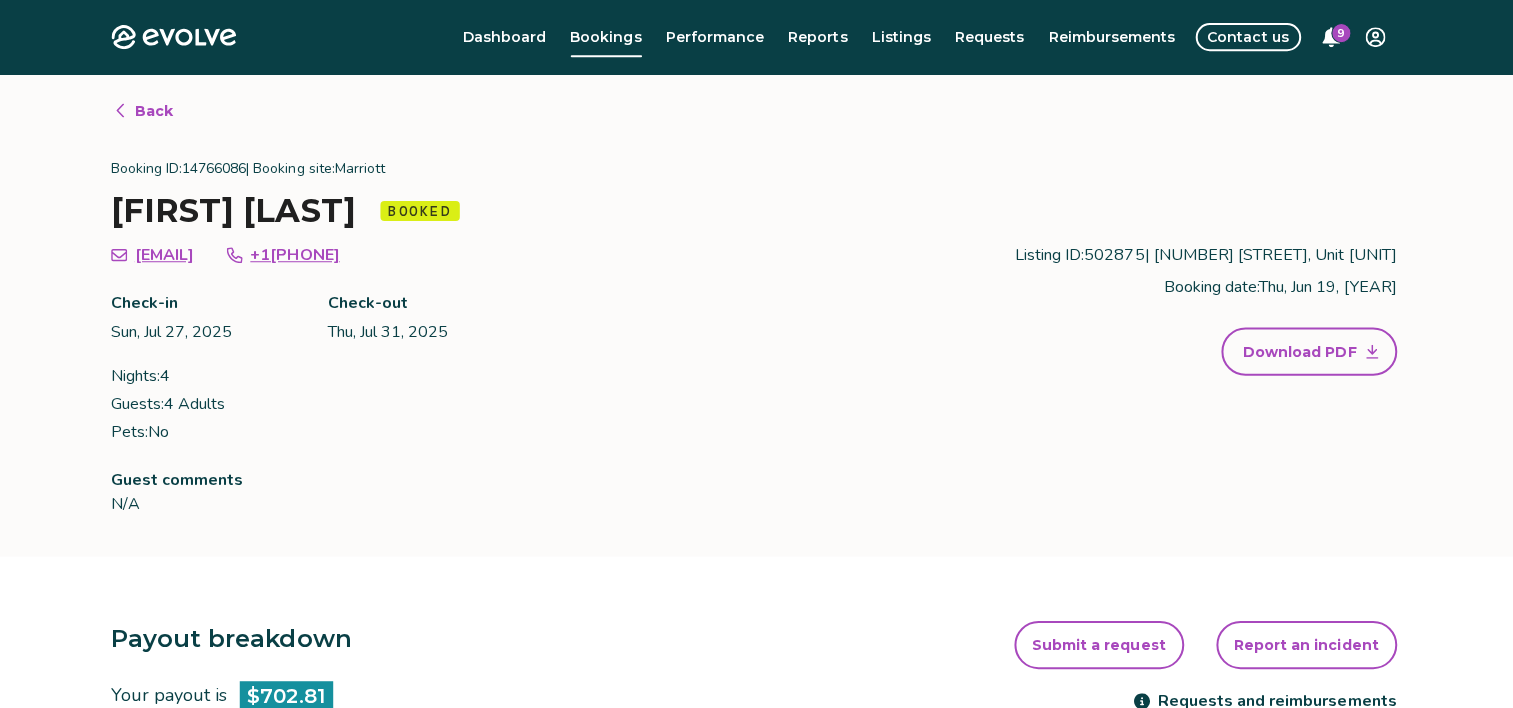 click on "N/A" at bounding box center (501, 502) 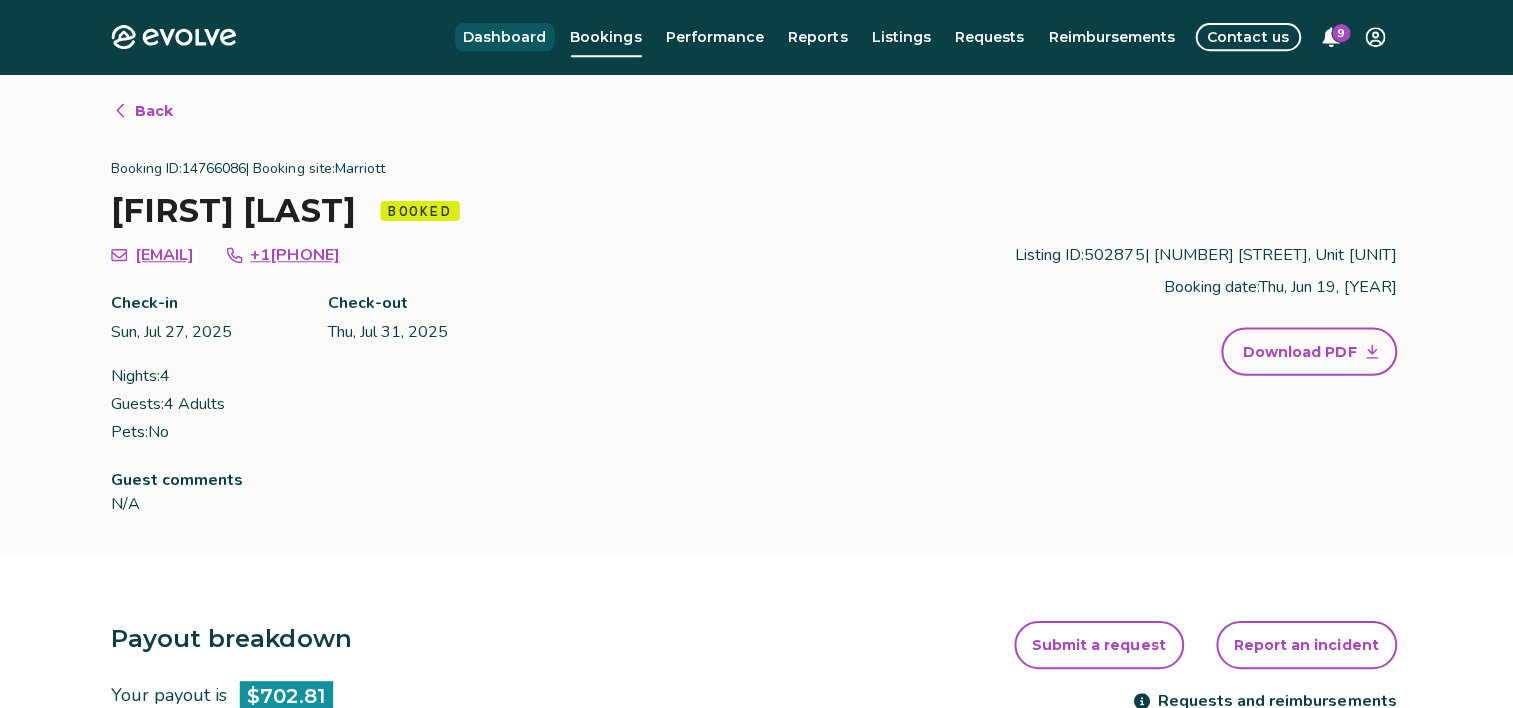 scroll, scrollTop: 0, scrollLeft: 0, axis: both 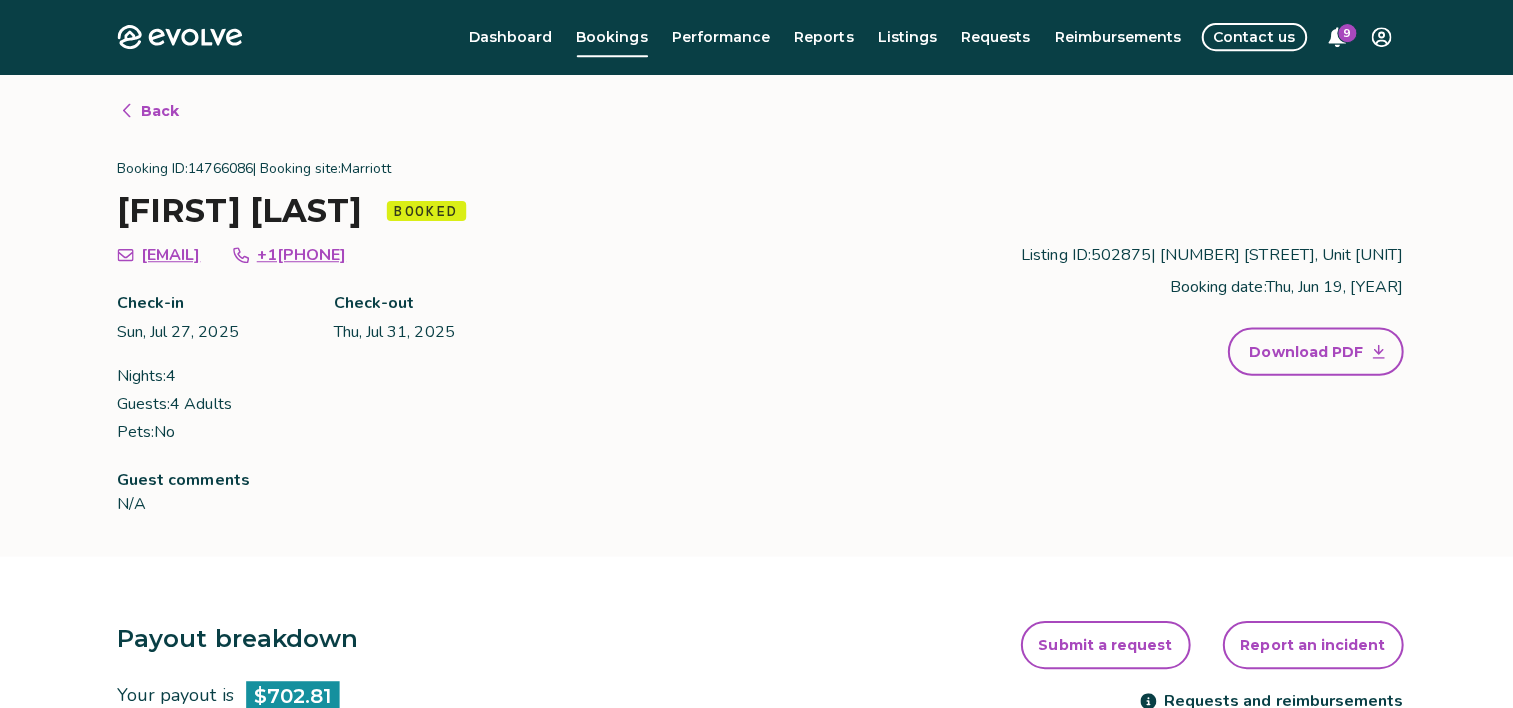 click on "Payout breakdown Your payout is $[PRICE] Base rates and fees $[PRICE] Evolve management fee $[PRICE] Your tax responsibility $0.00 Your payout $[PRICE] It may take 5-9 business days for payouts to appear in your bank account after a guest checks in." at bounding box center [469, 818] 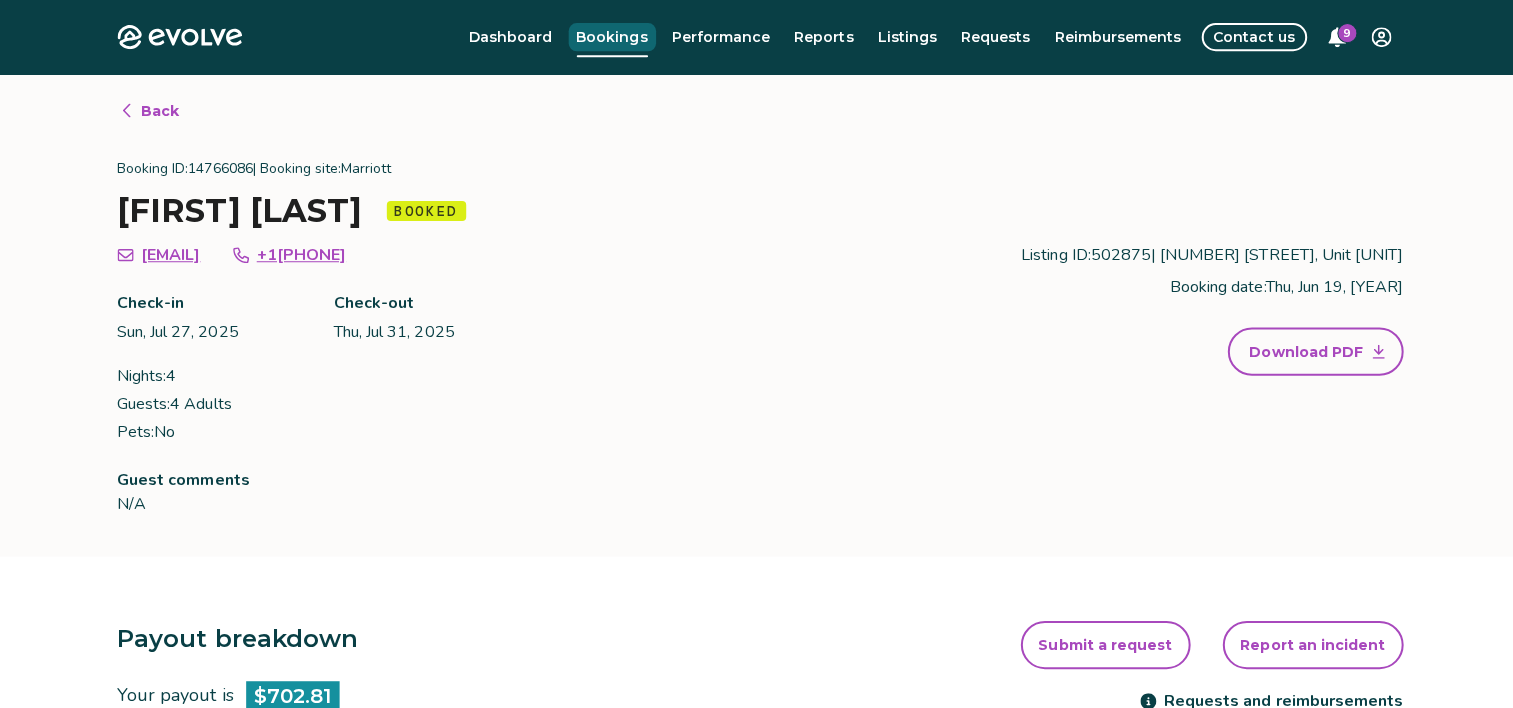 click on "Bookings" at bounding box center [609, 37] 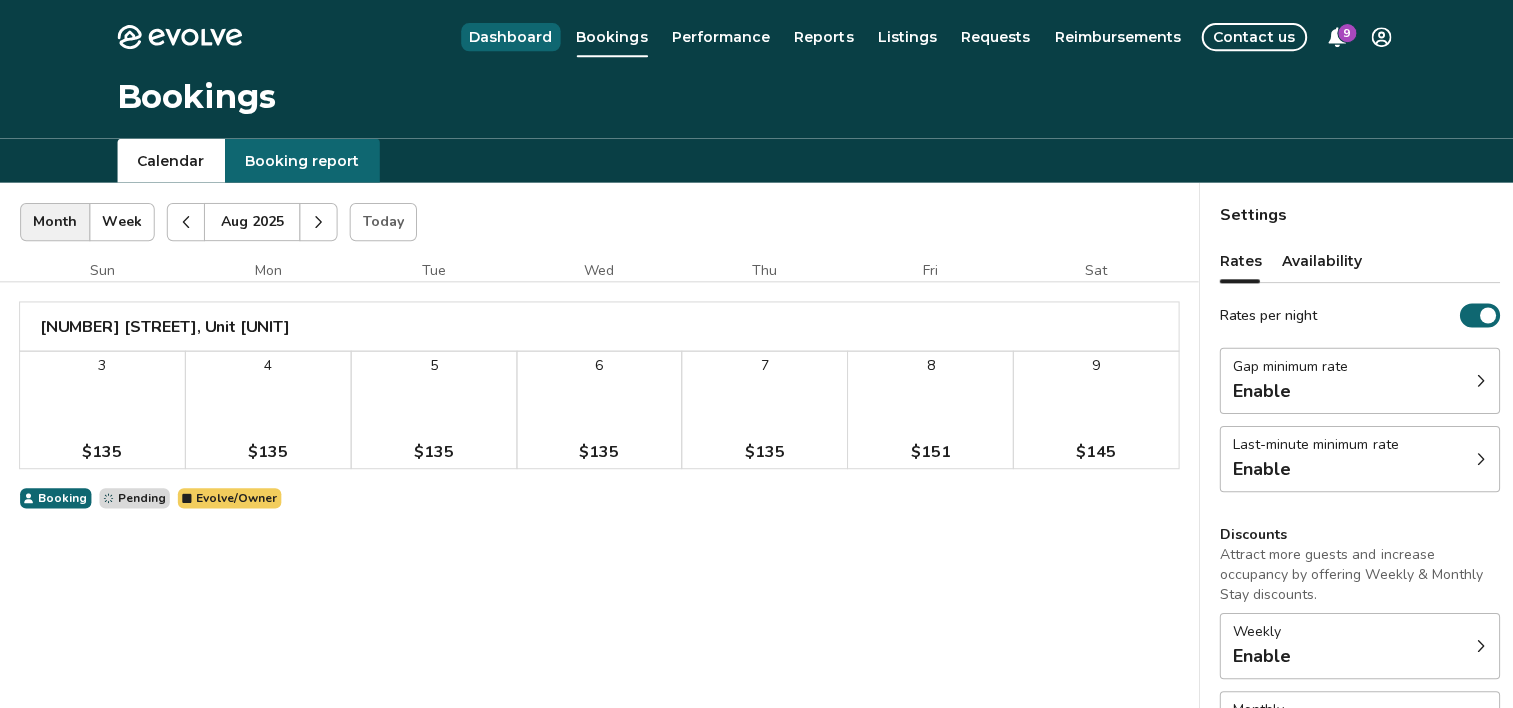 click on "Dashboard" at bounding box center [508, 37] 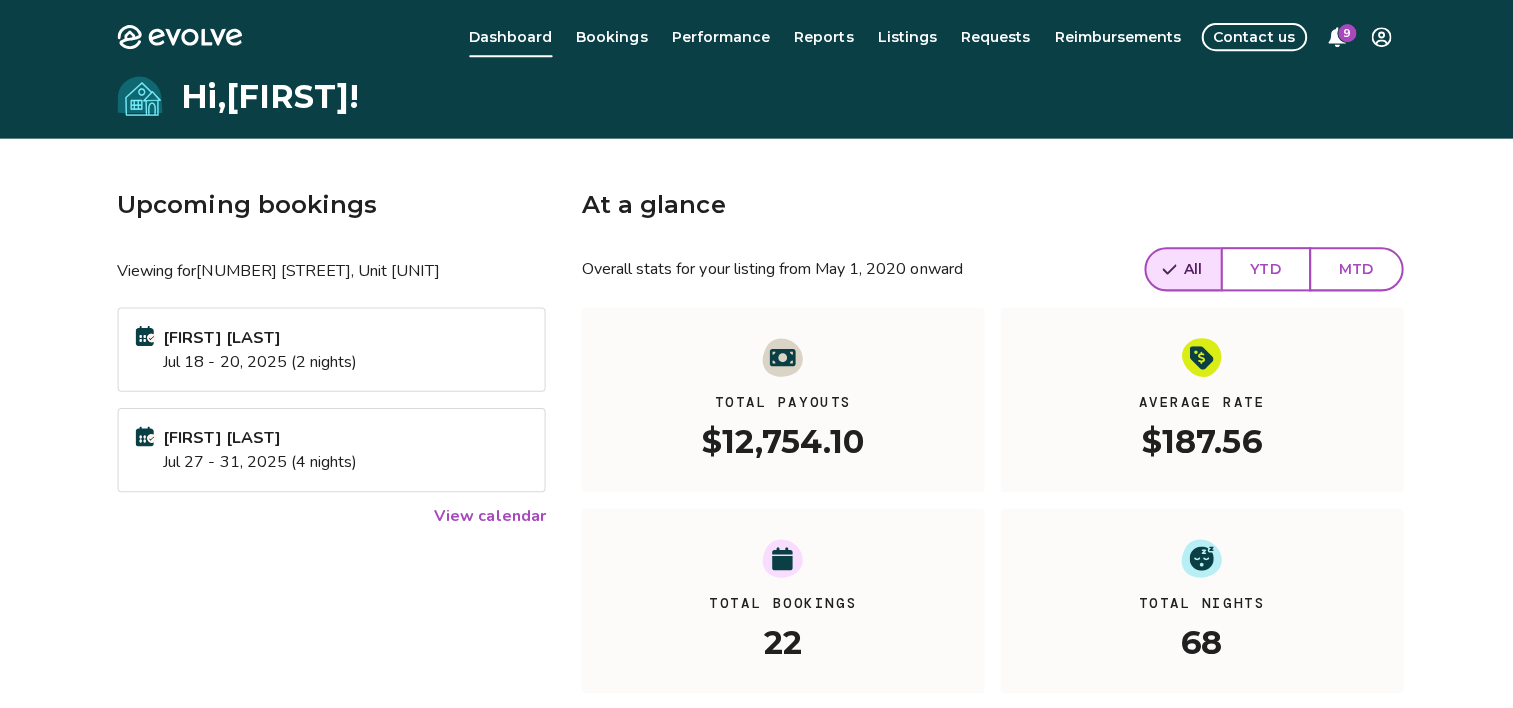 click 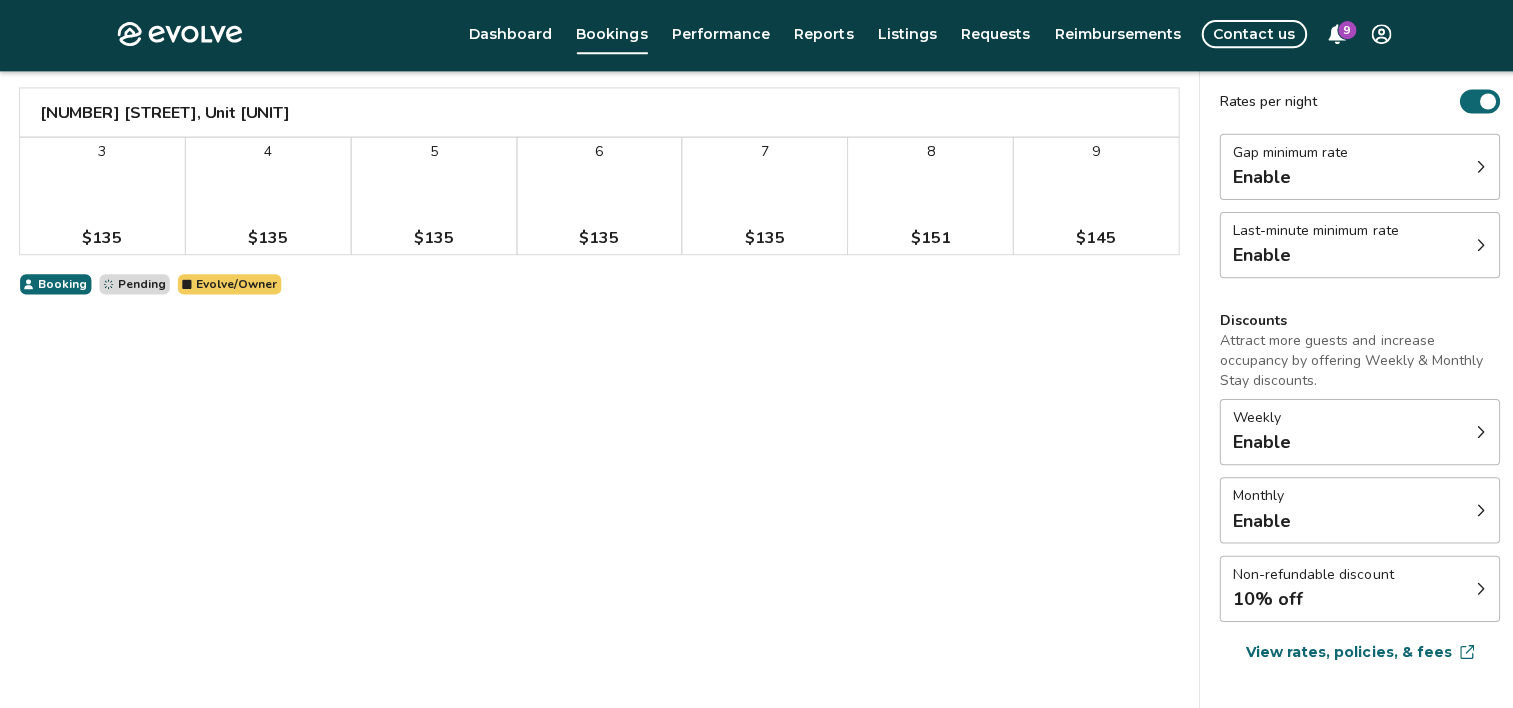 scroll, scrollTop: 316, scrollLeft: 0, axis: vertical 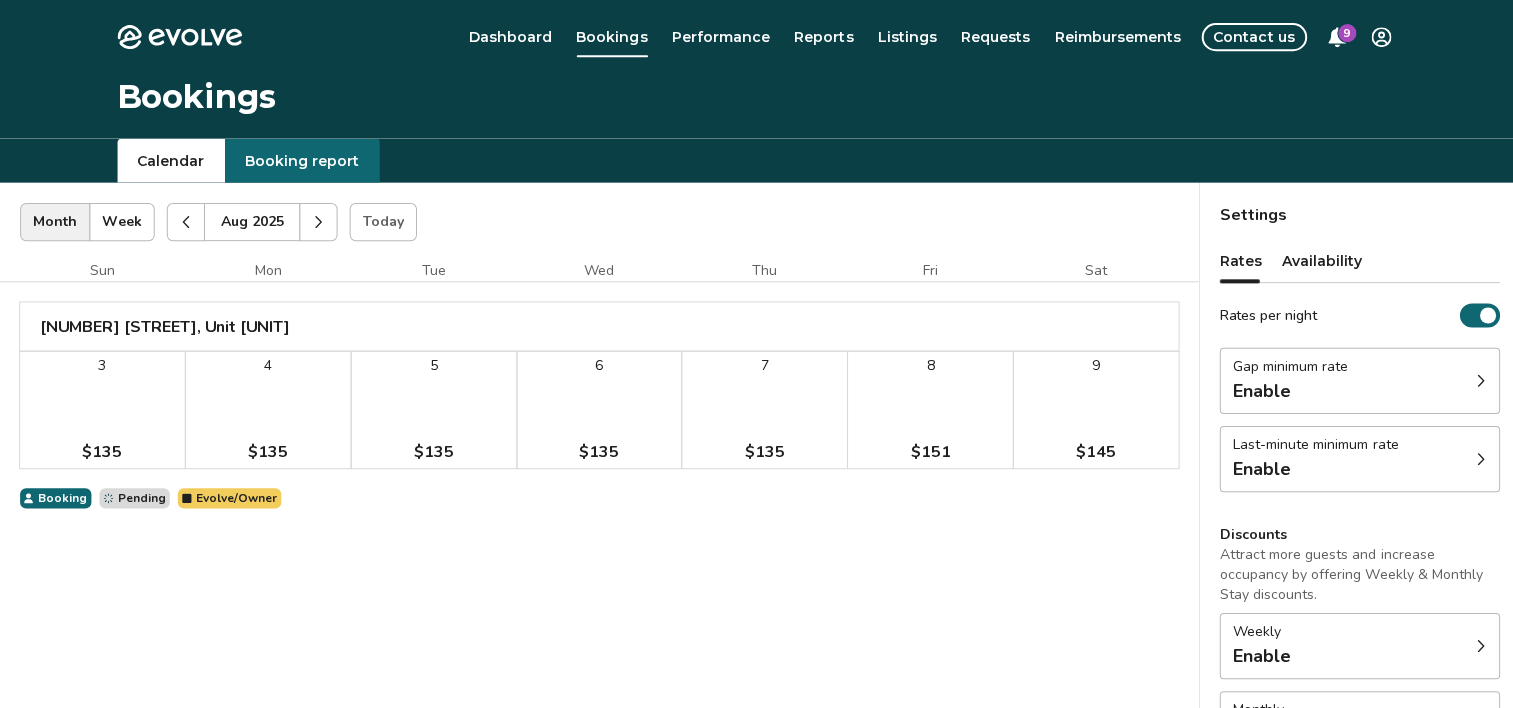 click 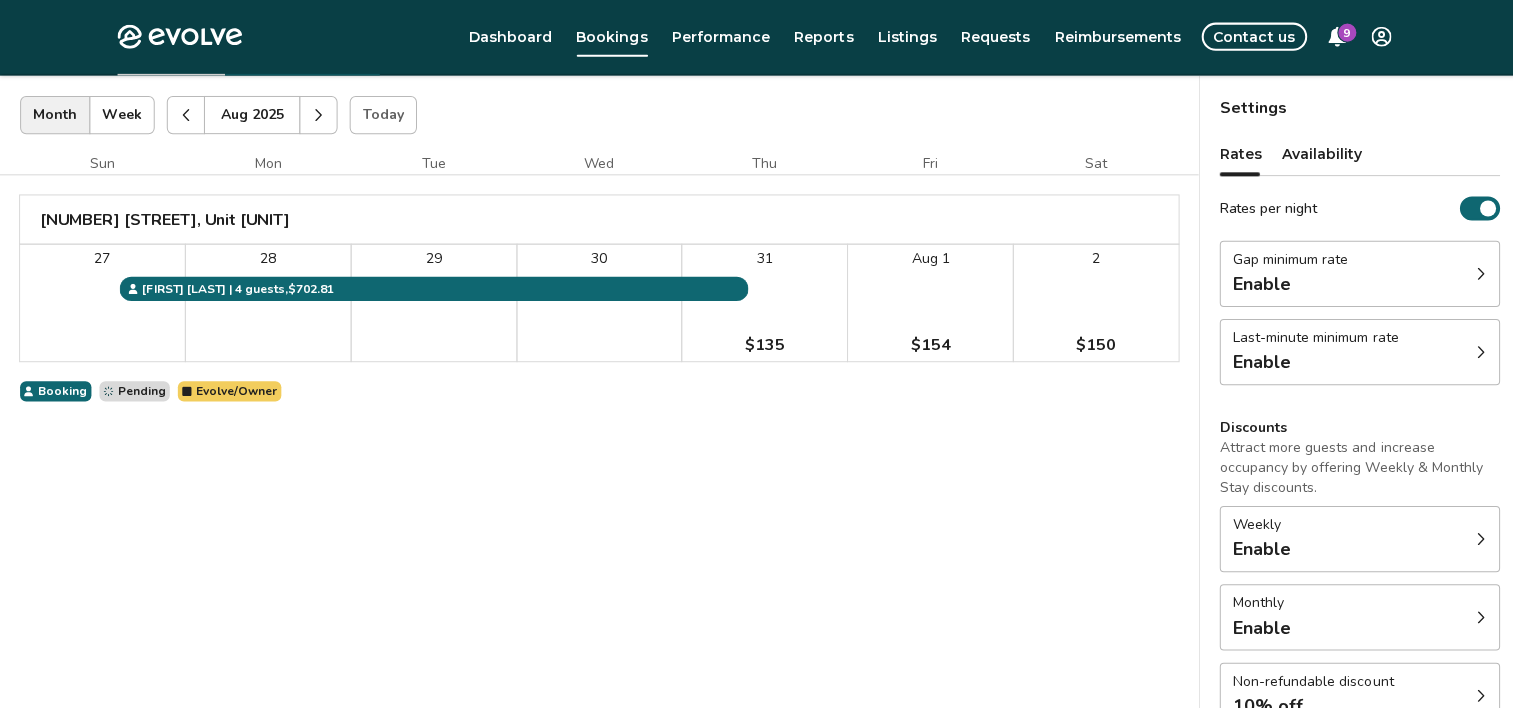 scroll, scrollTop: 0, scrollLeft: 0, axis: both 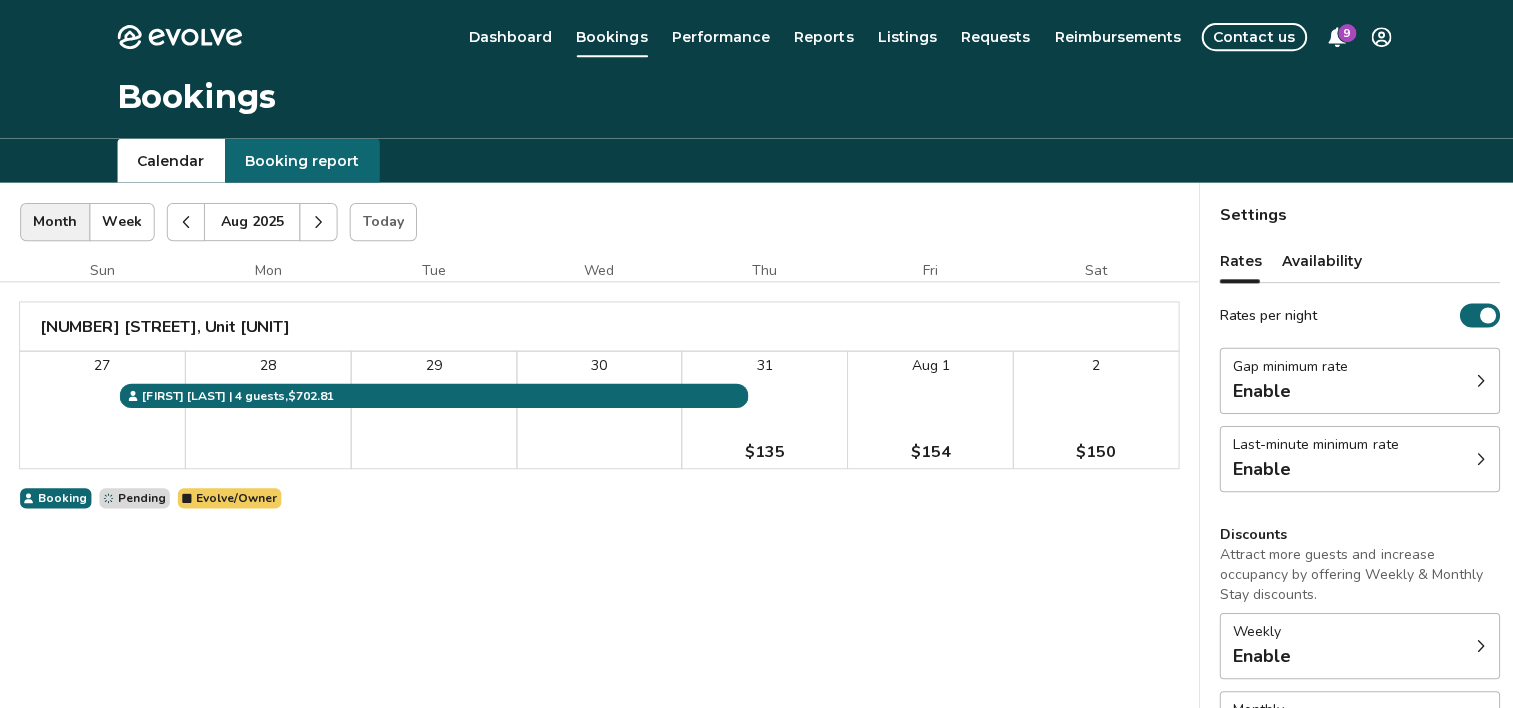 click on "Week" at bounding box center (121, 221) 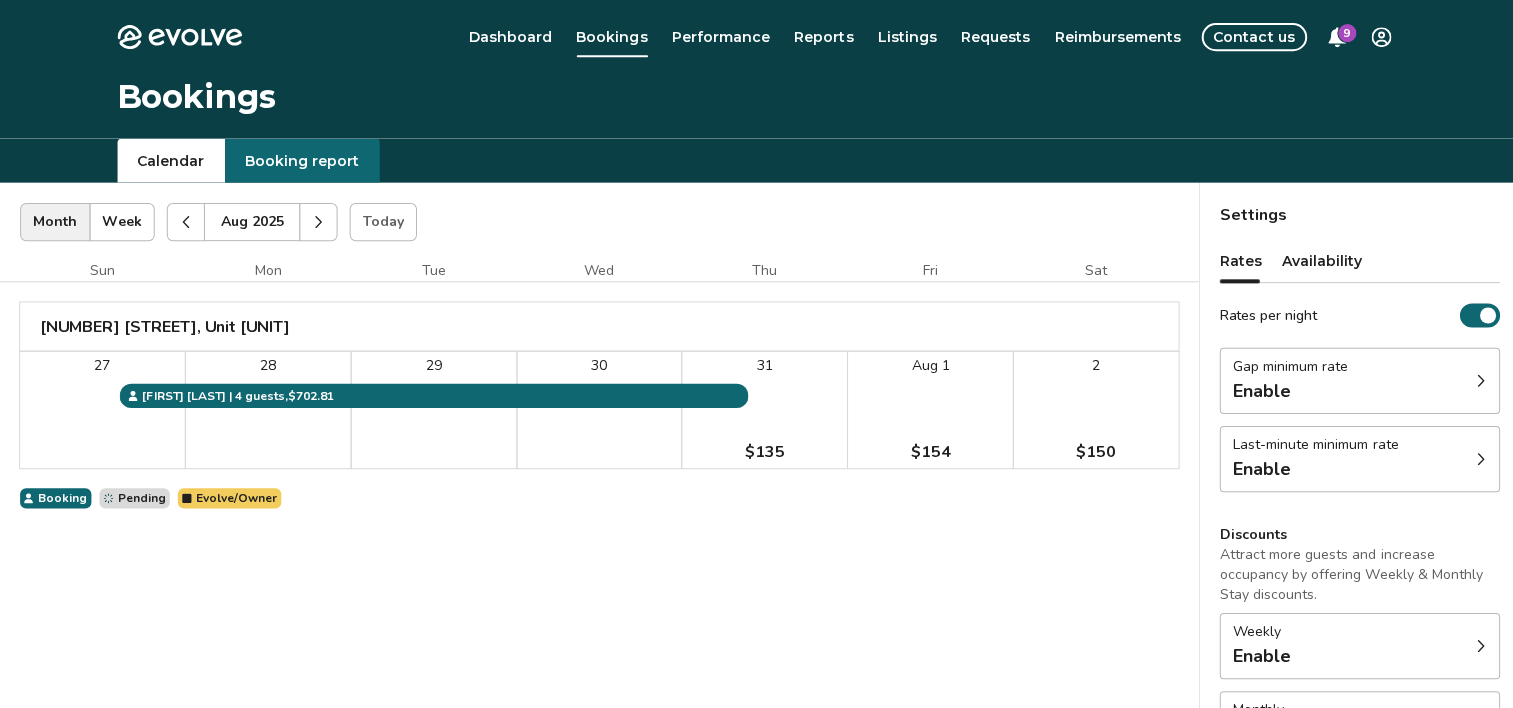 click on "Month" at bounding box center [55, 221] 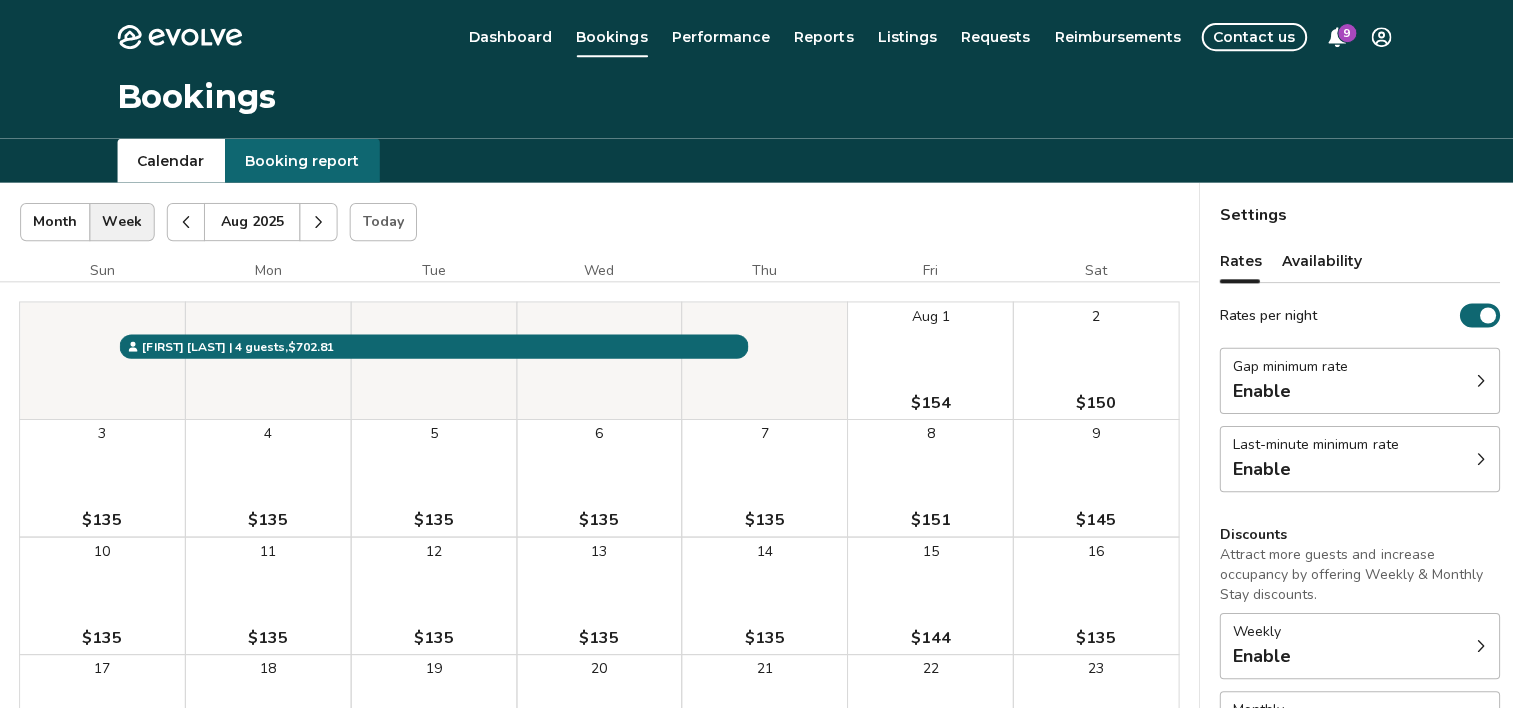 click at bounding box center [185, 221] 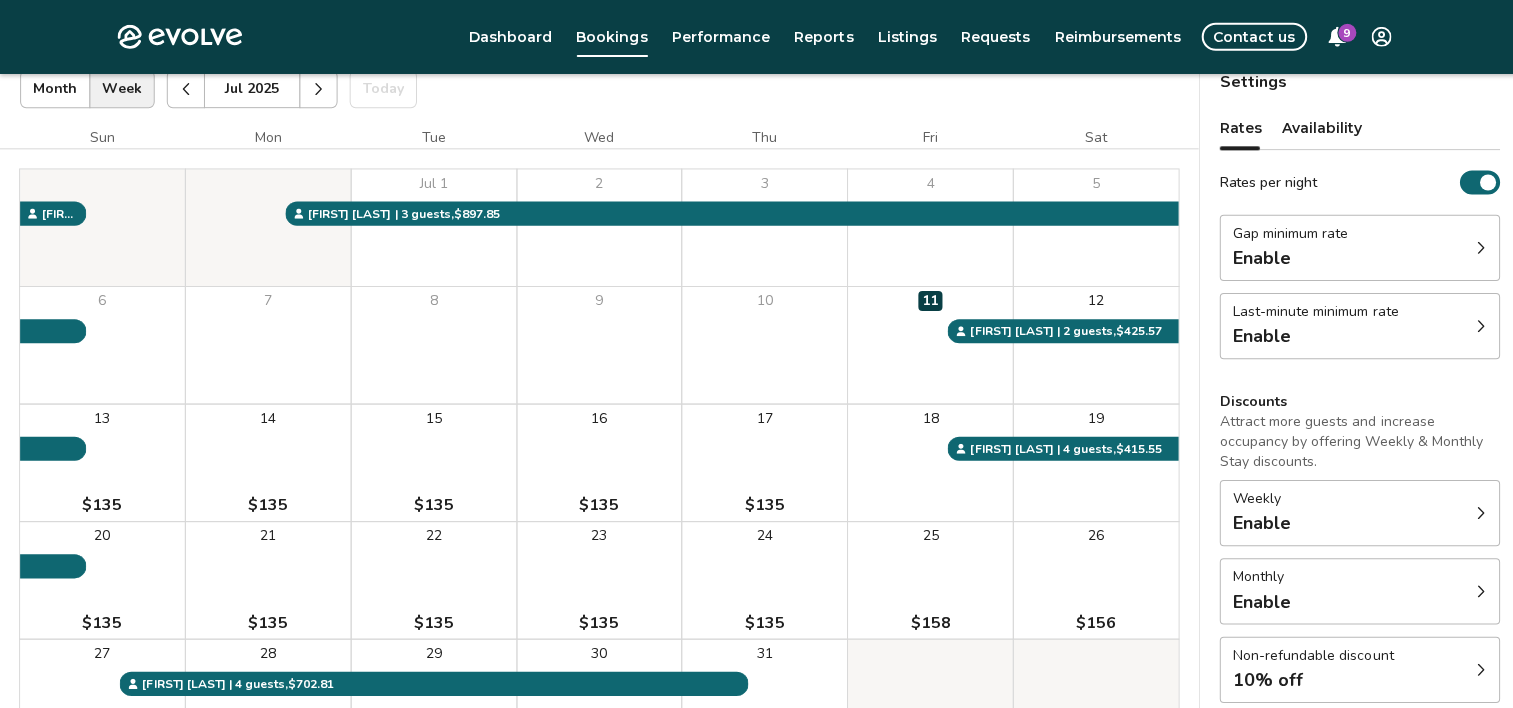 scroll, scrollTop: 0, scrollLeft: 0, axis: both 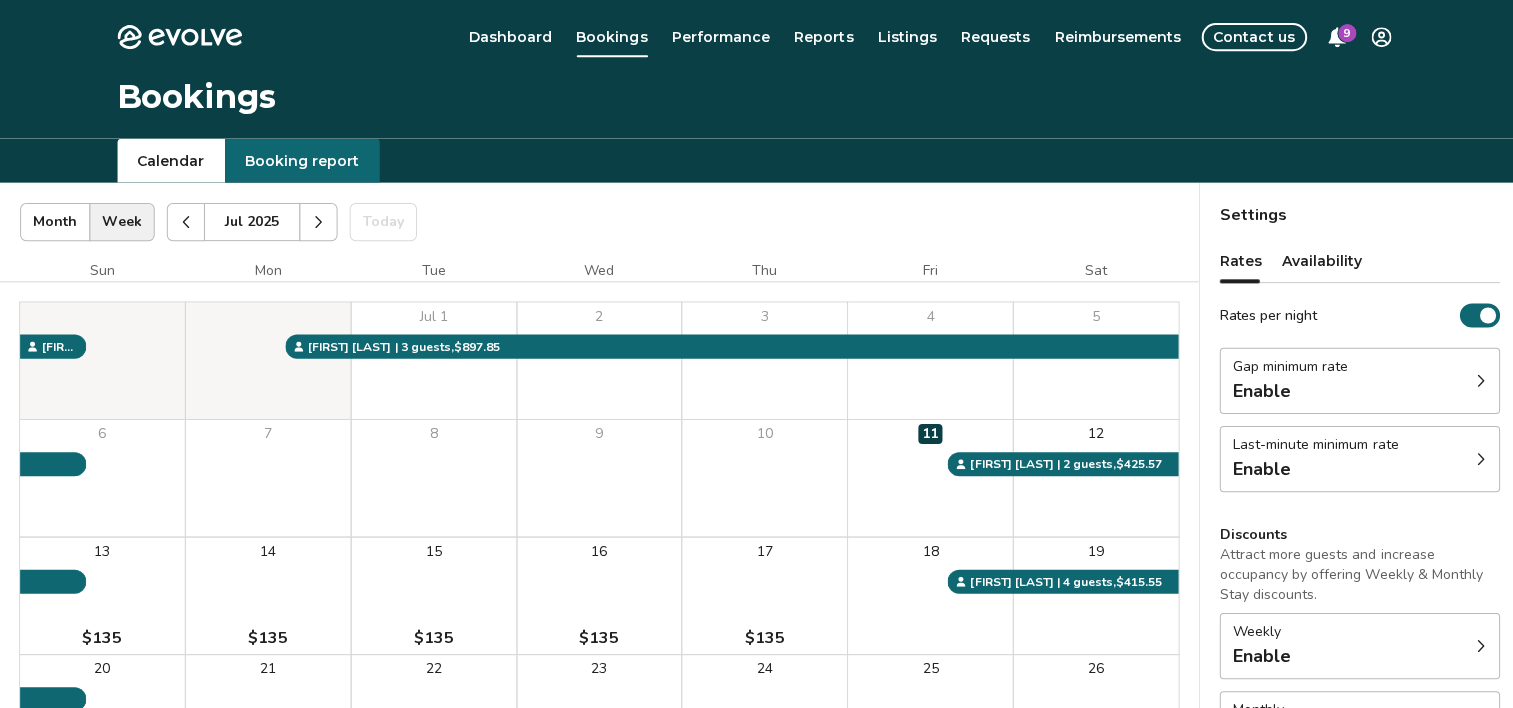 click on "7" at bounding box center [267, 476] 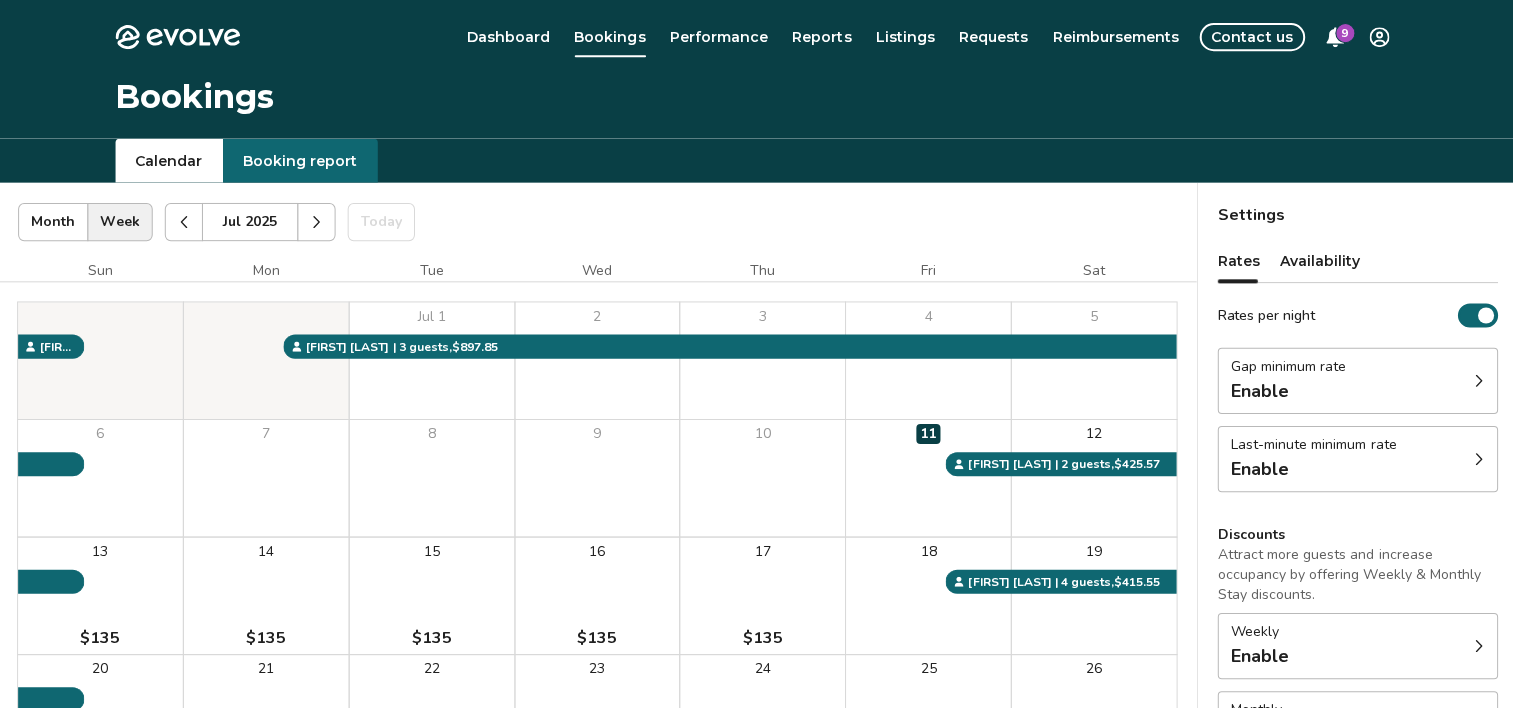 click on "7" at bounding box center (267, 476) 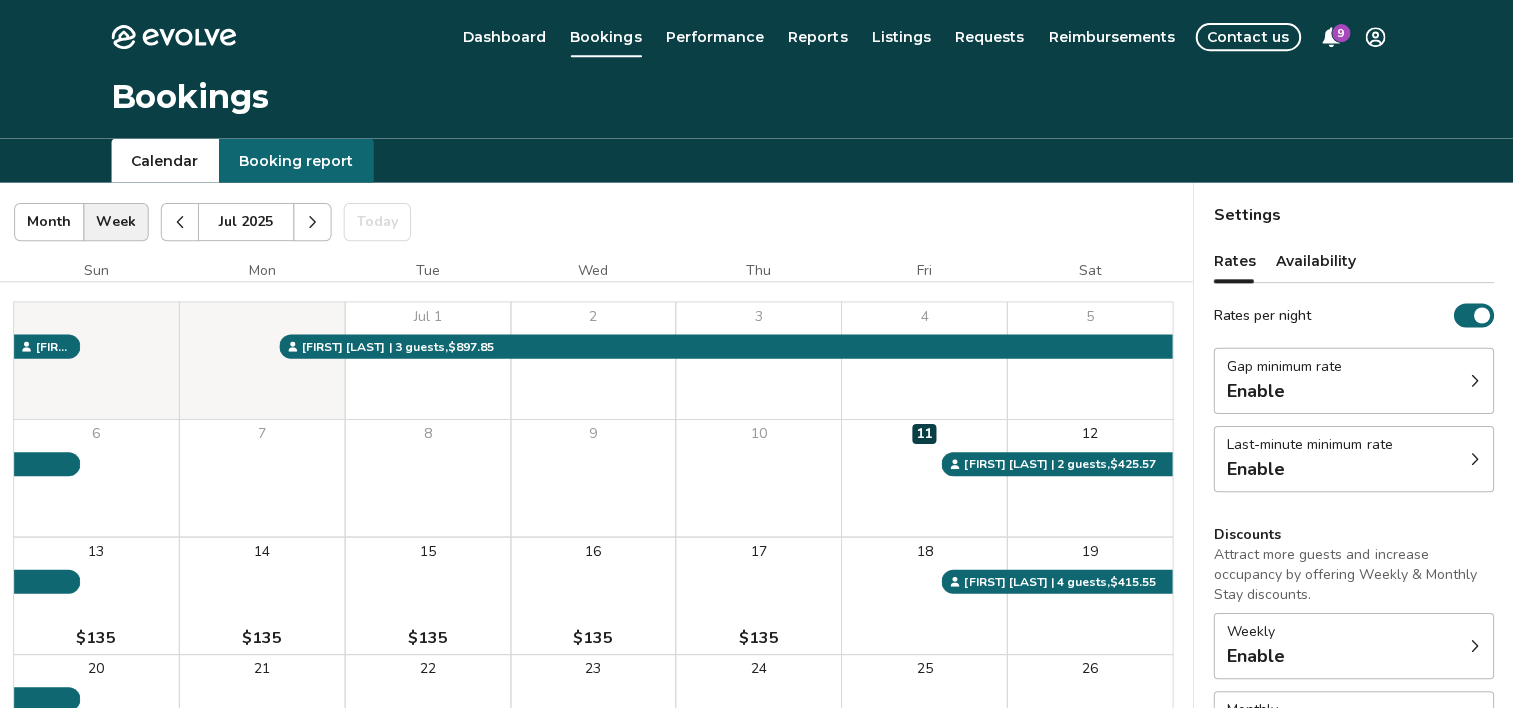 click on "7" at bounding box center (267, 476) 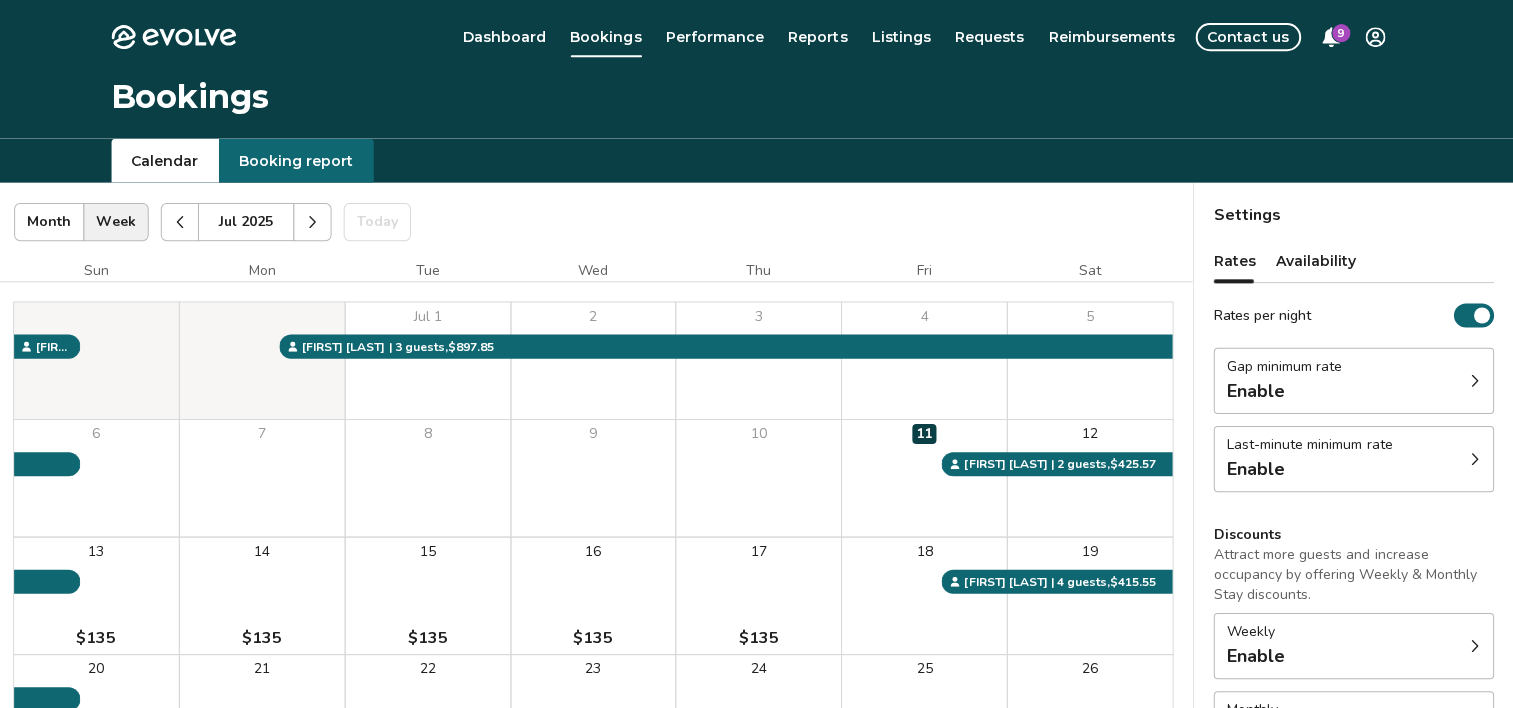 click 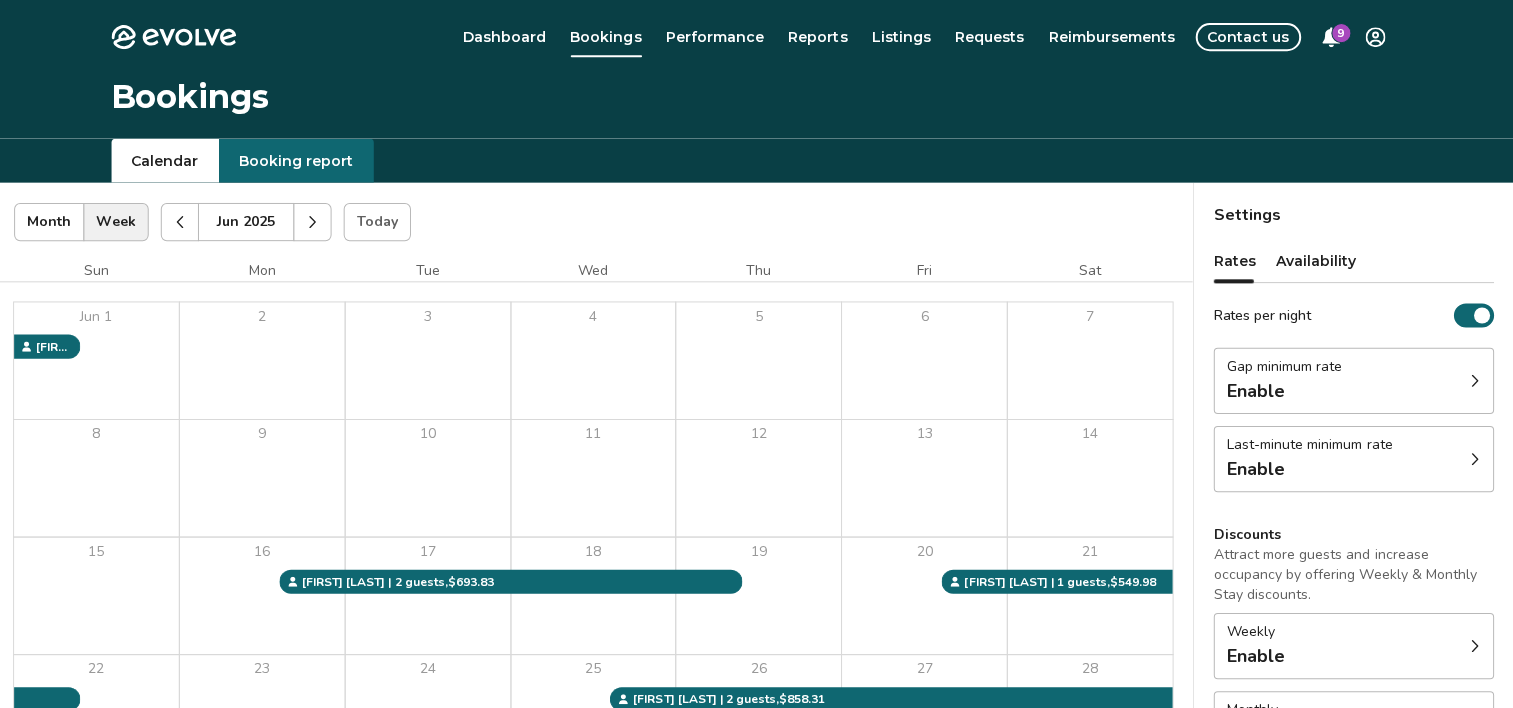 click 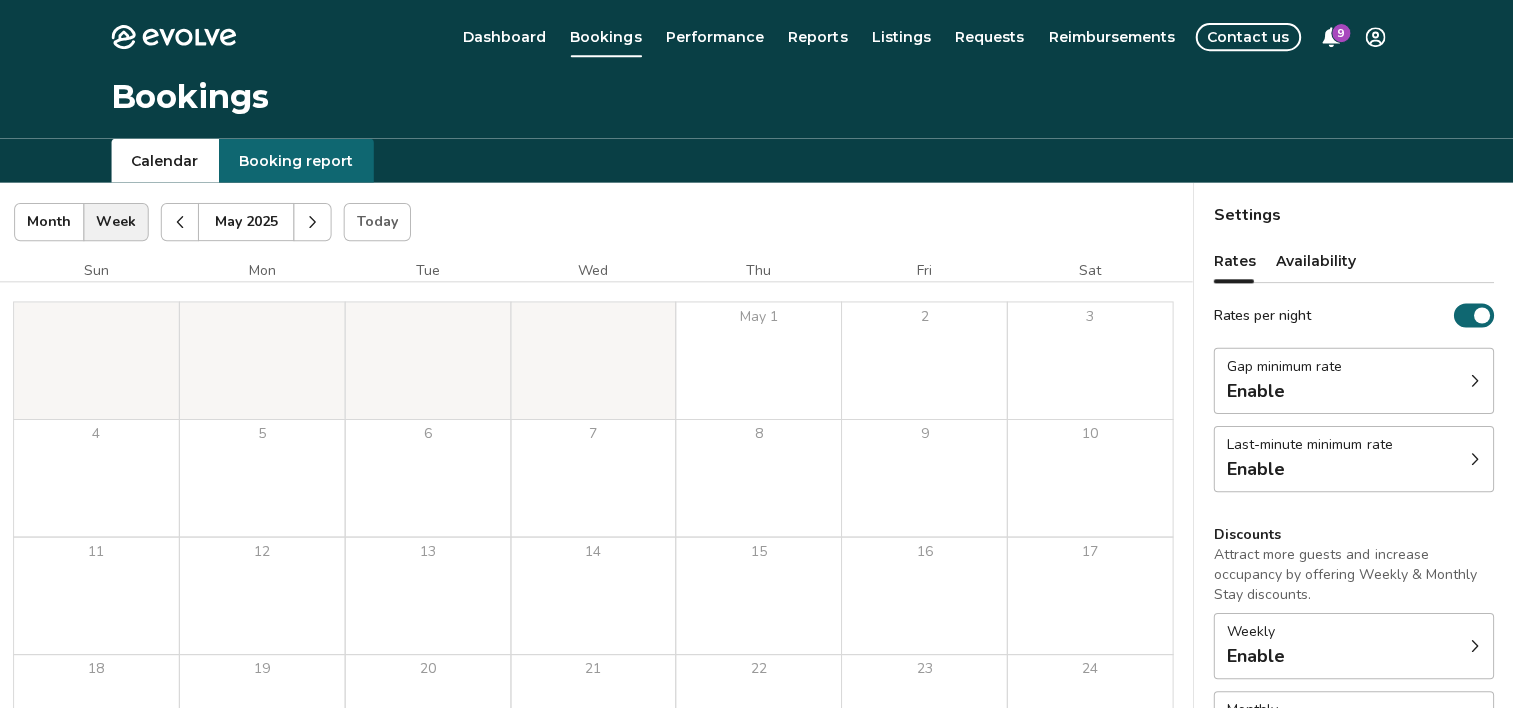 click on "5" at bounding box center [267, 476] 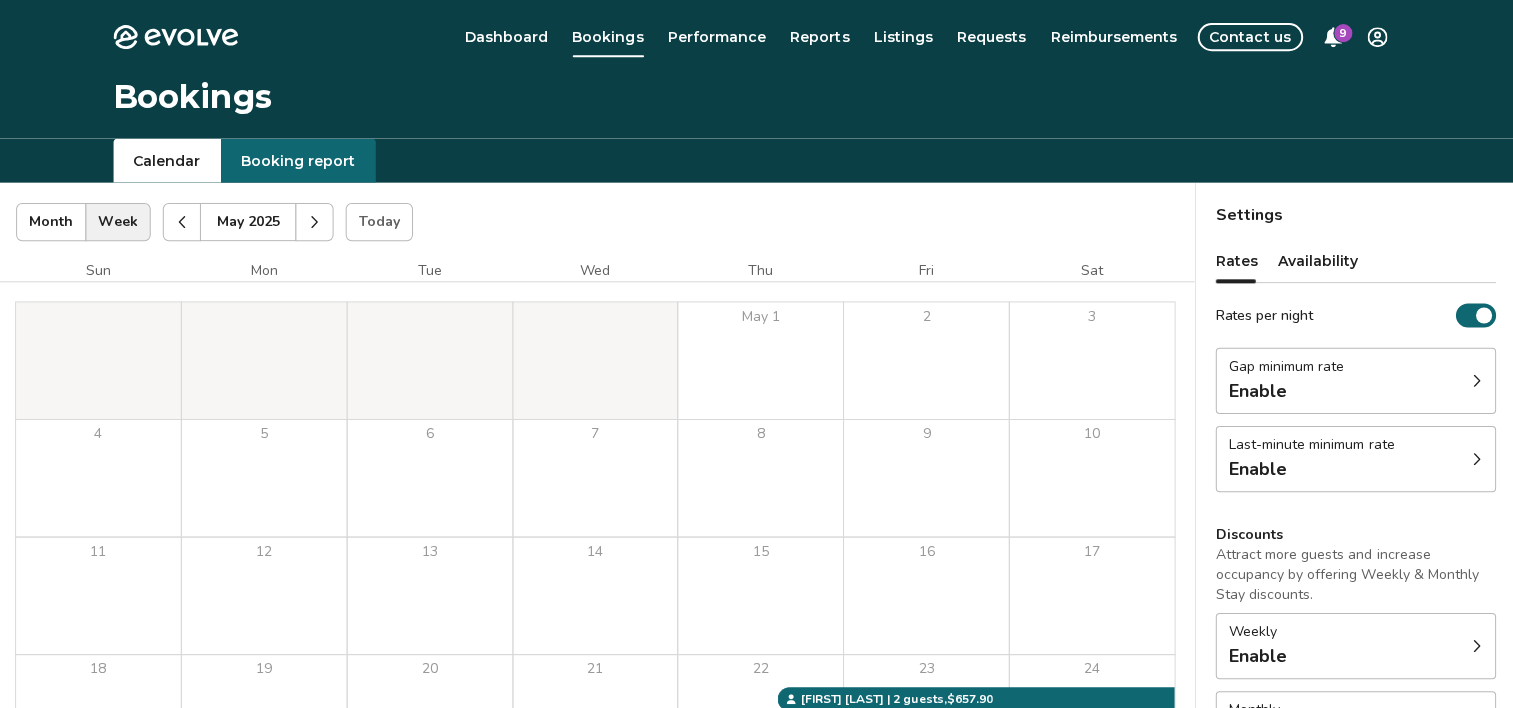 click on "5" at bounding box center [267, 476] 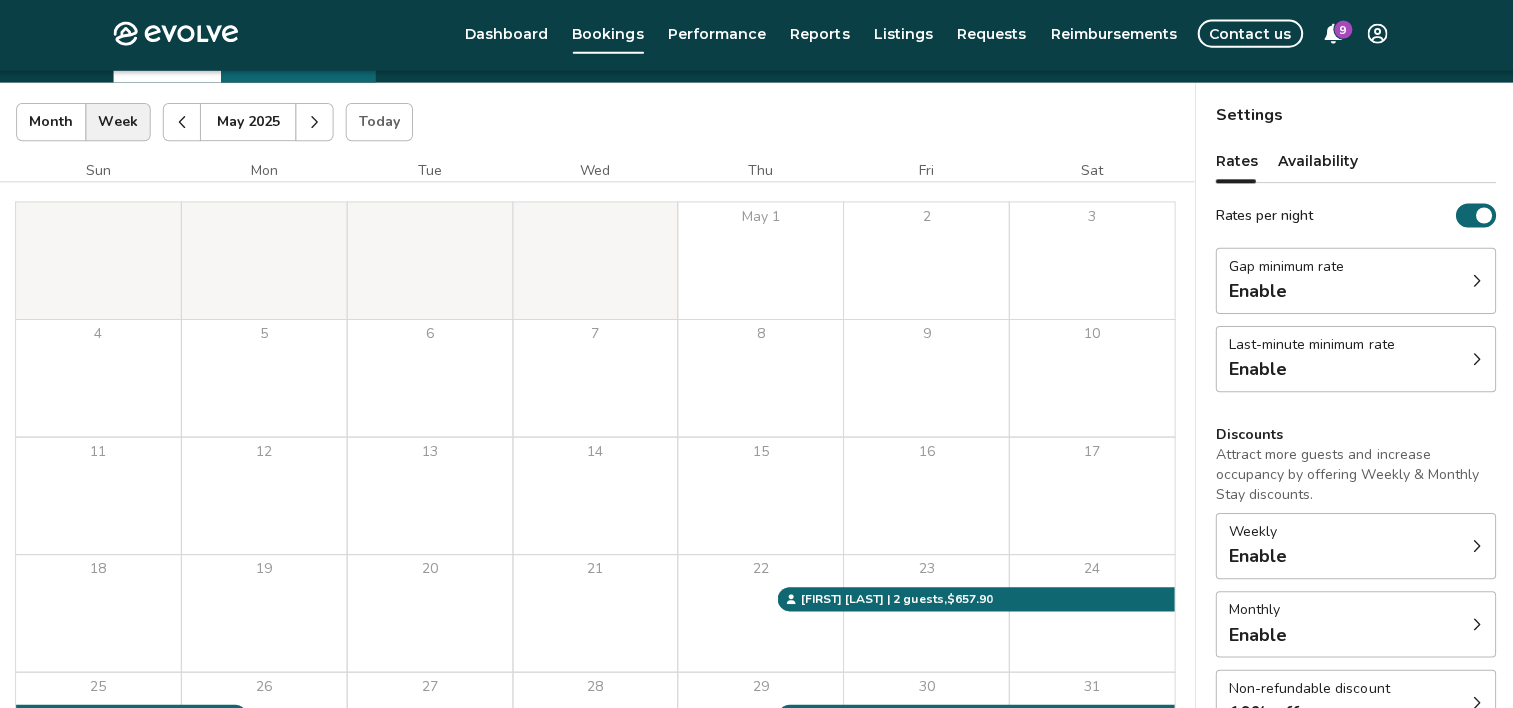 click on "12" at bounding box center [267, 497] 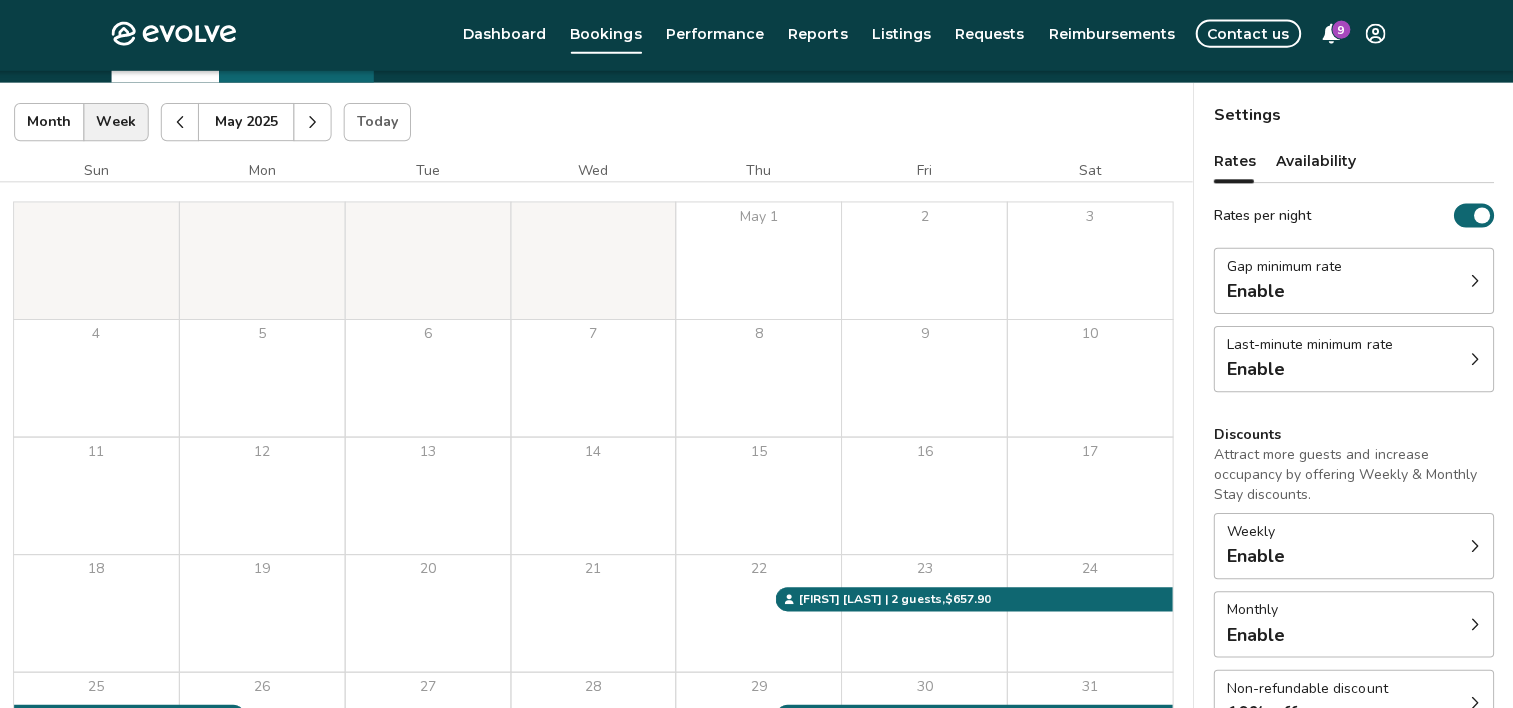 click on "12" at bounding box center [267, 497] 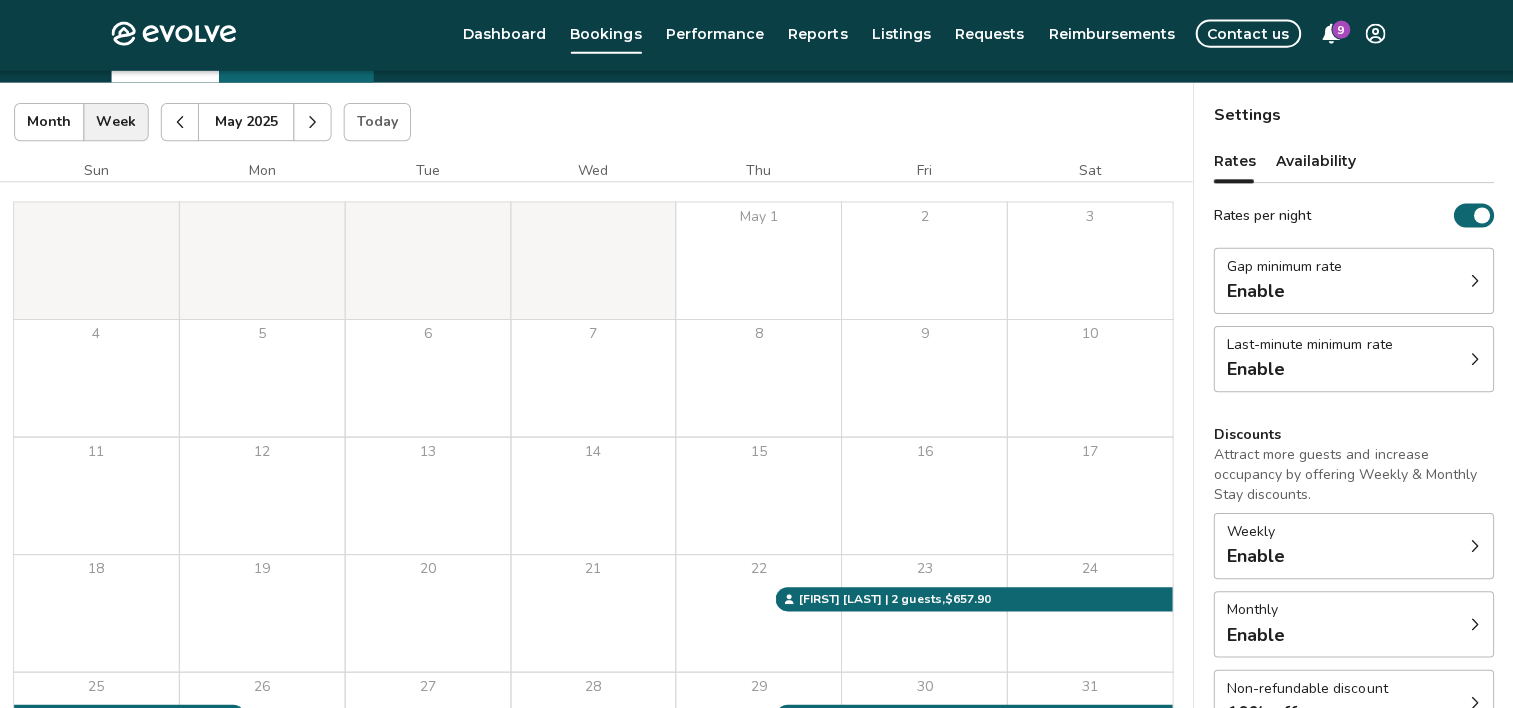 click 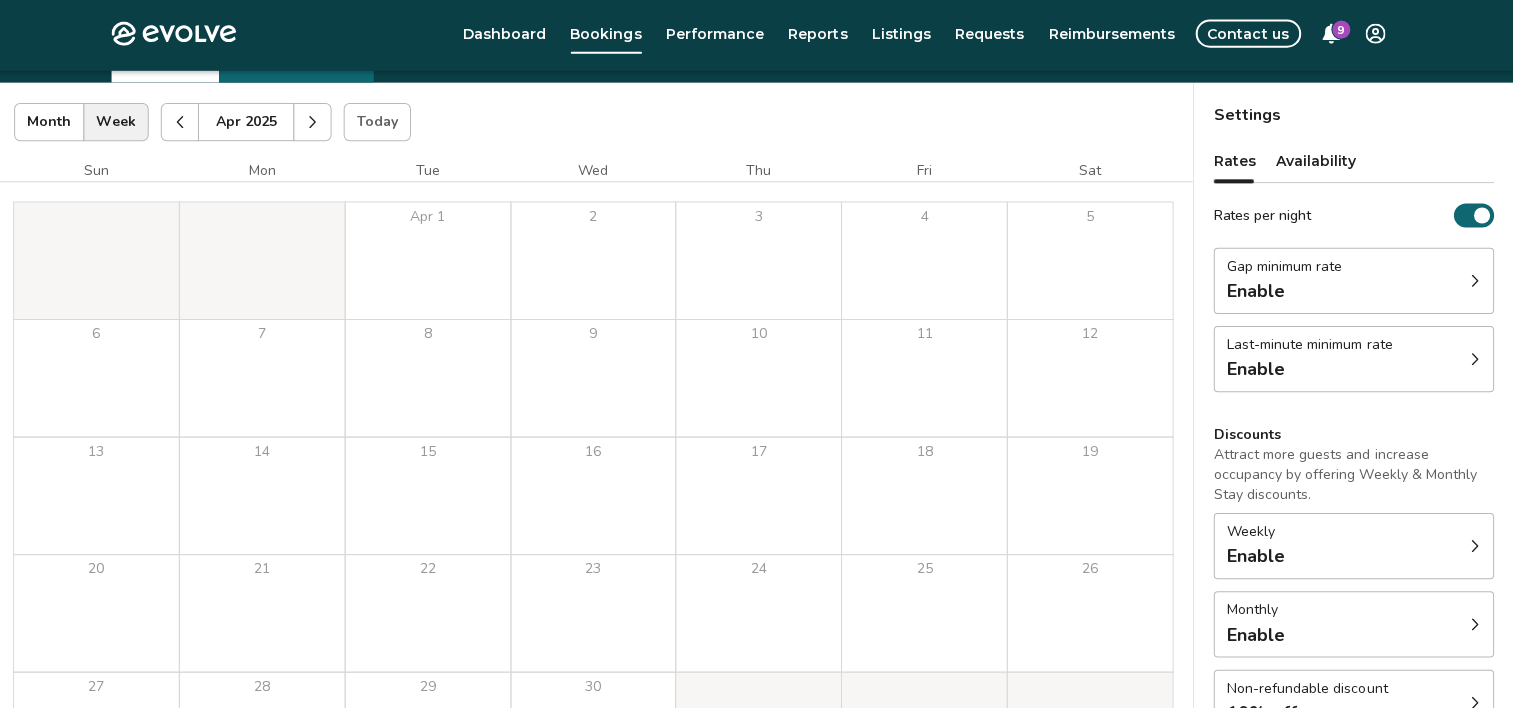 scroll, scrollTop: 96, scrollLeft: 0, axis: vertical 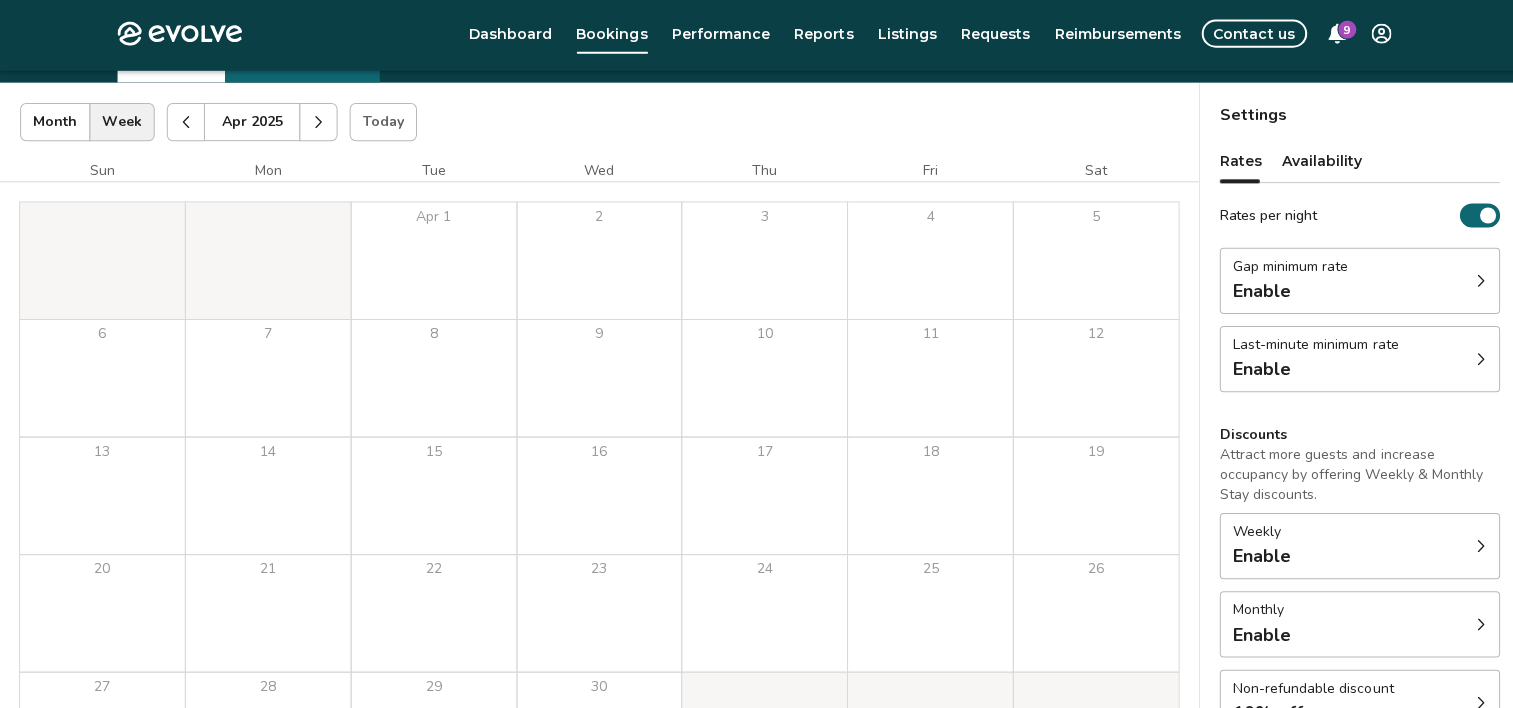 click on "28" at bounding box center (267, 731) 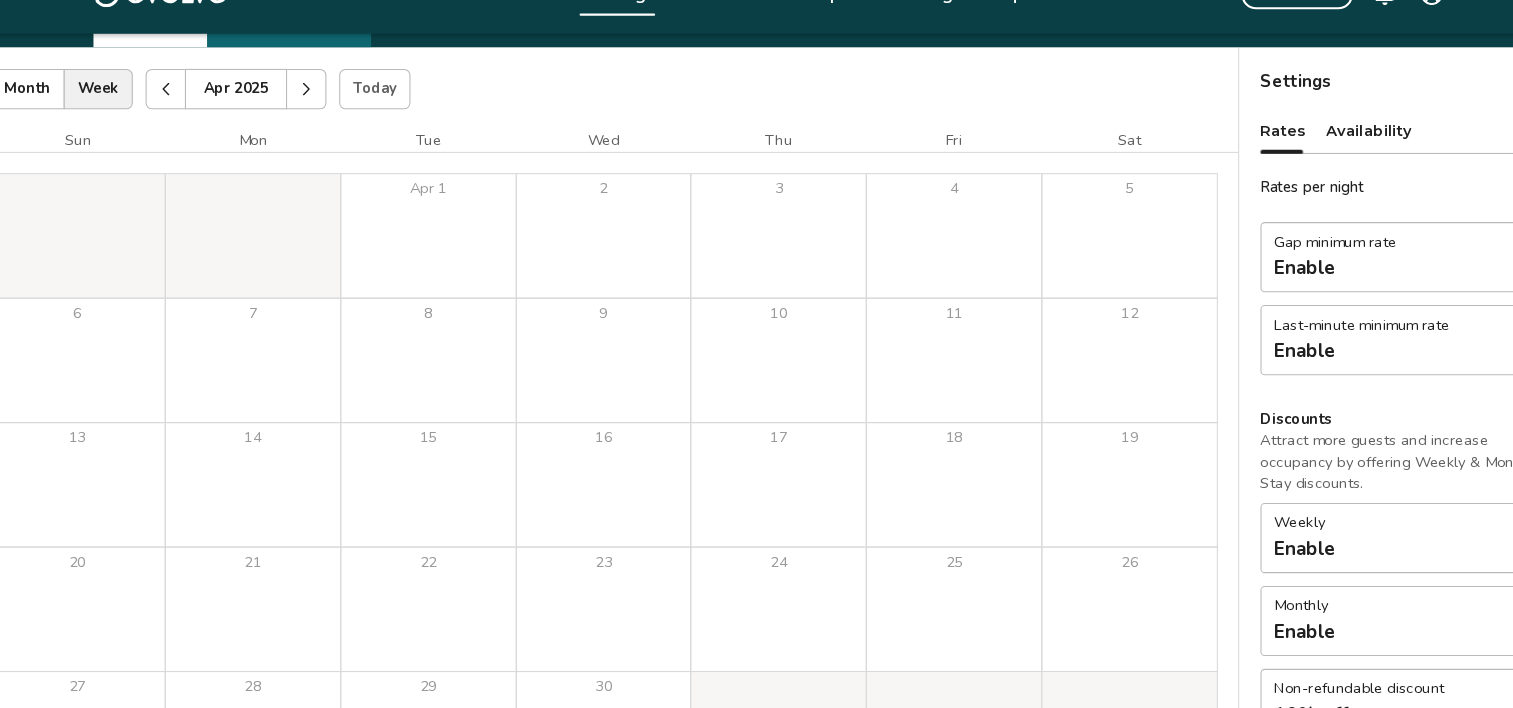 click on "28" at bounding box center [267, 732] 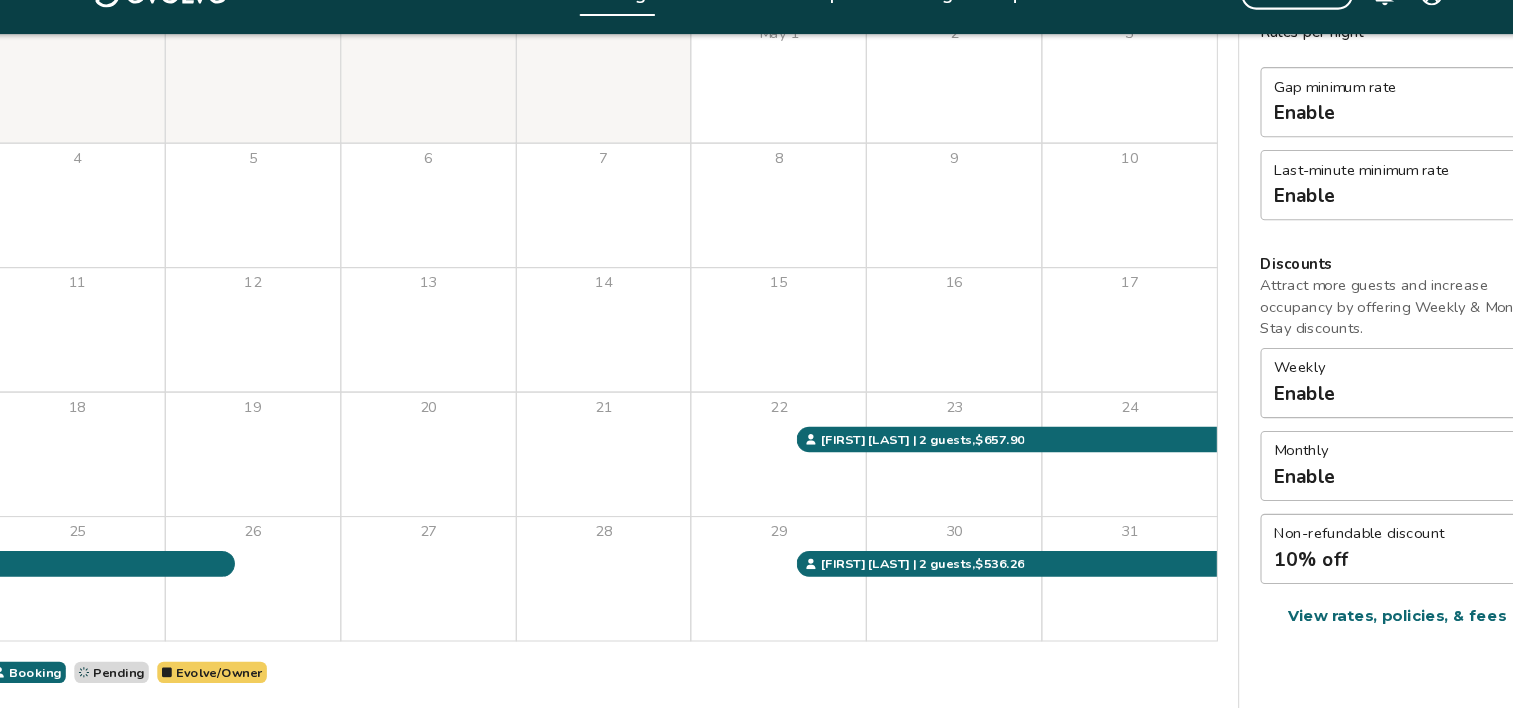 scroll, scrollTop: 283, scrollLeft: 0, axis: vertical 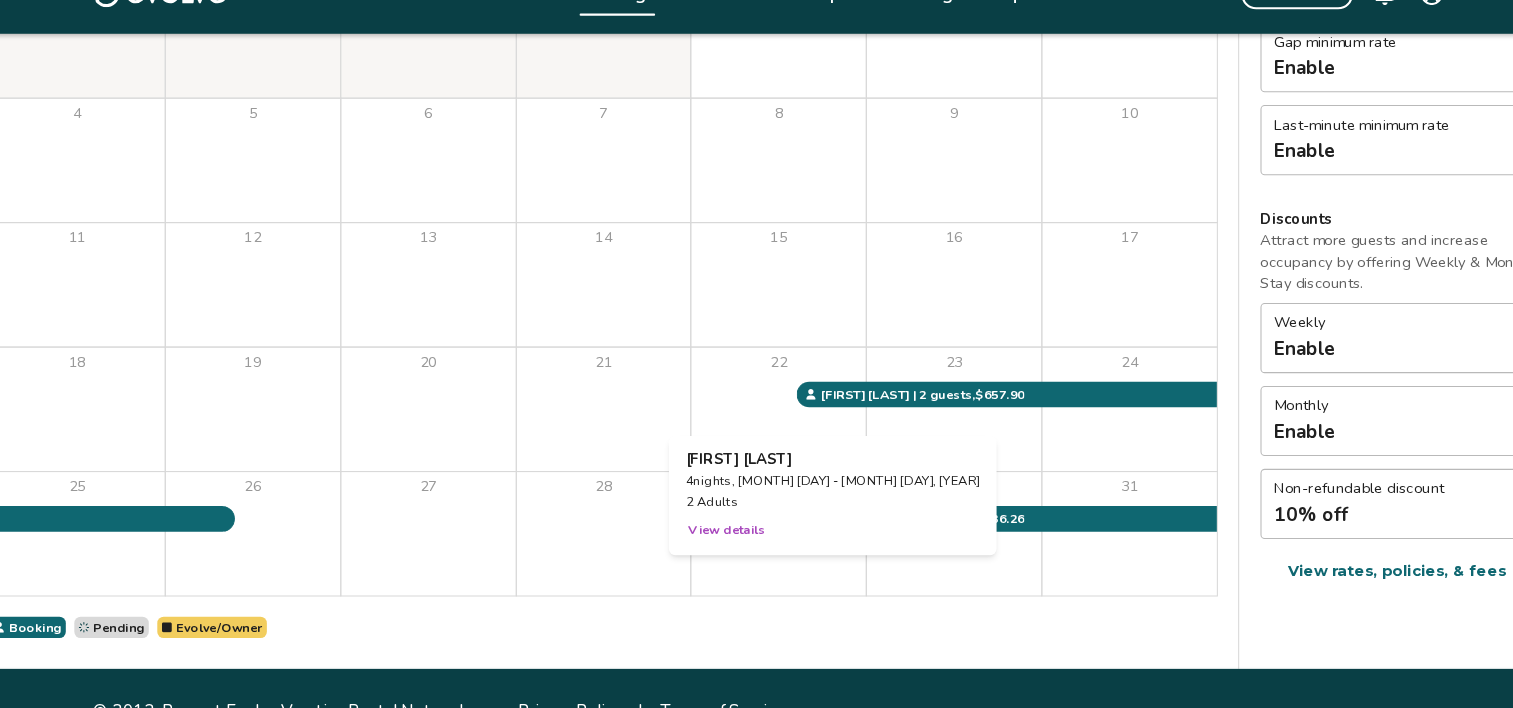 click on "[MONTH] [YEAR]  | Views Month Week [MONTH] [YEAR] Today Settings [NUMBER] [STREET], Unit [UNIT] [MONTH] [YEAR] Sun Mon Tue Wed Thu Fri Sat [FIRST] [LAST] | 2 guests ,  $[PRICE] [FIRST] [LAST] | 2 guests ,  $[PRICE] Booking Pending Evolve/Owner" at bounding box center (596, 285) 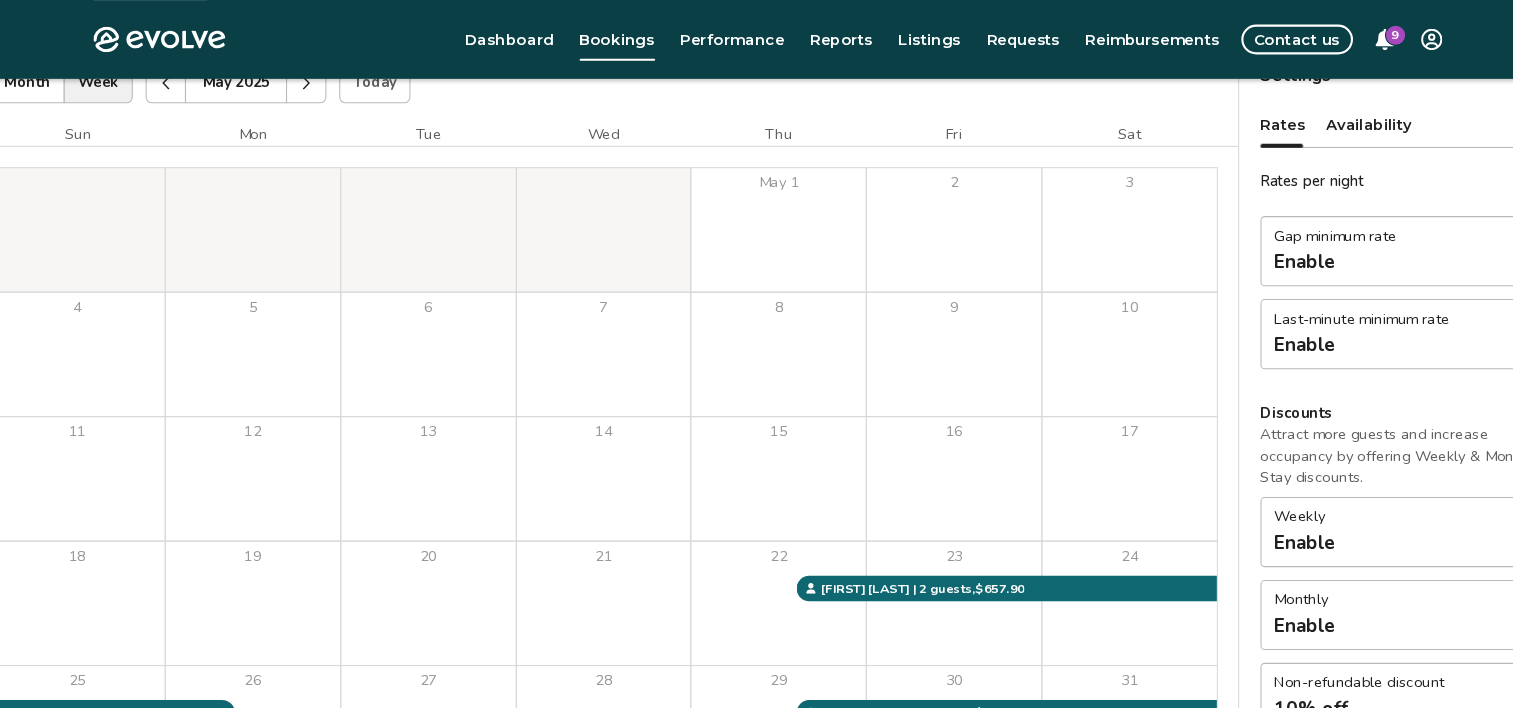 scroll, scrollTop: 137, scrollLeft: 0, axis: vertical 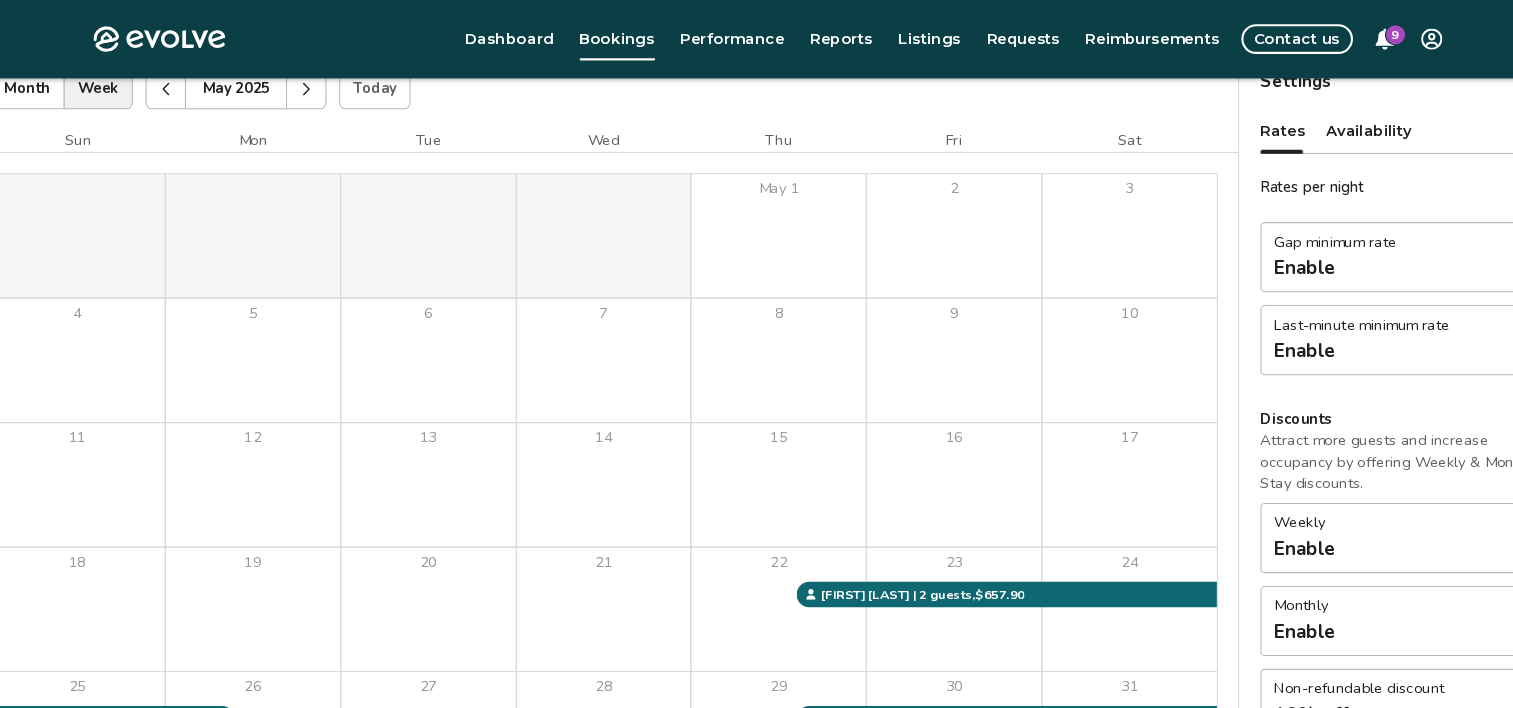 click at bounding box center [267, 222] 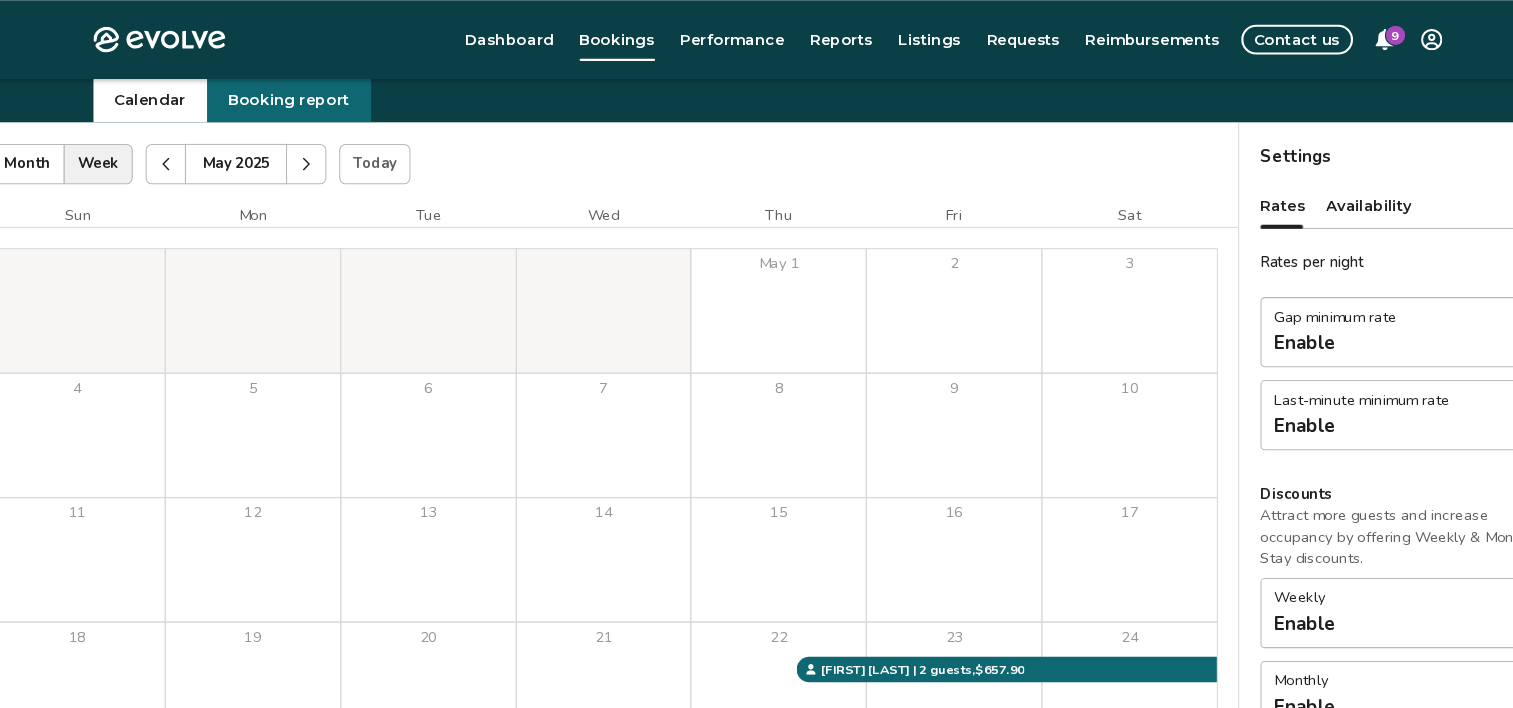 click on "Mon" at bounding box center [267, 203] 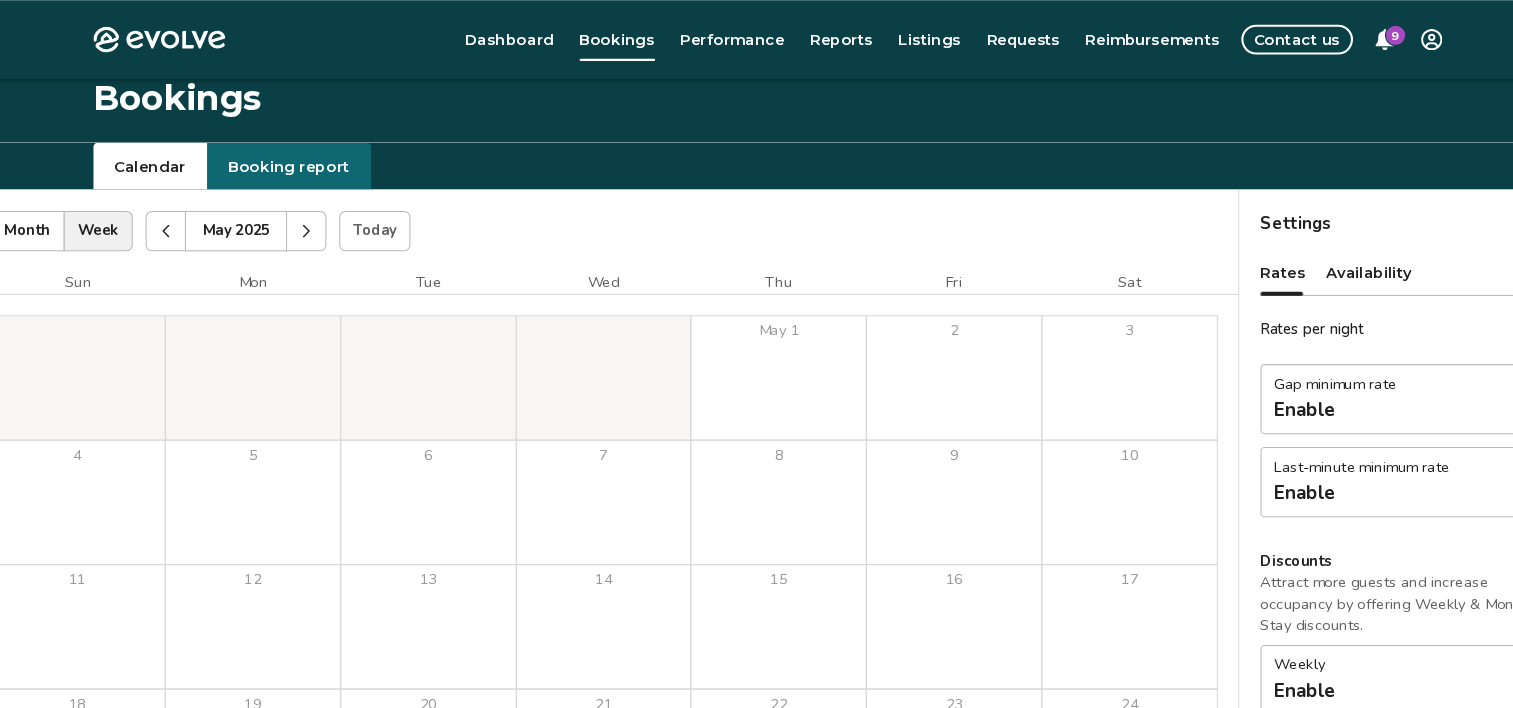 scroll, scrollTop: 0, scrollLeft: 0, axis: both 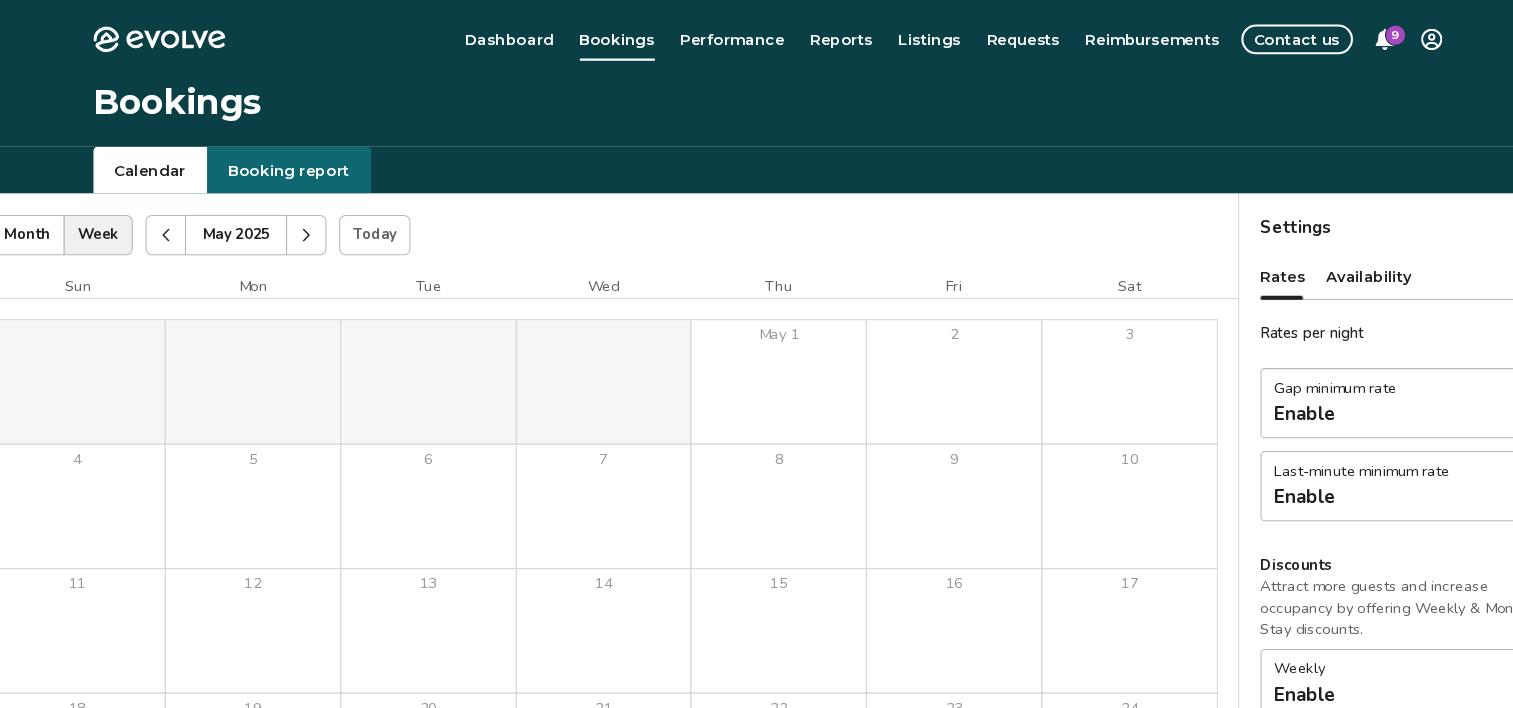 click on "May 2025" at bounding box center (251, 221) 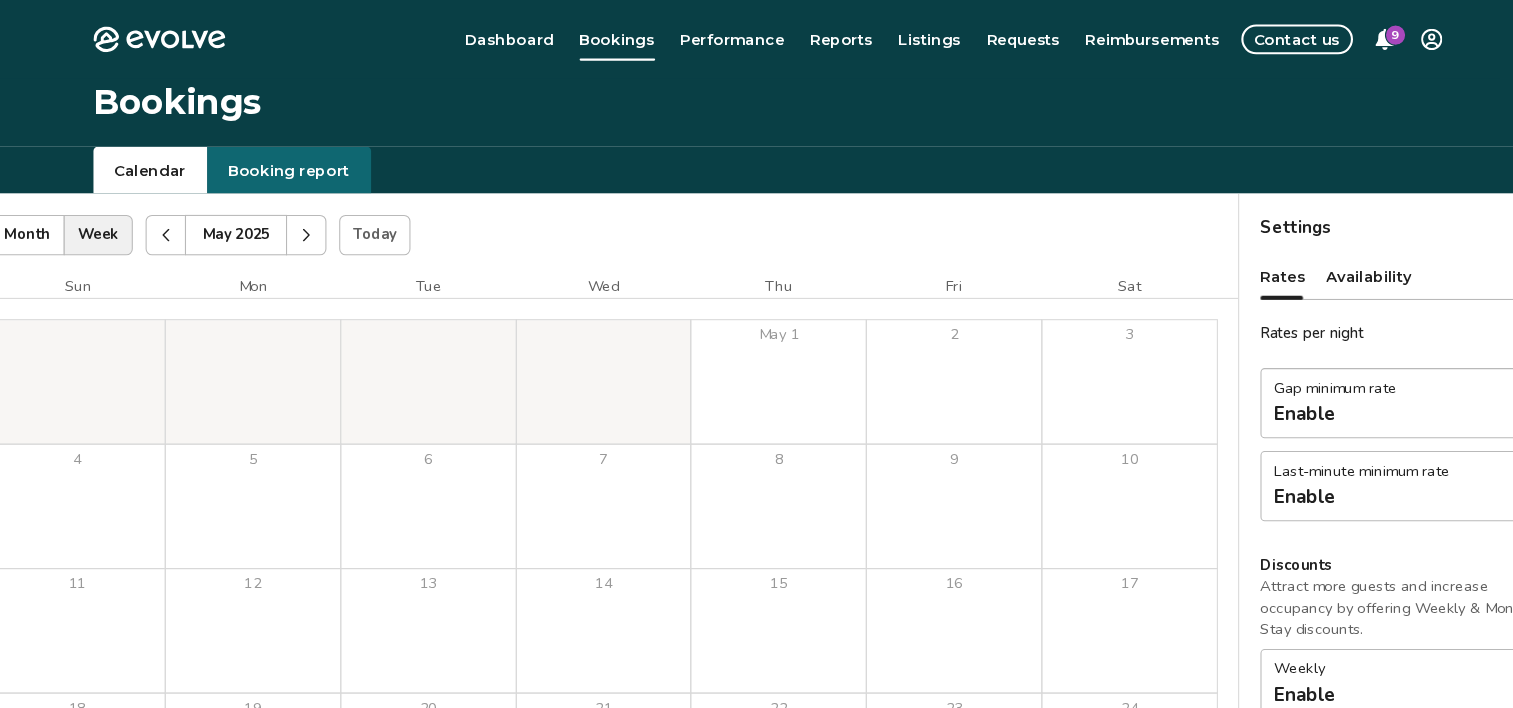 click on "Week" at bounding box center (121, 221) 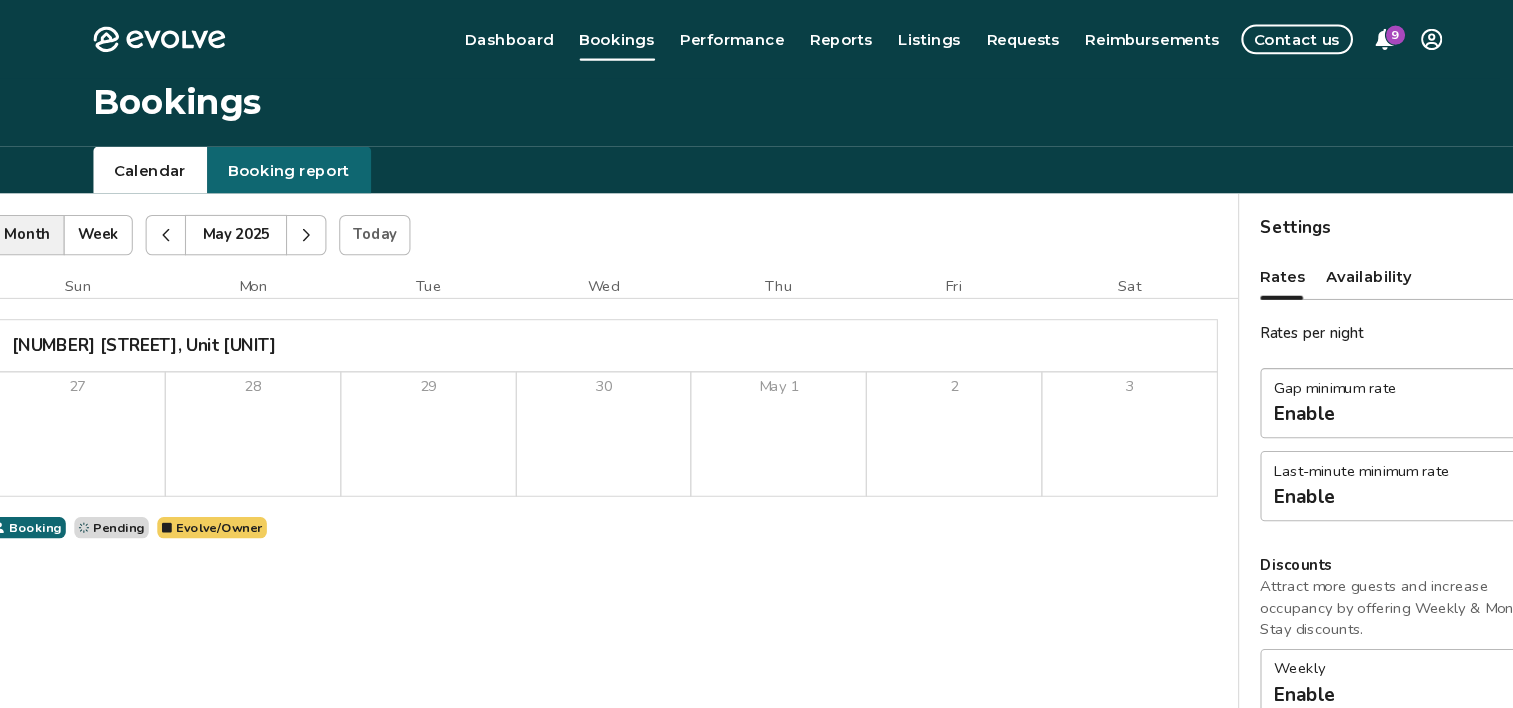 click 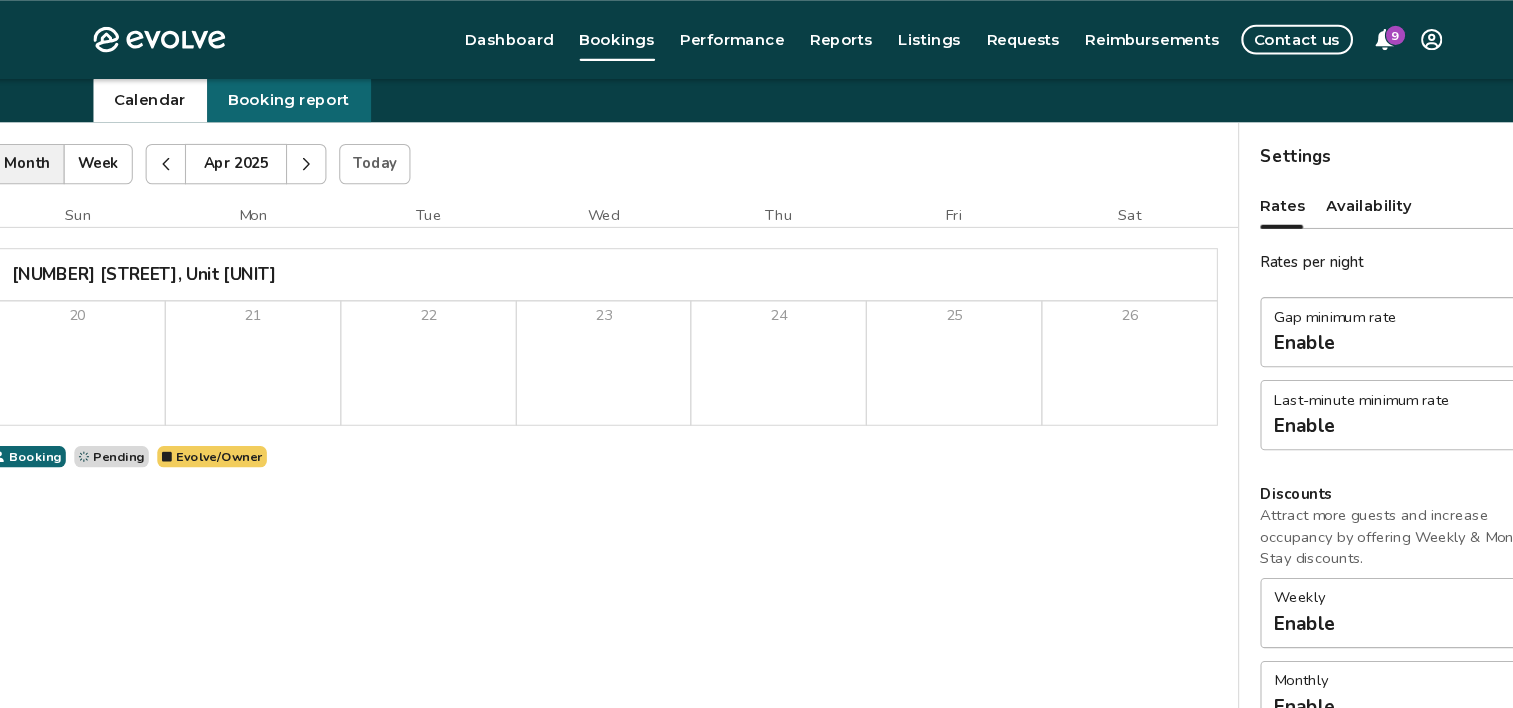 scroll, scrollTop: 0, scrollLeft: 0, axis: both 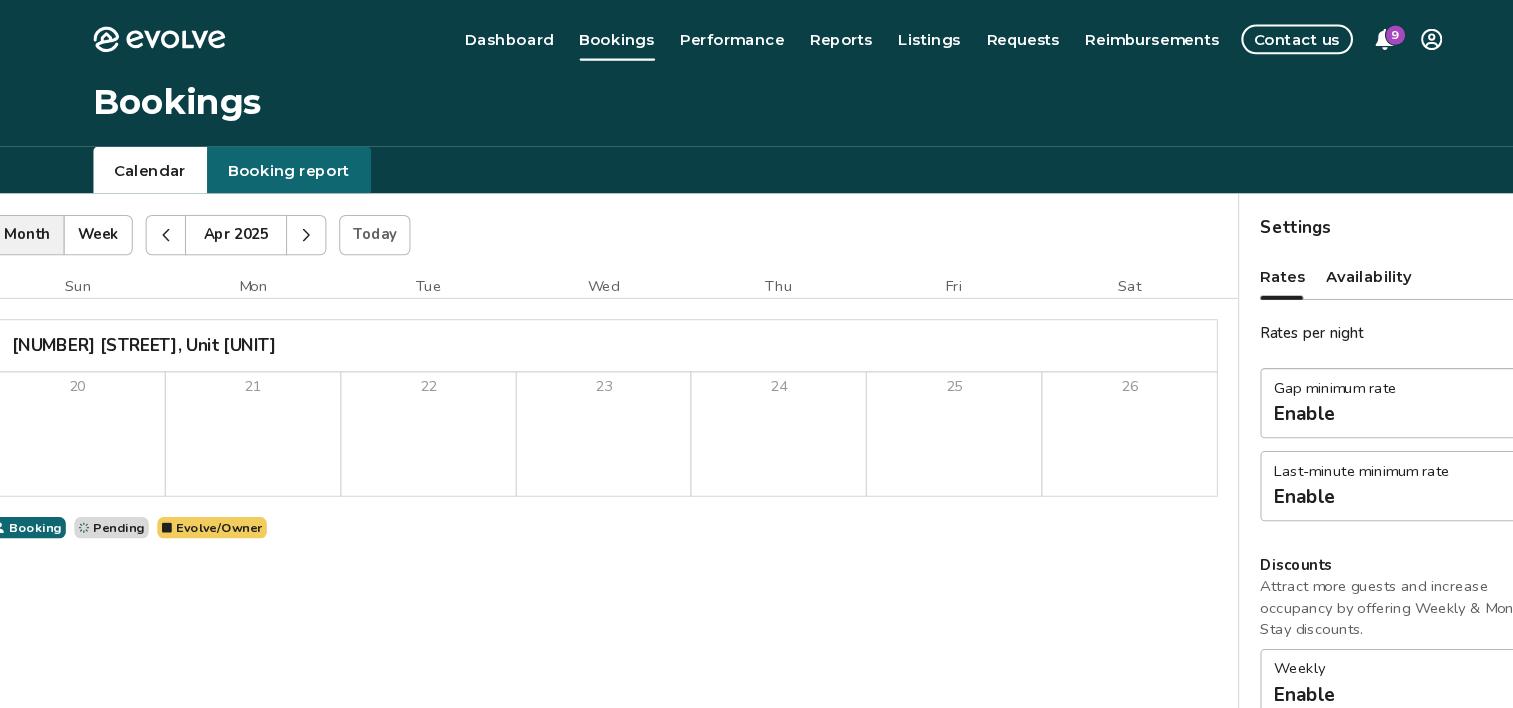 click 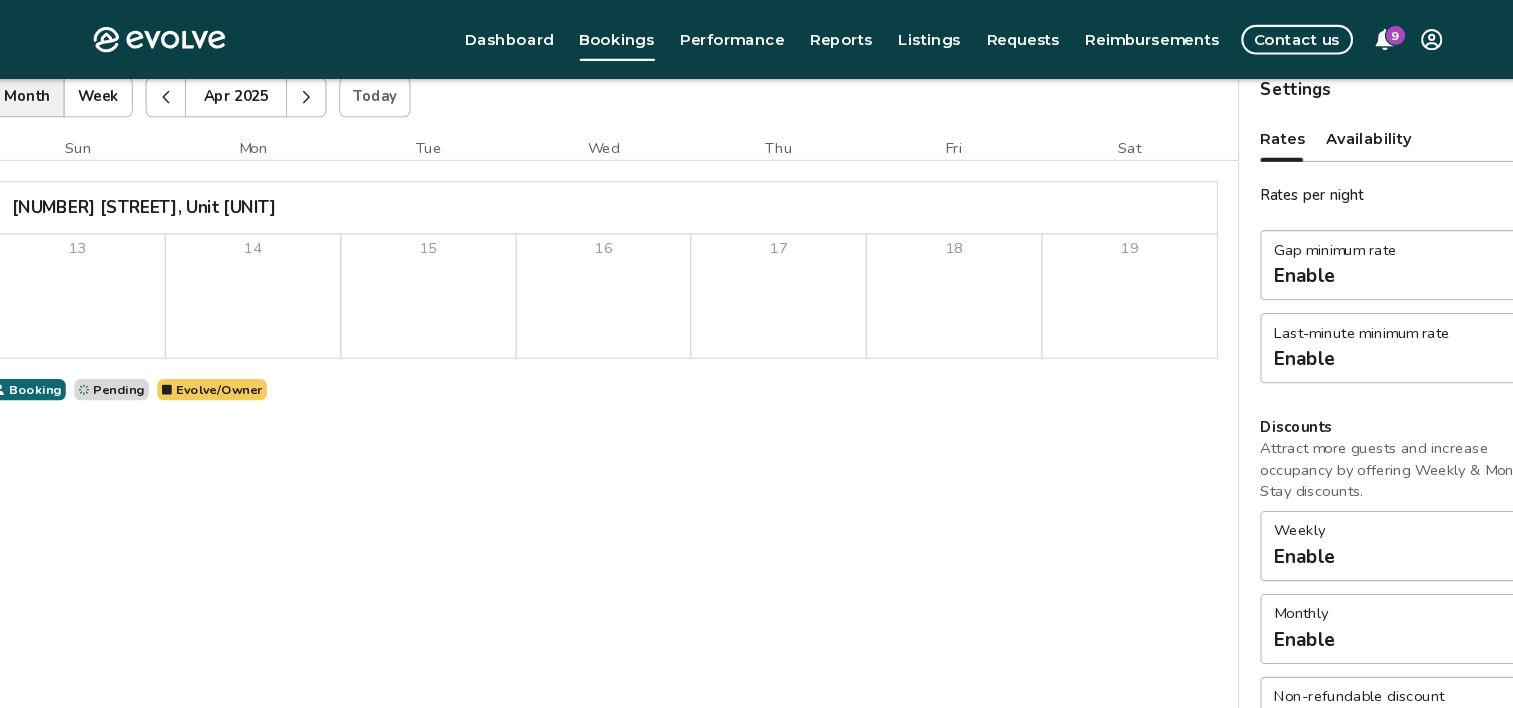 scroll, scrollTop: 0, scrollLeft: 0, axis: both 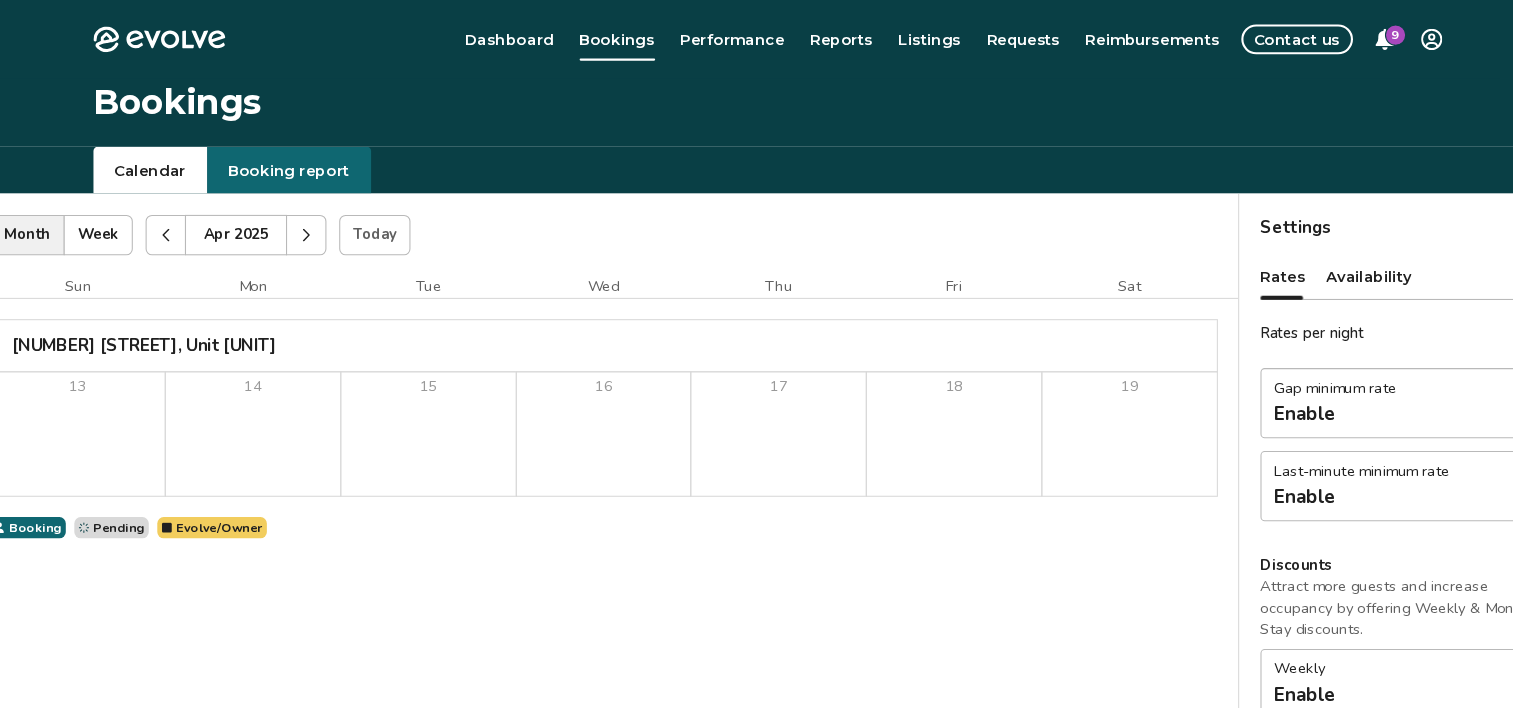 click on "[MONTH] [YEAR]  | Views Month Week [MONTH] [YEAR] Today Settings [MONTH] [YEAR] Sun Mon Tue Wed Thu Fri Sat [NUMBER] [STREET], Unit [UNIT] Booking Pending Evolve/Owner" at bounding box center [596, 568] 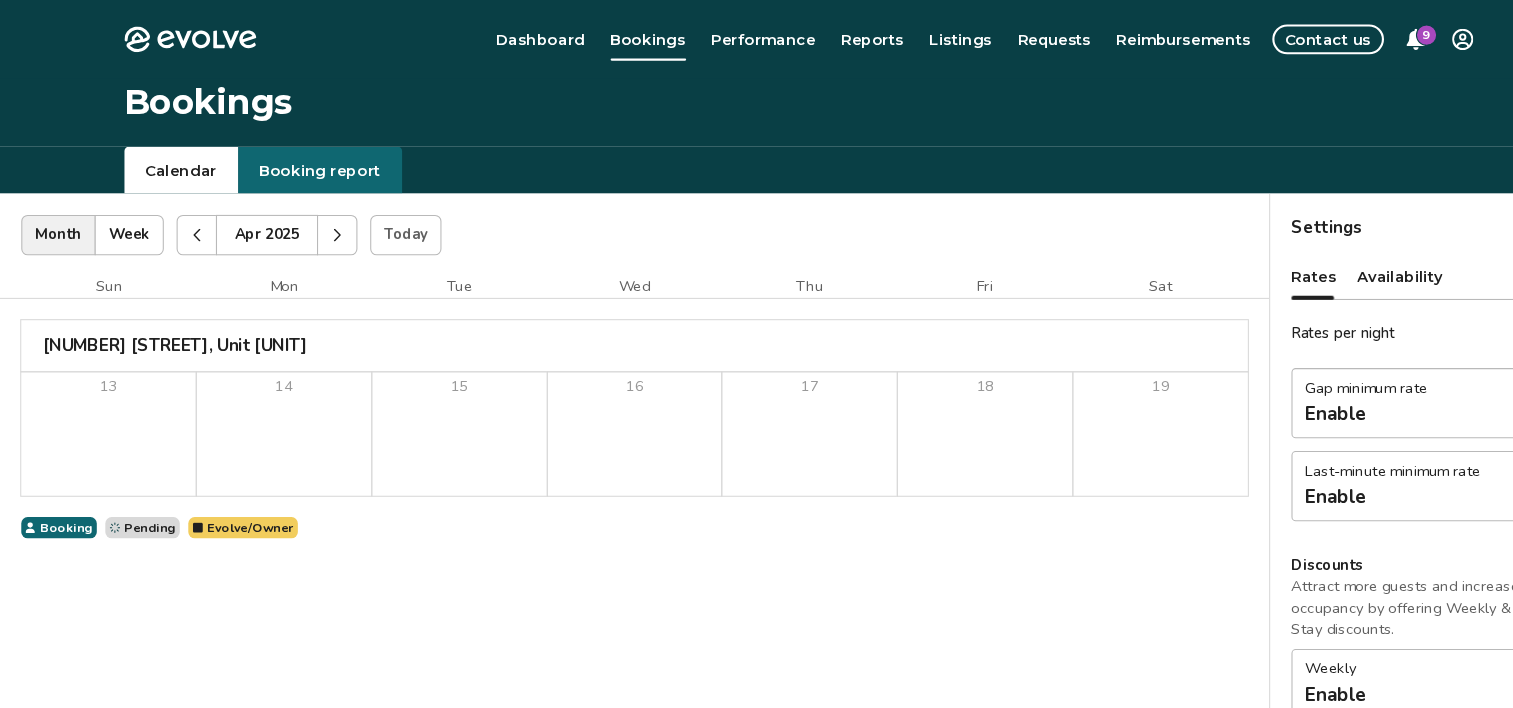 scroll, scrollTop: 0, scrollLeft: 0, axis: both 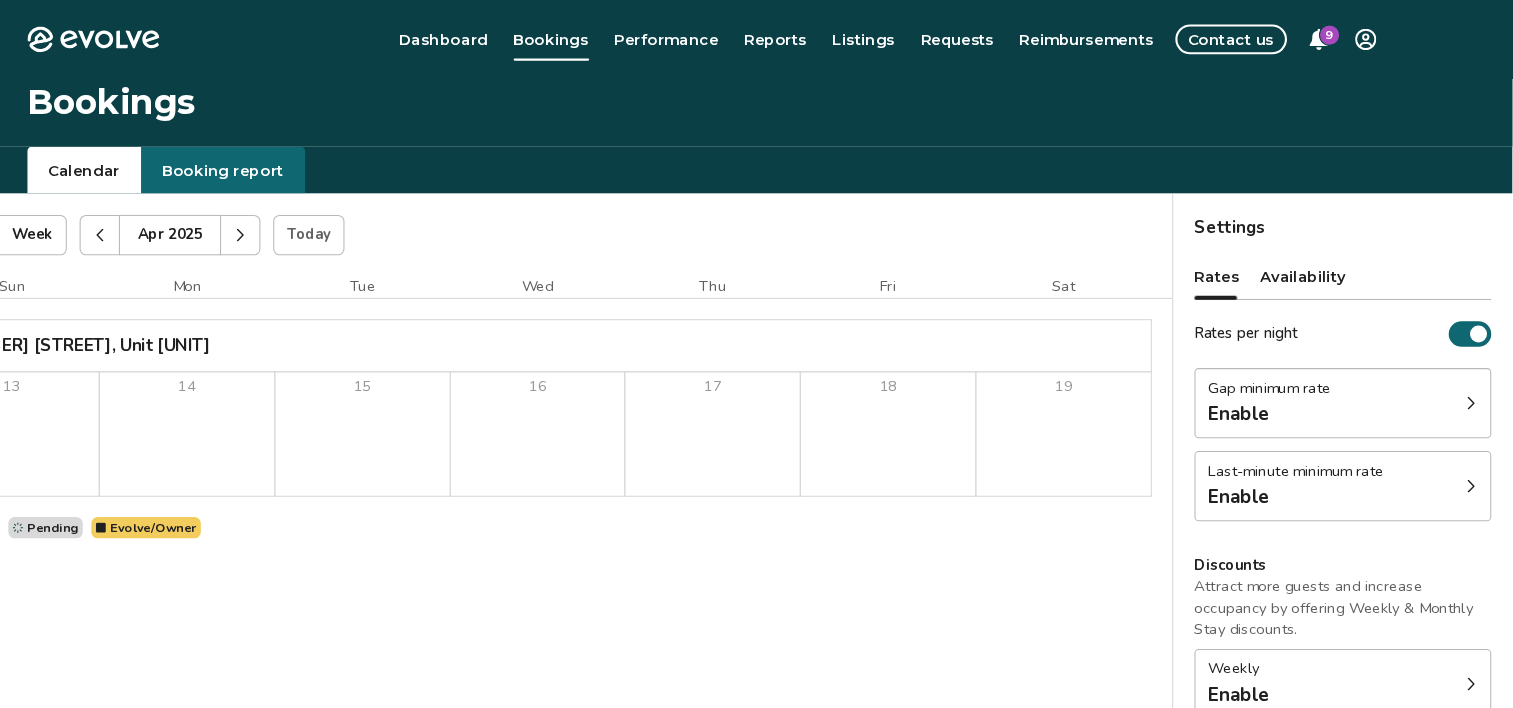 click on "[MONTH] [YEAR]  | Views Month Week [MONTH] [YEAR] Today Settings [MONTH] [YEAR] Sun Mon Tue Wed Thu Fri Sat [NUMBER] [STREET], Unit [UNIT] Booking Pending Evolve/Owner" at bounding box center (596, 568) 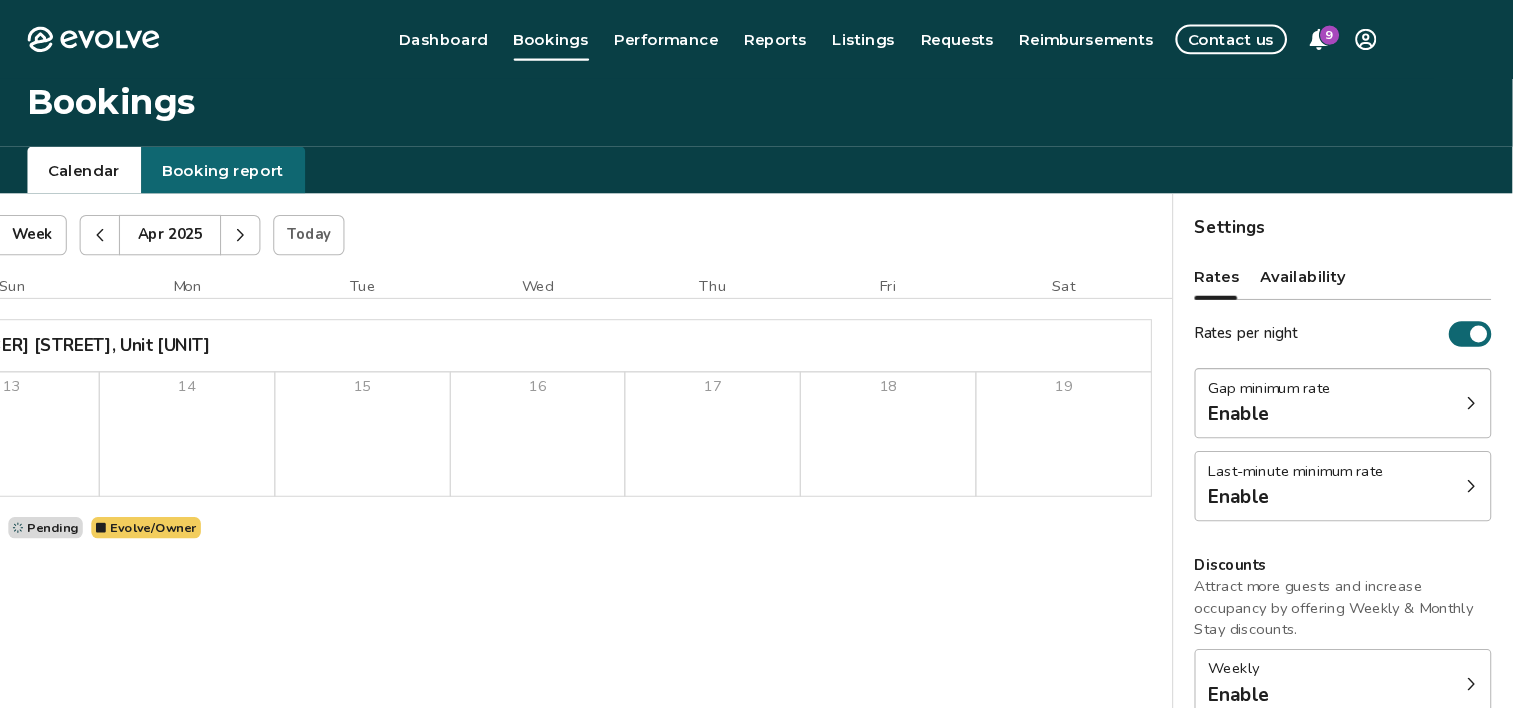 click on "[MONTH] [YEAR]  | Views Month Week [MONTH] [YEAR] Today Settings [MONTH] [YEAR] Sun Mon Tue Wed Thu Fri Sat [NUMBER] [STREET], Unit [UNIT] Booking Pending Evolve/Owner" at bounding box center [596, 568] 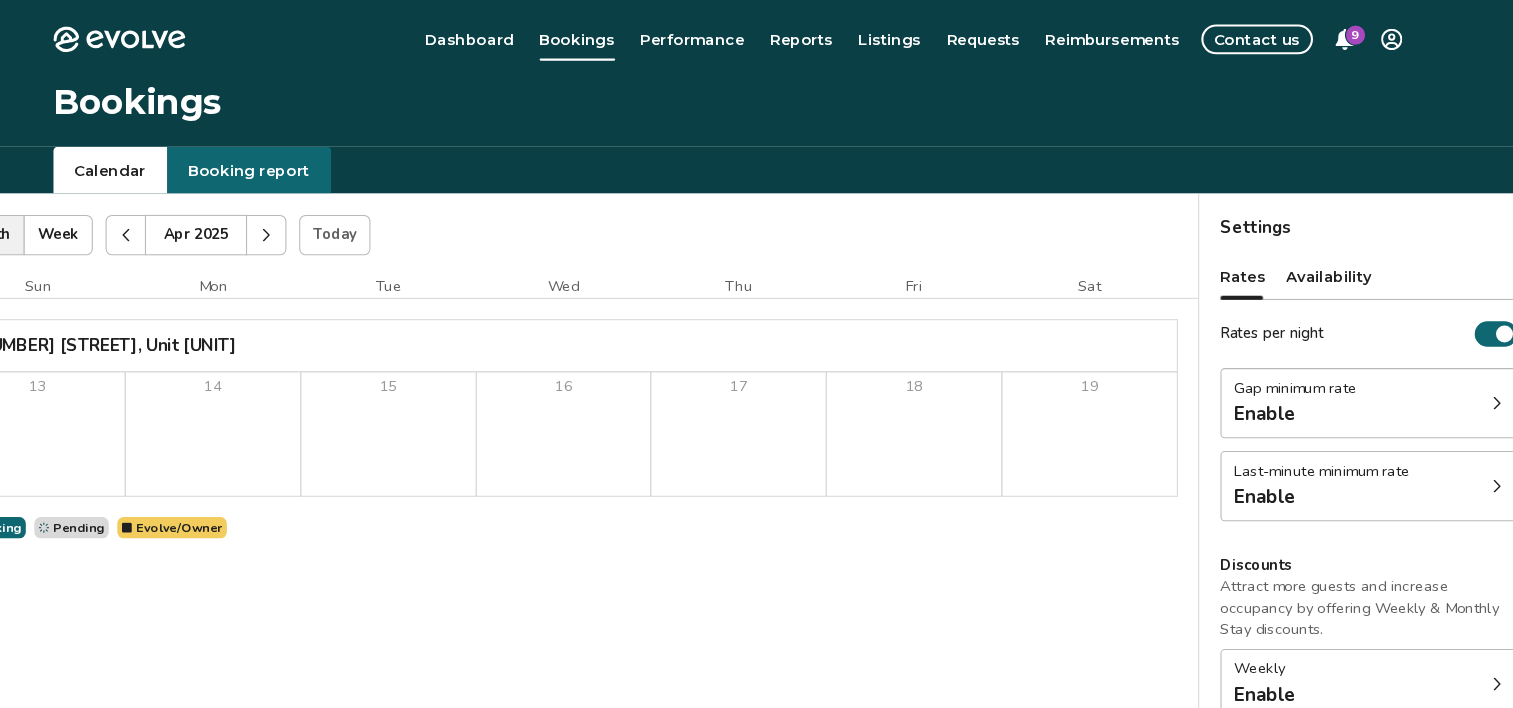 click on "[MONTH] [YEAR]  | Views Month Week [MONTH] [YEAR] Today Settings [MONTH] [YEAR] Sun Mon Tue Wed Thu Fri Sat [NUMBER] [STREET], Unit [UNIT] Booking Pending Evolve/Owner" at bounding box center (596, 568) 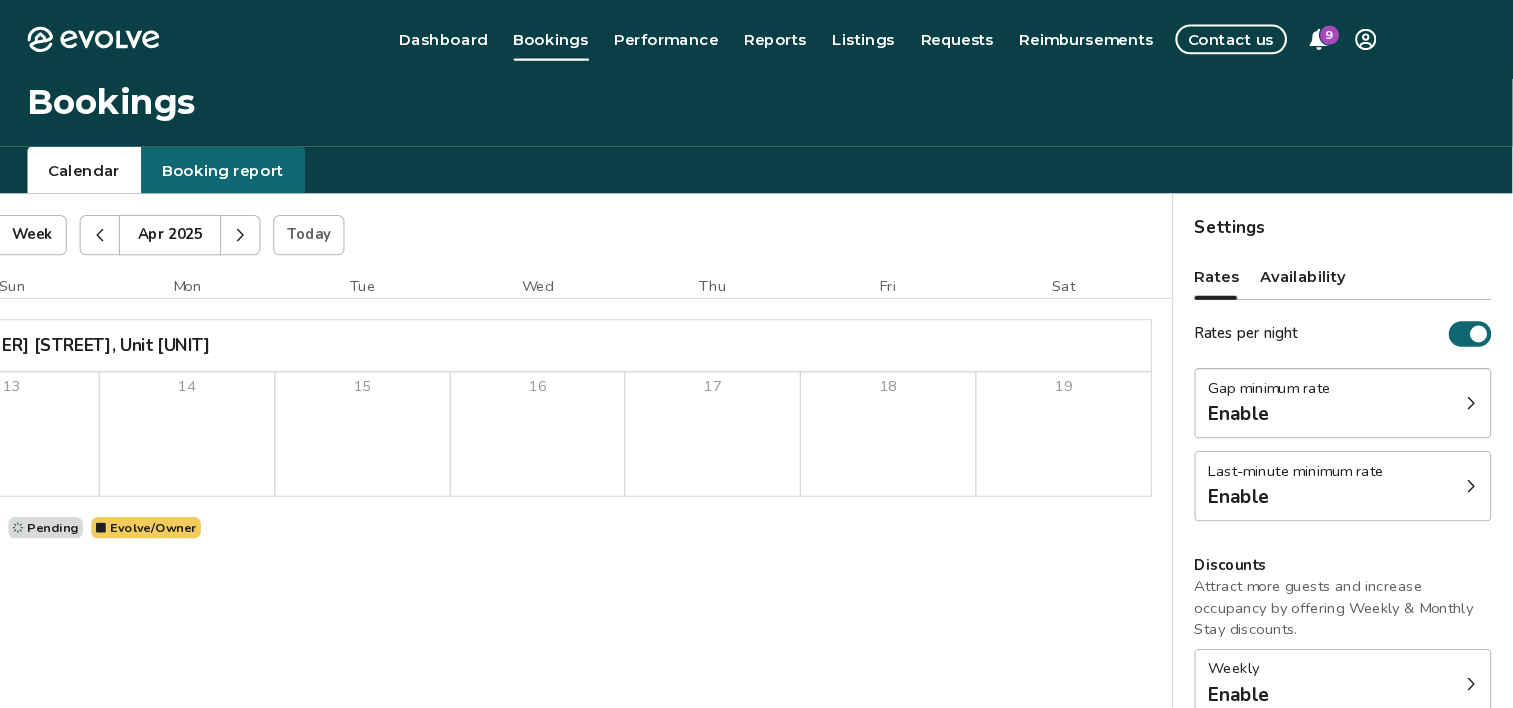 scroll, scrollTop: 0, scrollLeft: 0, axis: both 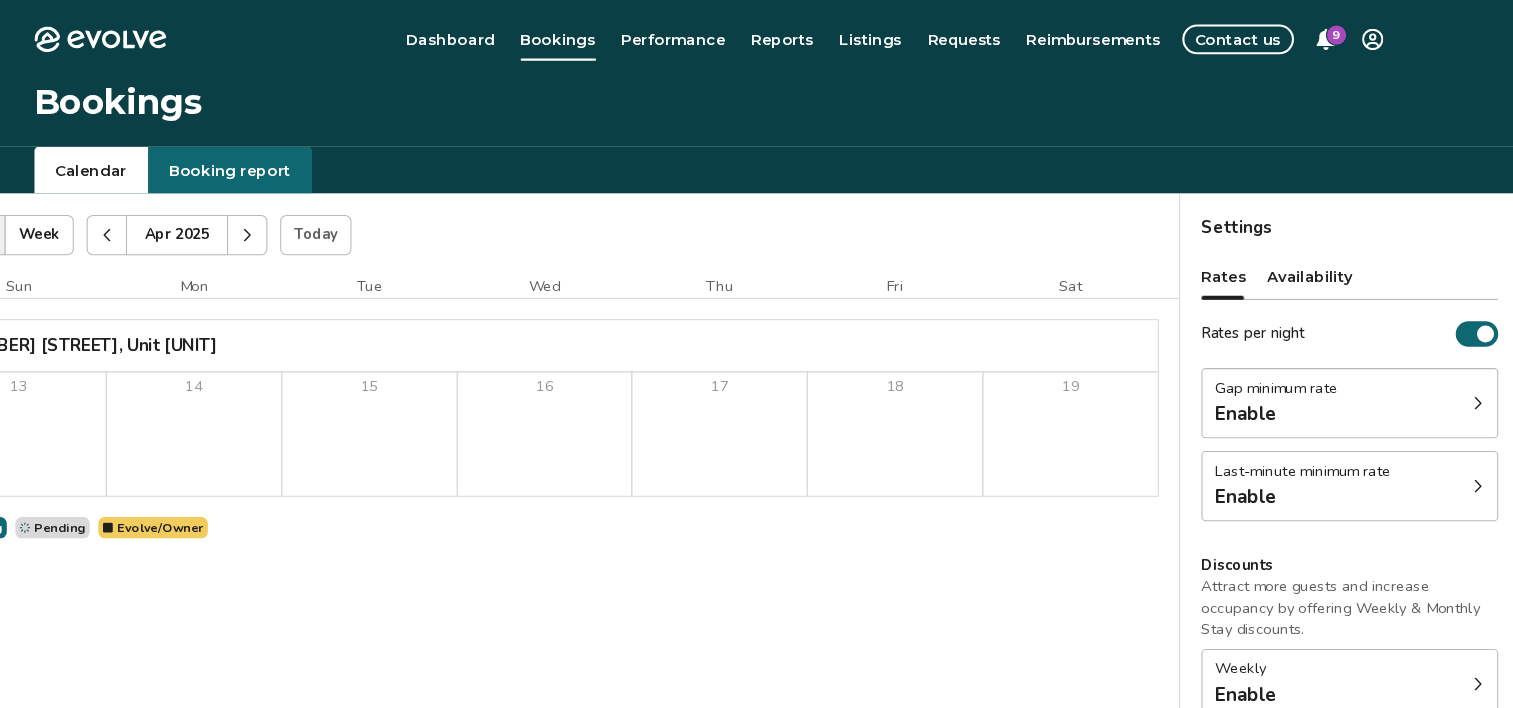 click on "[MONTH] [YEAR]  | Views Month Week [MONTH] [YEAR] Today Settings [MONTH] [YEAR] Sun Mon Tue Wed Thu Fri Sat [NUMBER] [STREET], Unit [UNIT] Booking Pending Evolve/Owner" at bounding box center (596, 568) 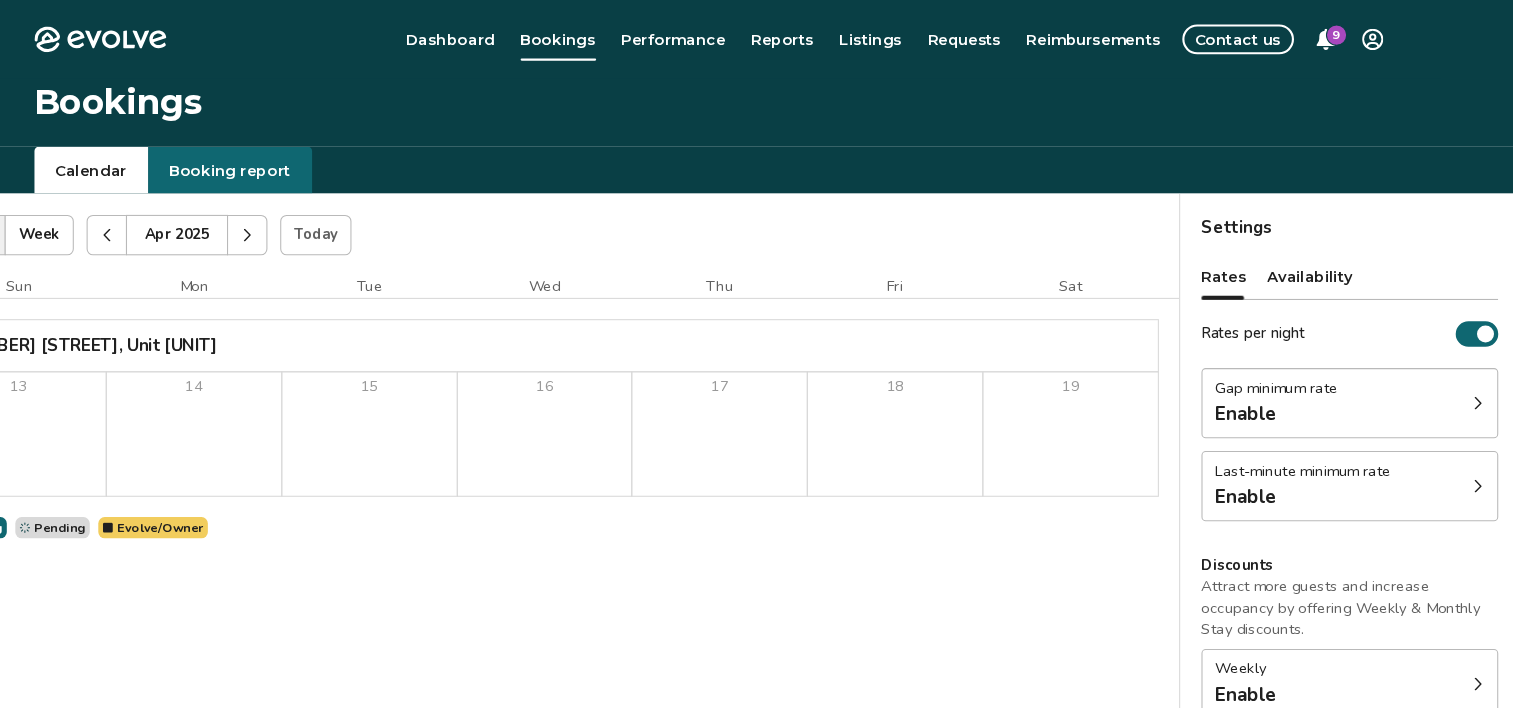 click on "Booking report" at bounding box center (301, 160) 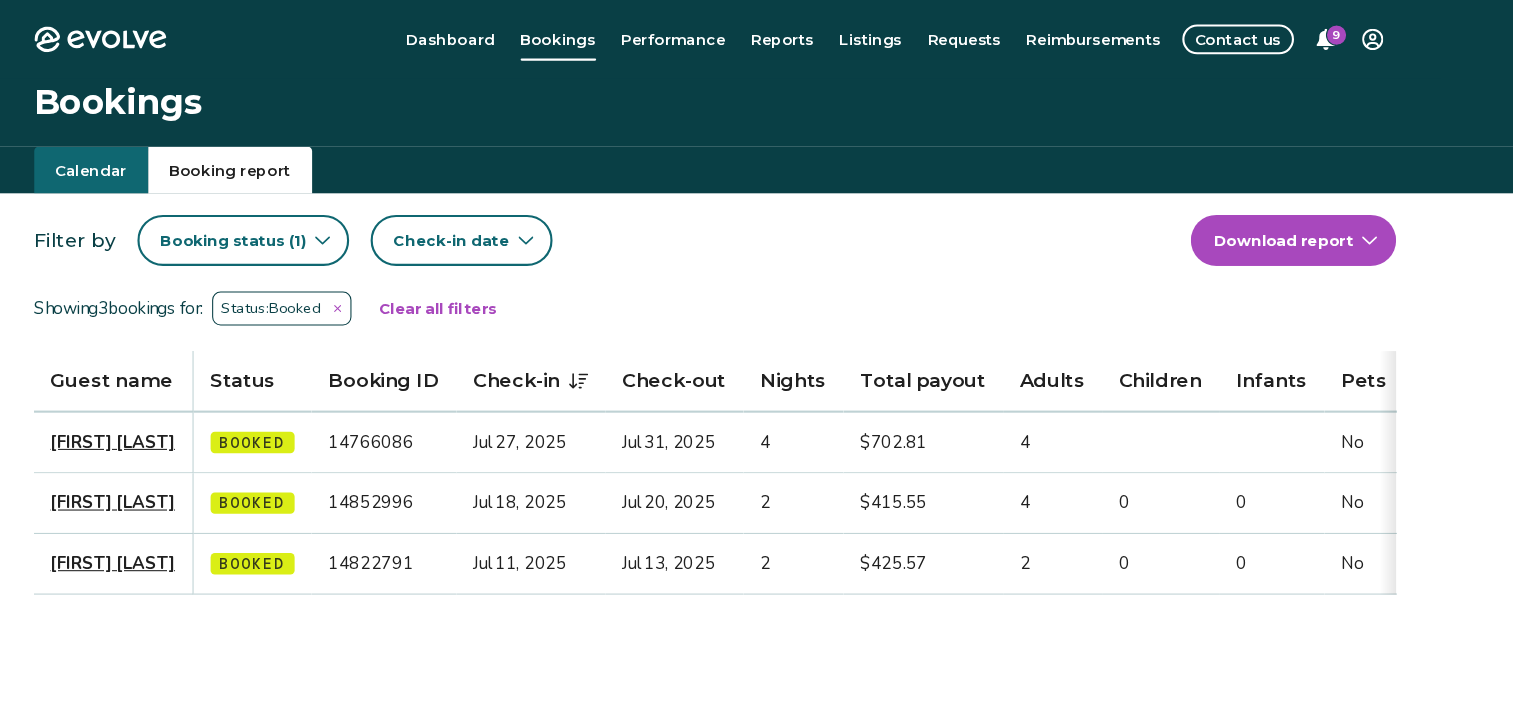 click on "Calendar" at bounding box center (170, 160) 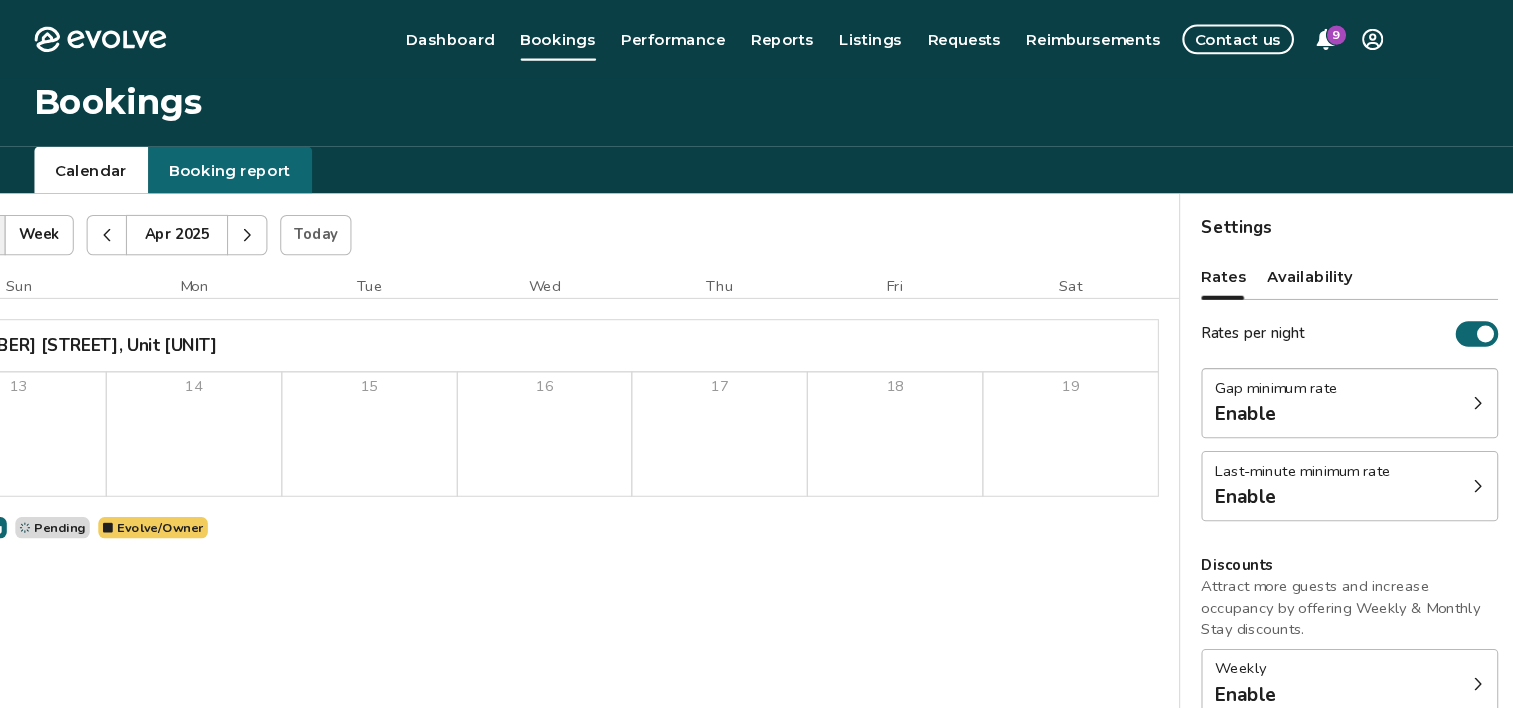 click at bounding box center [317, 221] 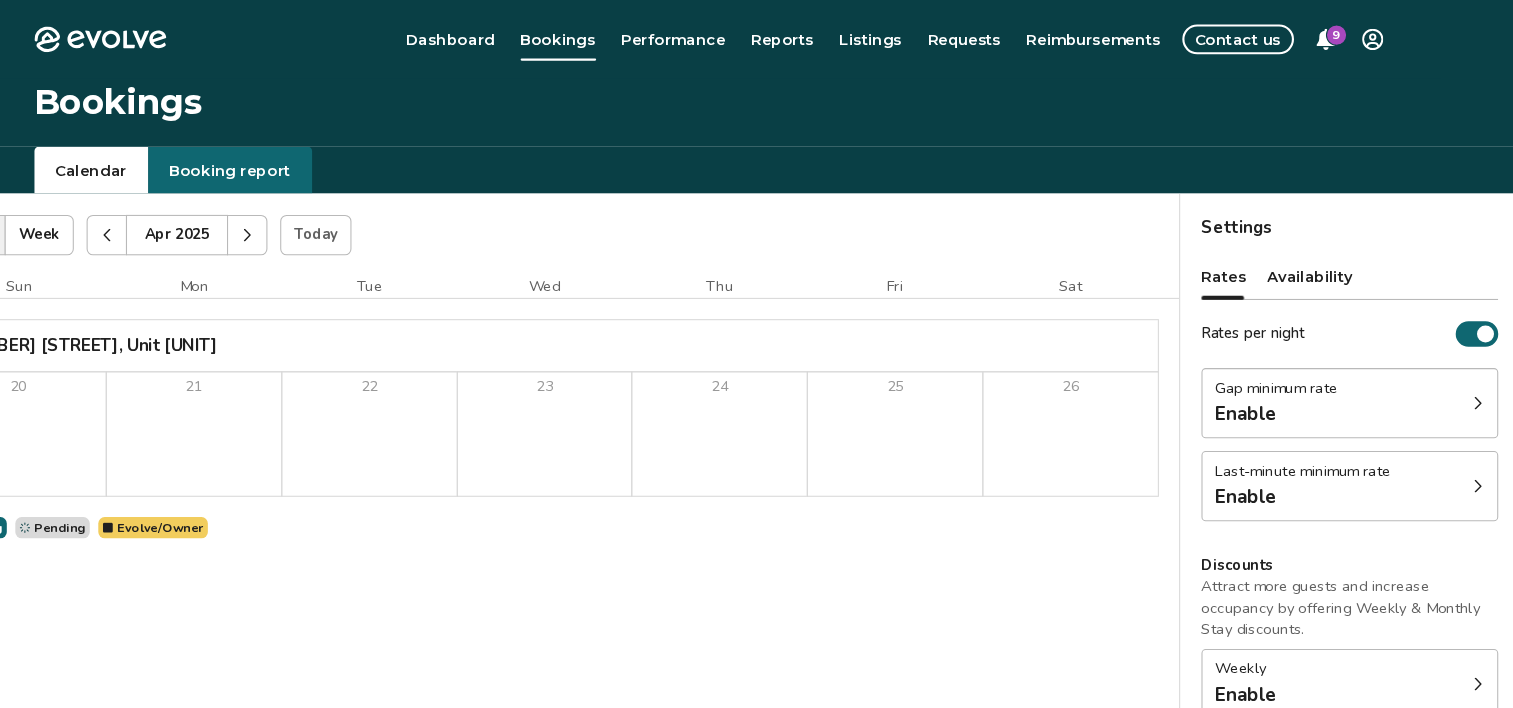 click 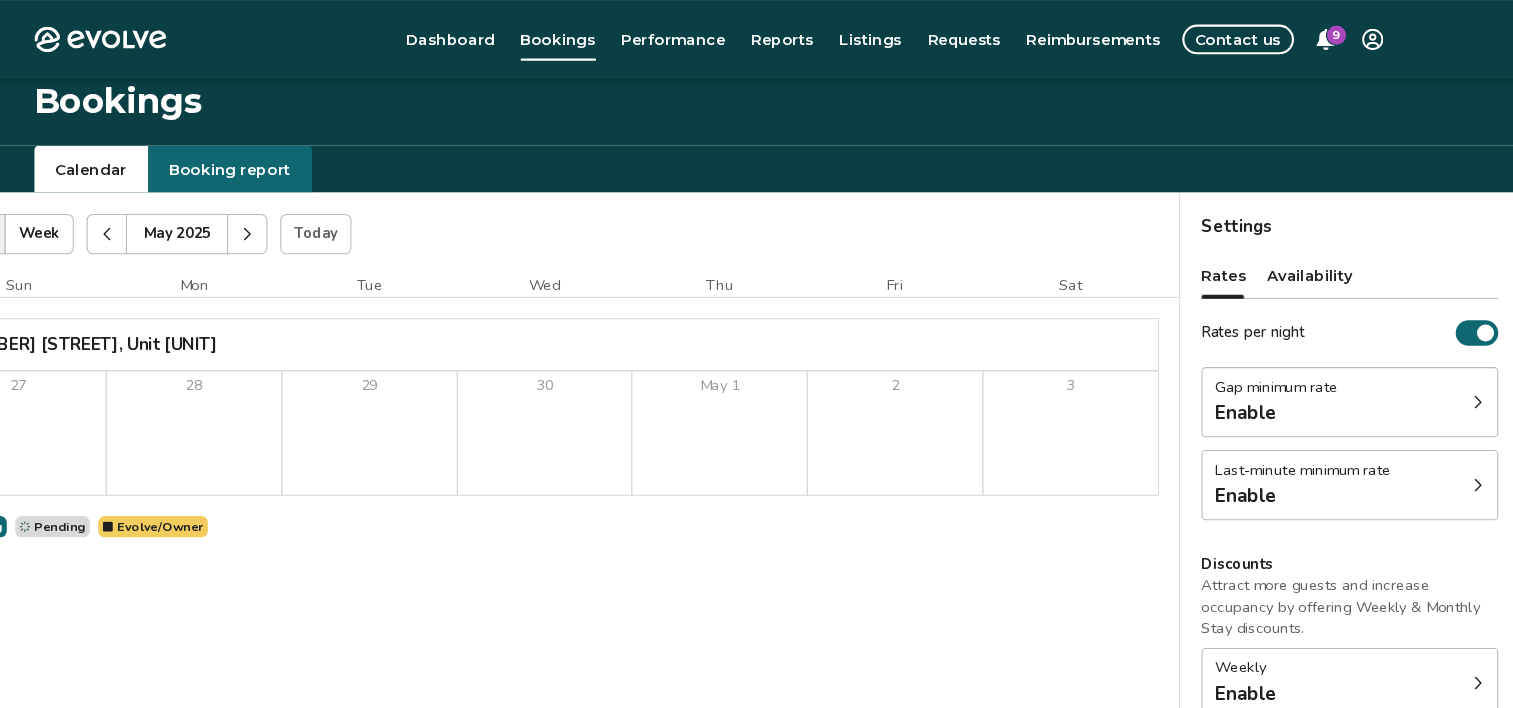 scroll, scrollTop: 0, scrollLeft: 0, axis: both 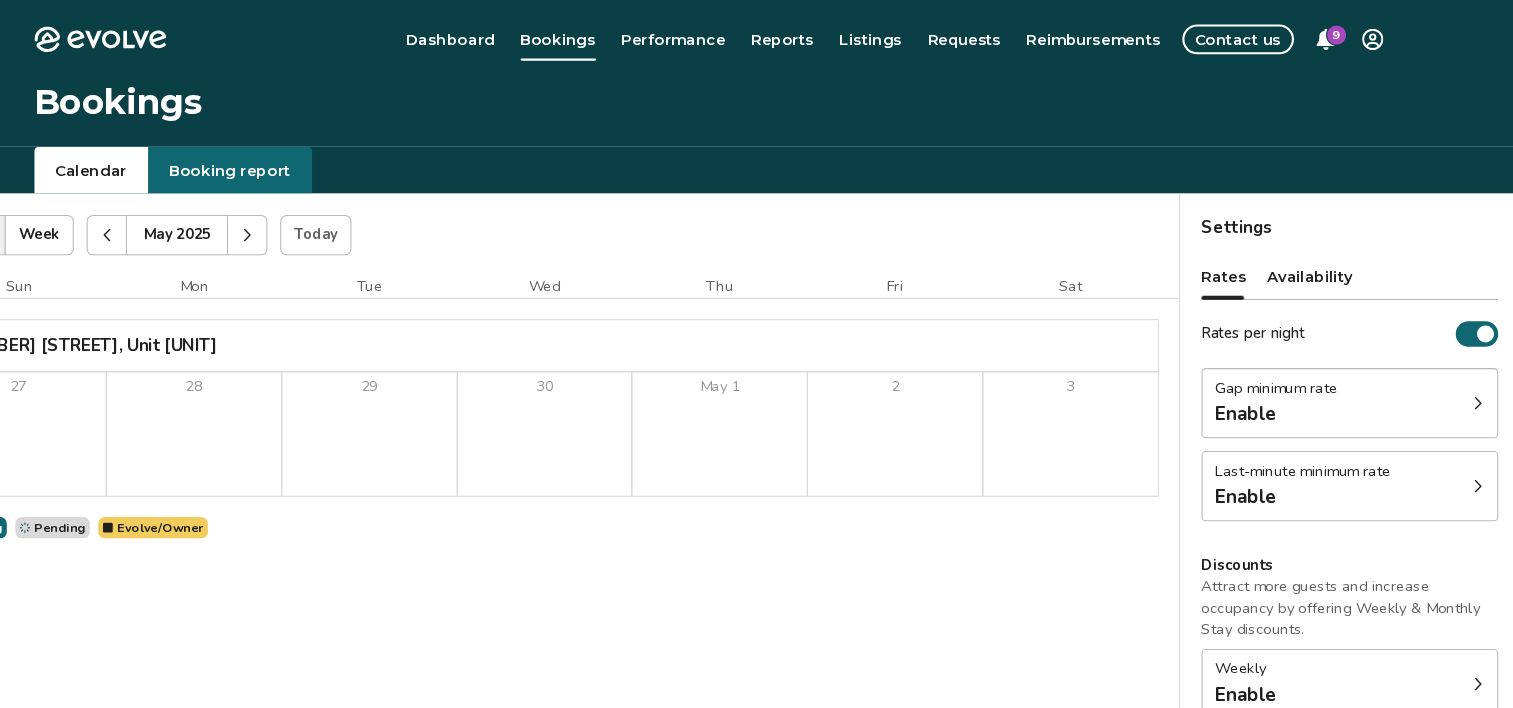 click at bounding box center [317, 221] 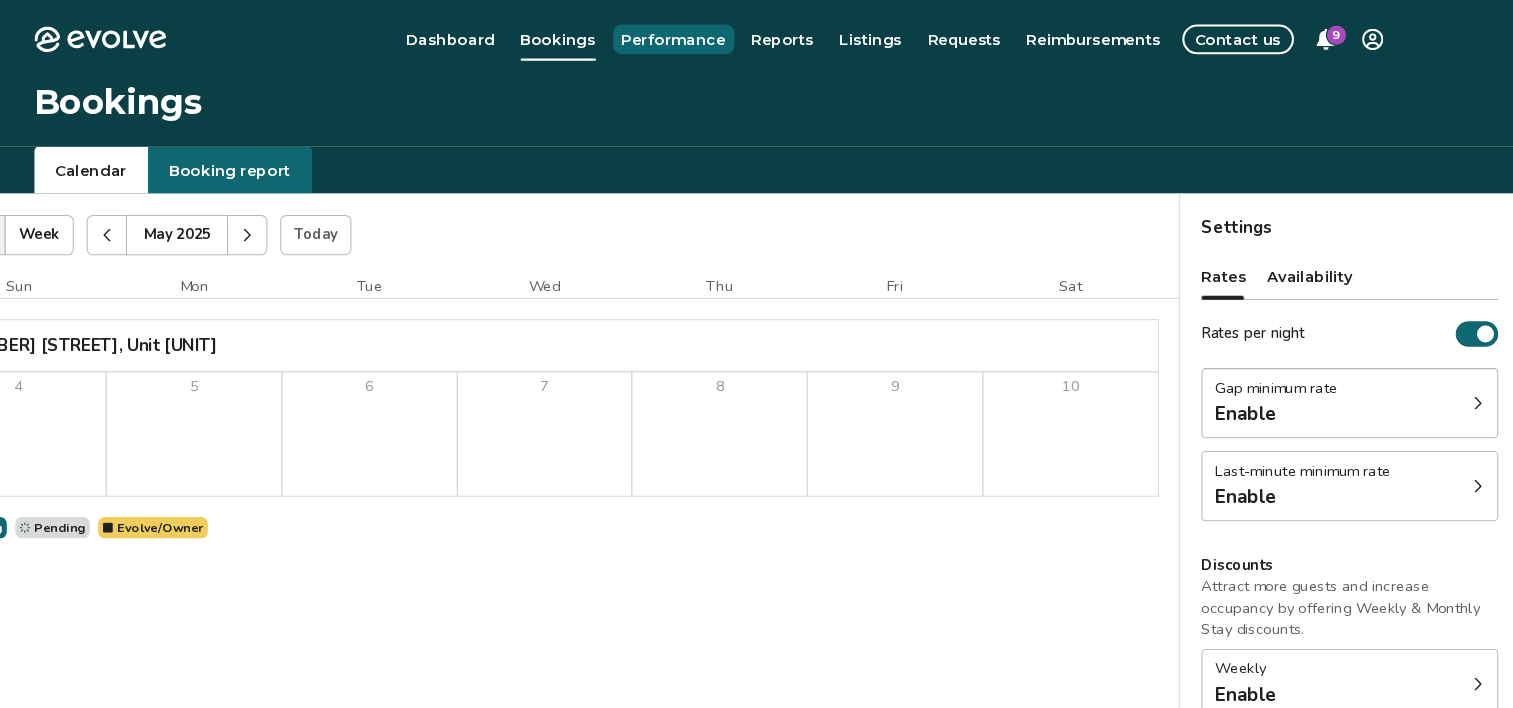 click on "Performance" at bounding box center [718, 37] 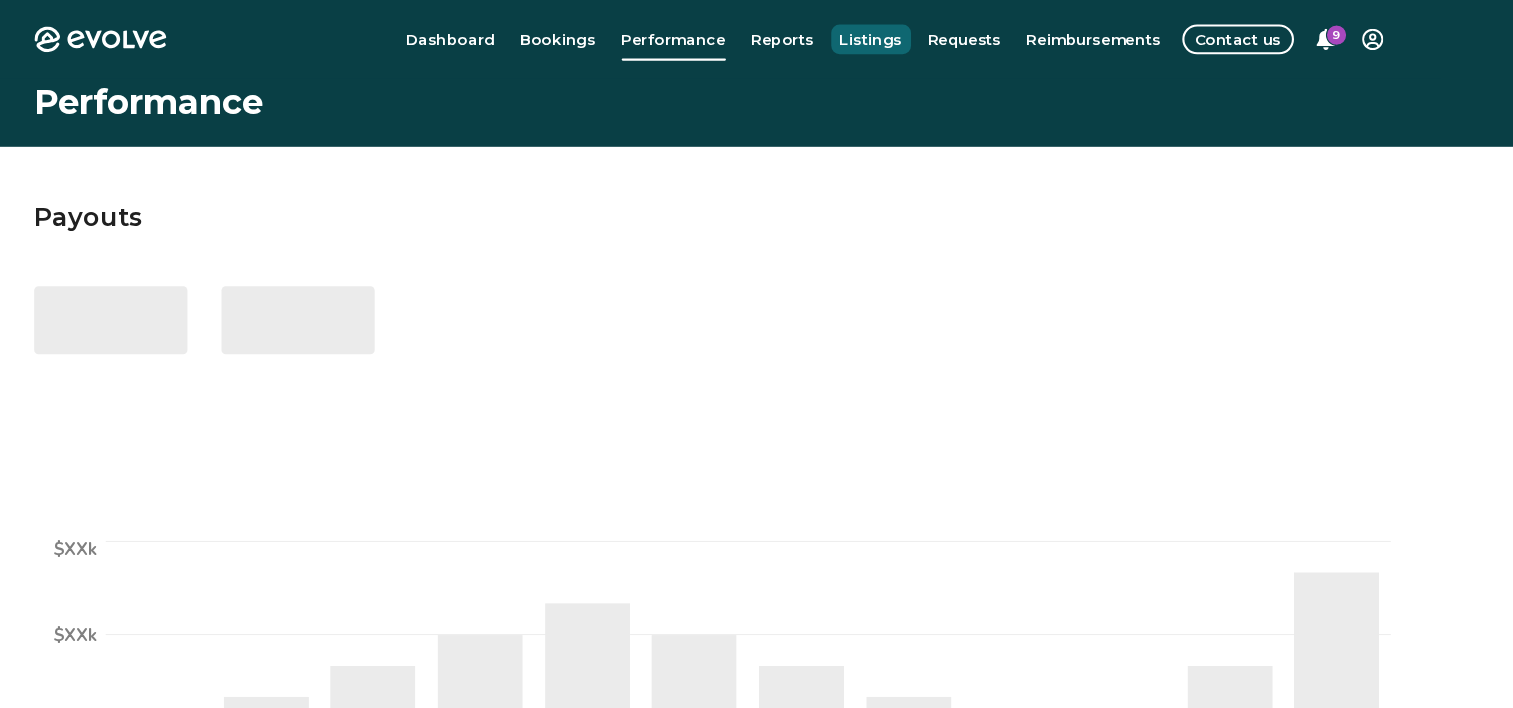 click on "‌ ‌" at bounding box center (757, 408) 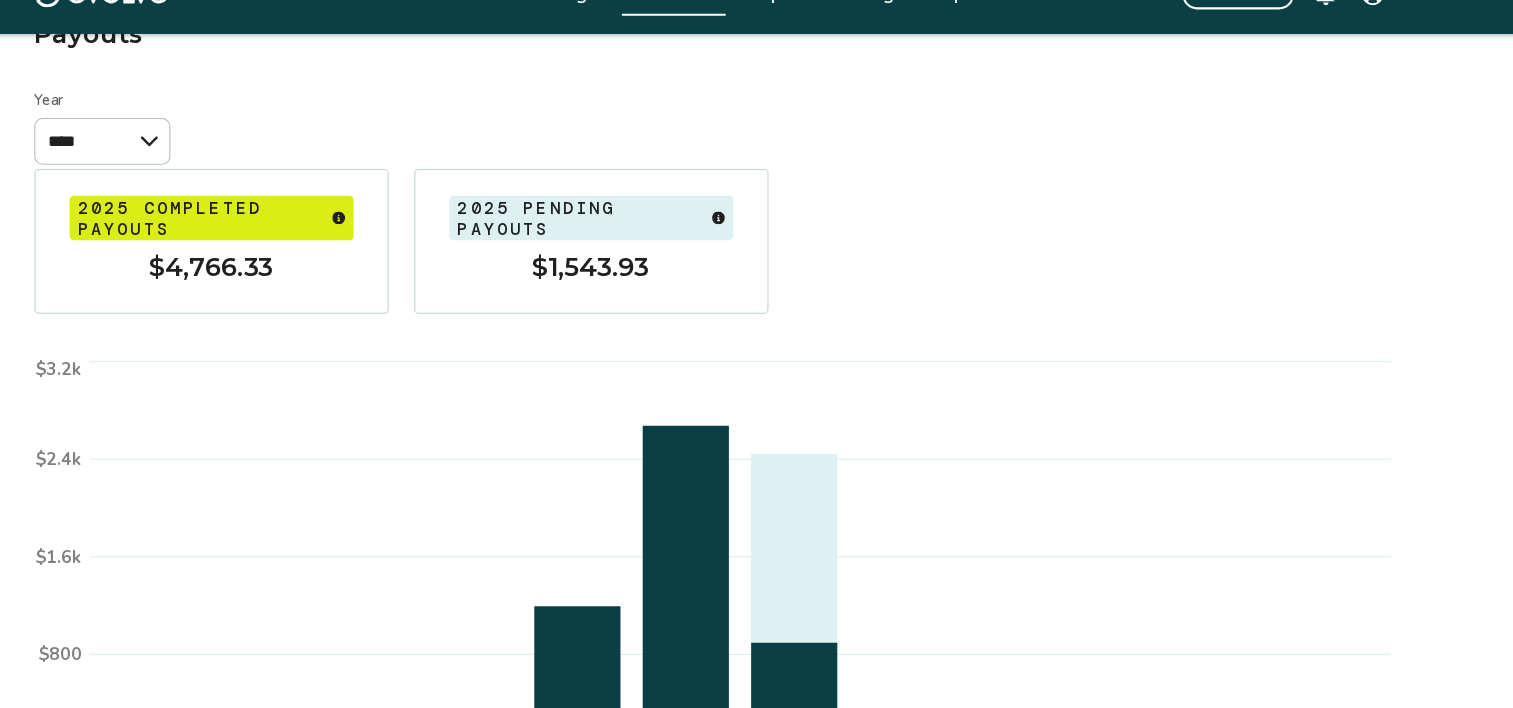 scroll, scrollTop: 145, scrollLeft: 0, axis: vertical 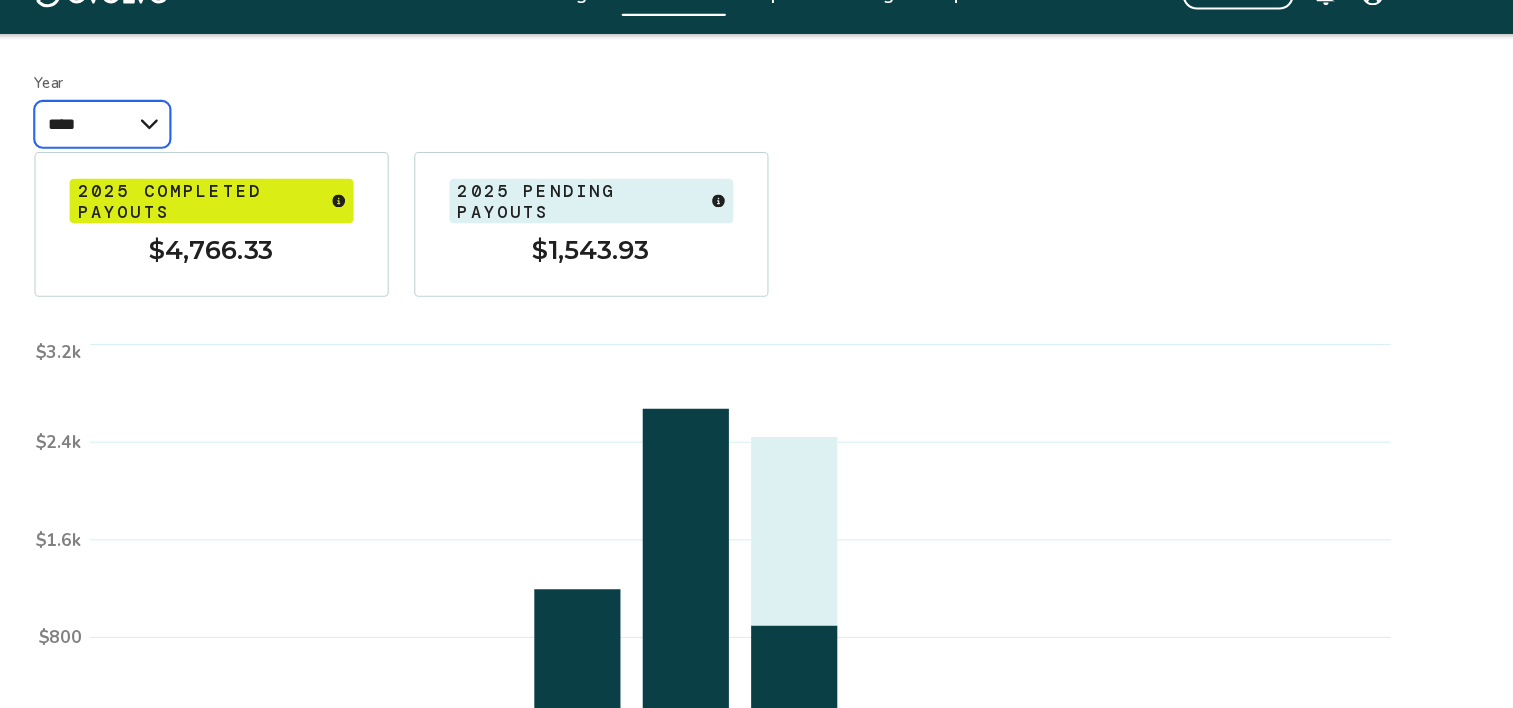 click on "**** ****" at bounding box center (181, 159) 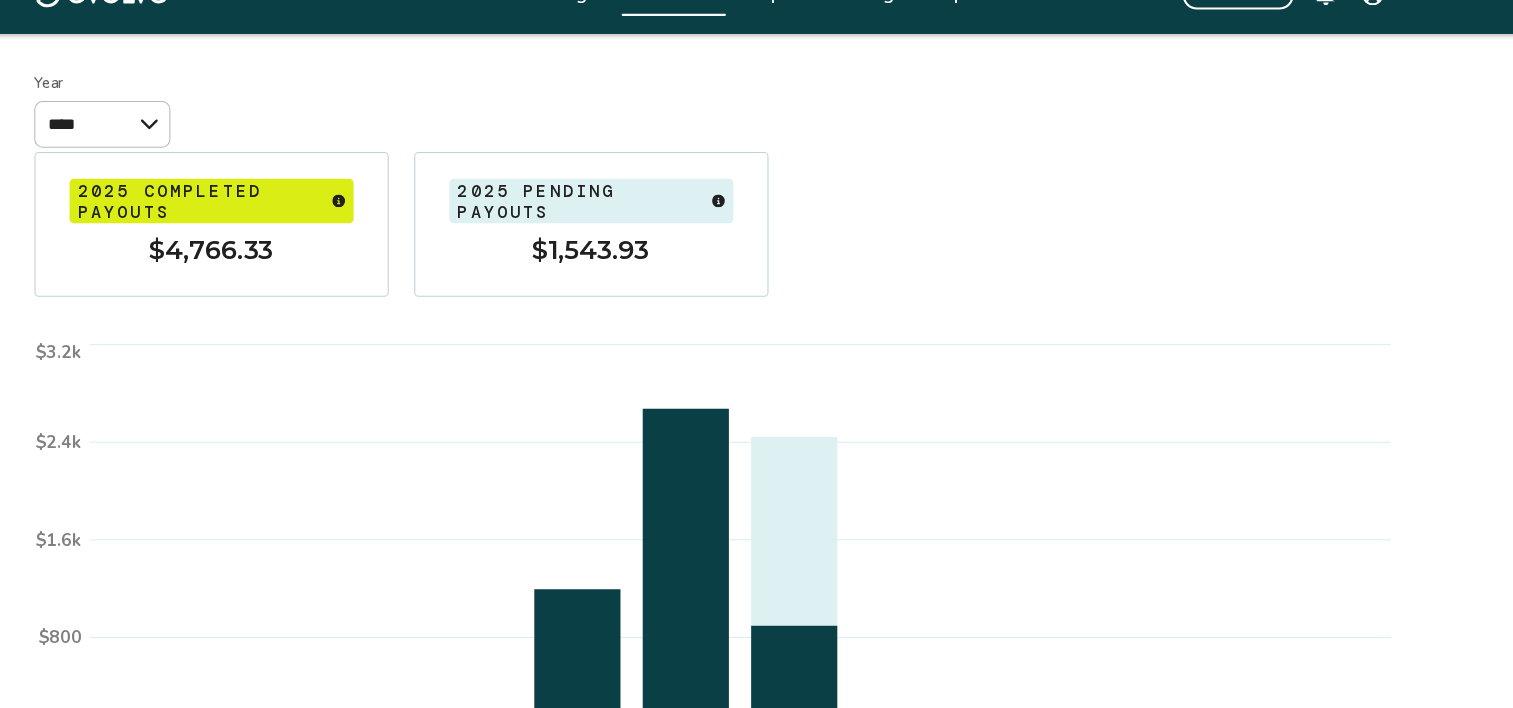 click on "Jan Feb Mar Apr May Jun Jul Aug Sep Oct Nov Dec $0 $800 $1.6k $2.4k $3.2k" 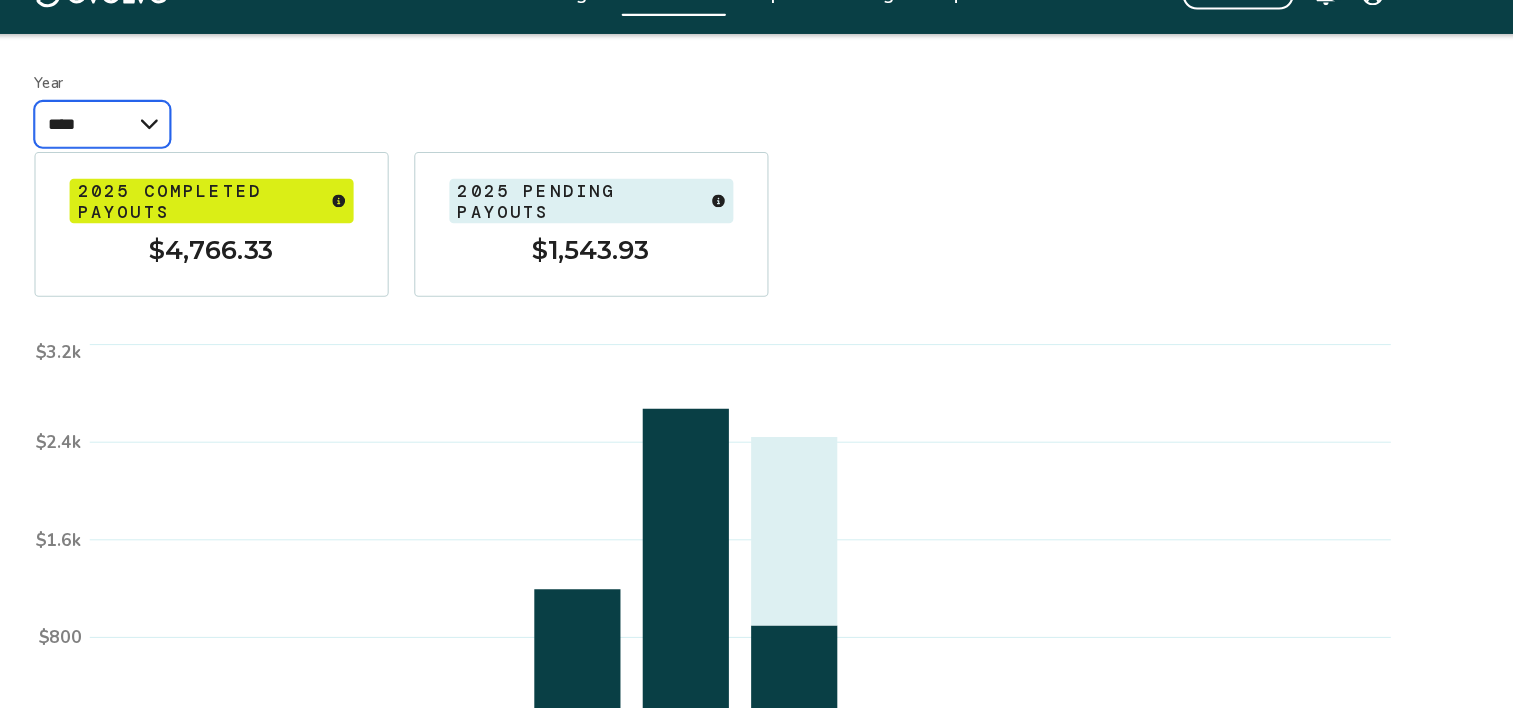click on "**** ****" at bounding box center [181, 159] 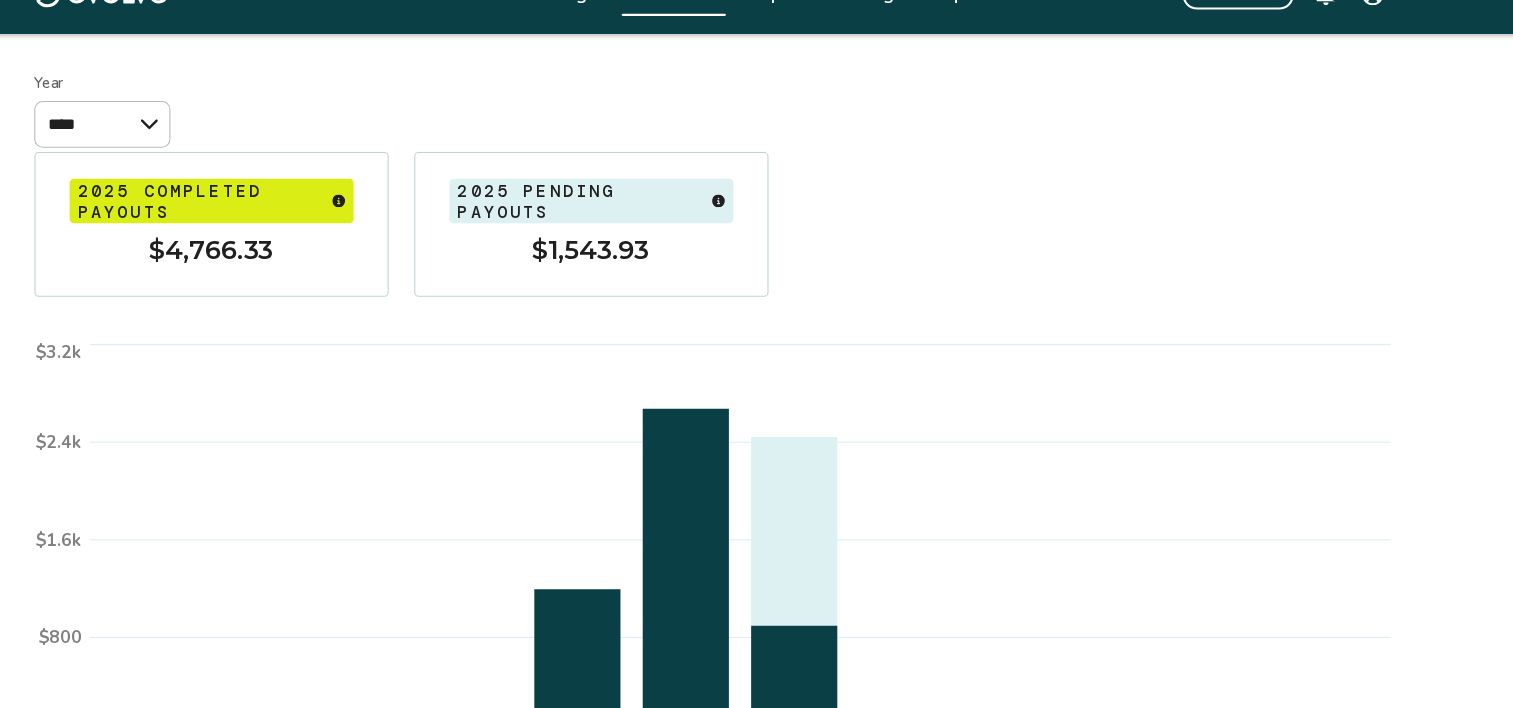 click on "Jan Feb Mar Apr May Jun Jul Aug Sep Oct Nov Dec $0 $800 $1.6k $2.4k $3.2k" 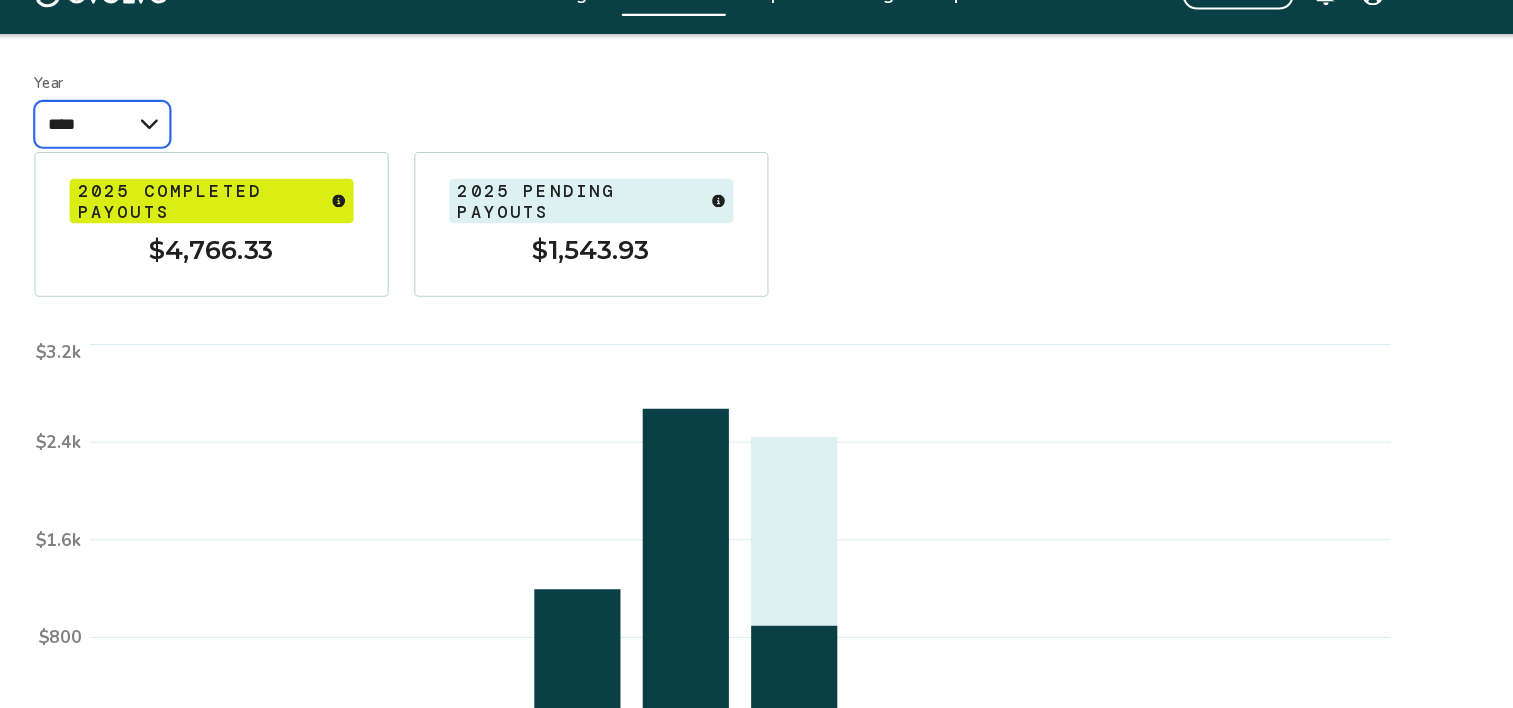 click on "**** ****" at bounding box center (181, 159) 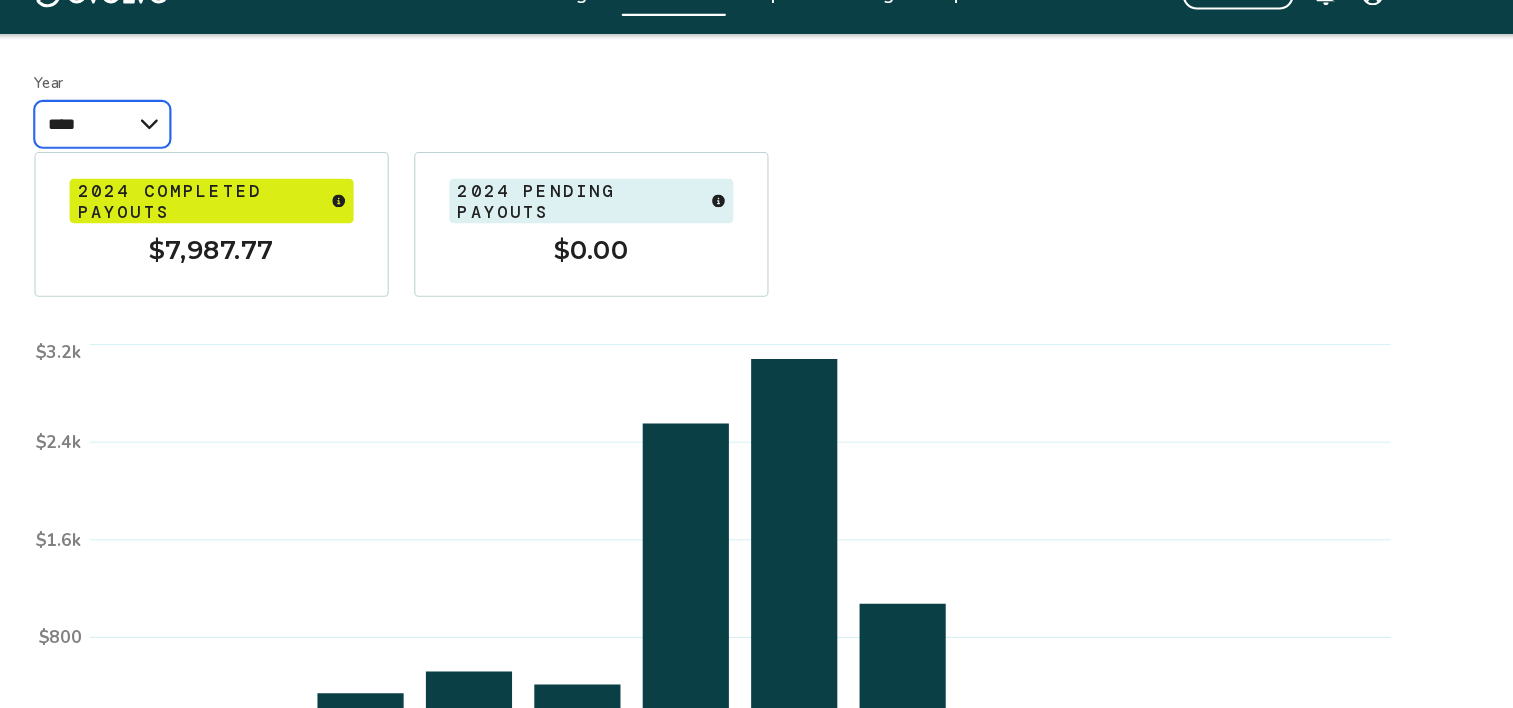 click on "**** ****" at bounding box center [181, 159] 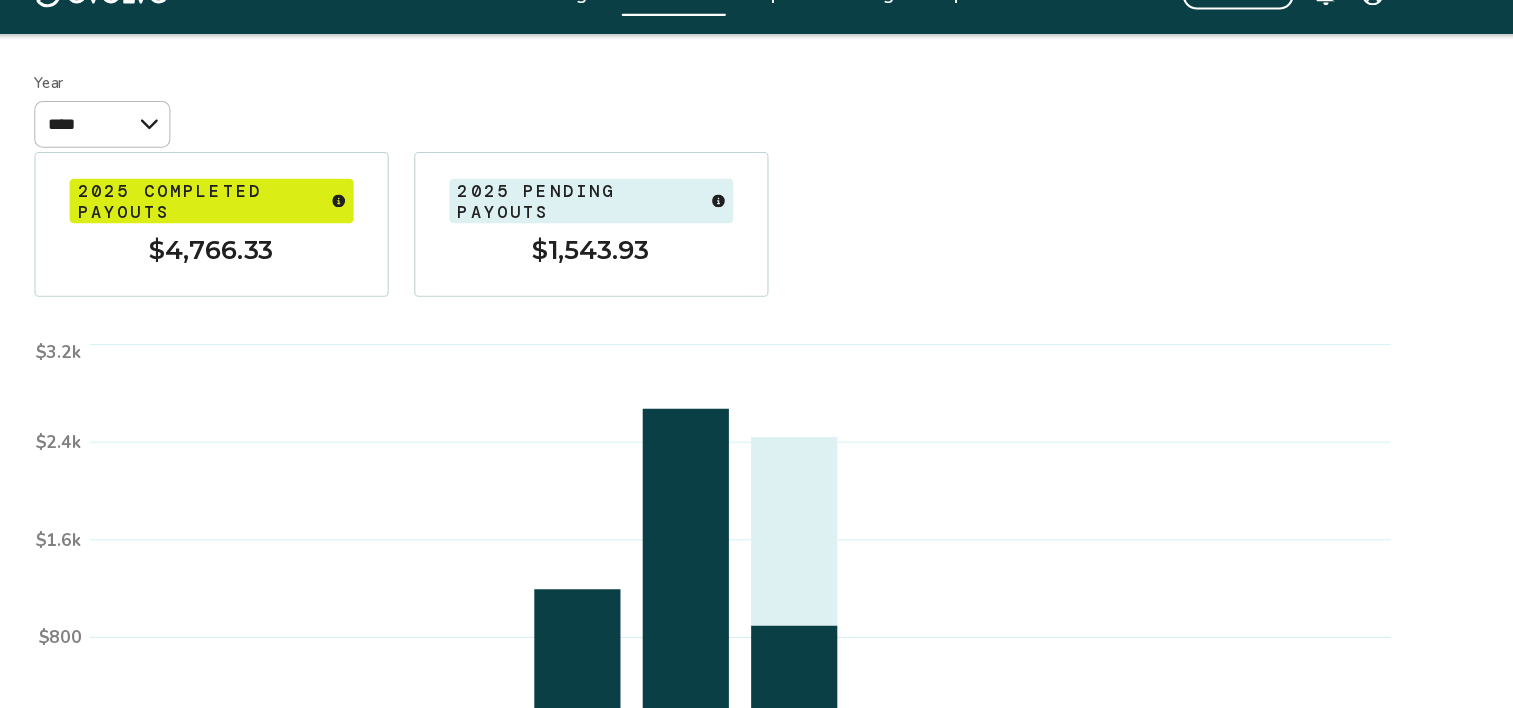 click on "2025 completed payouts" at bounding box center [273, 232] 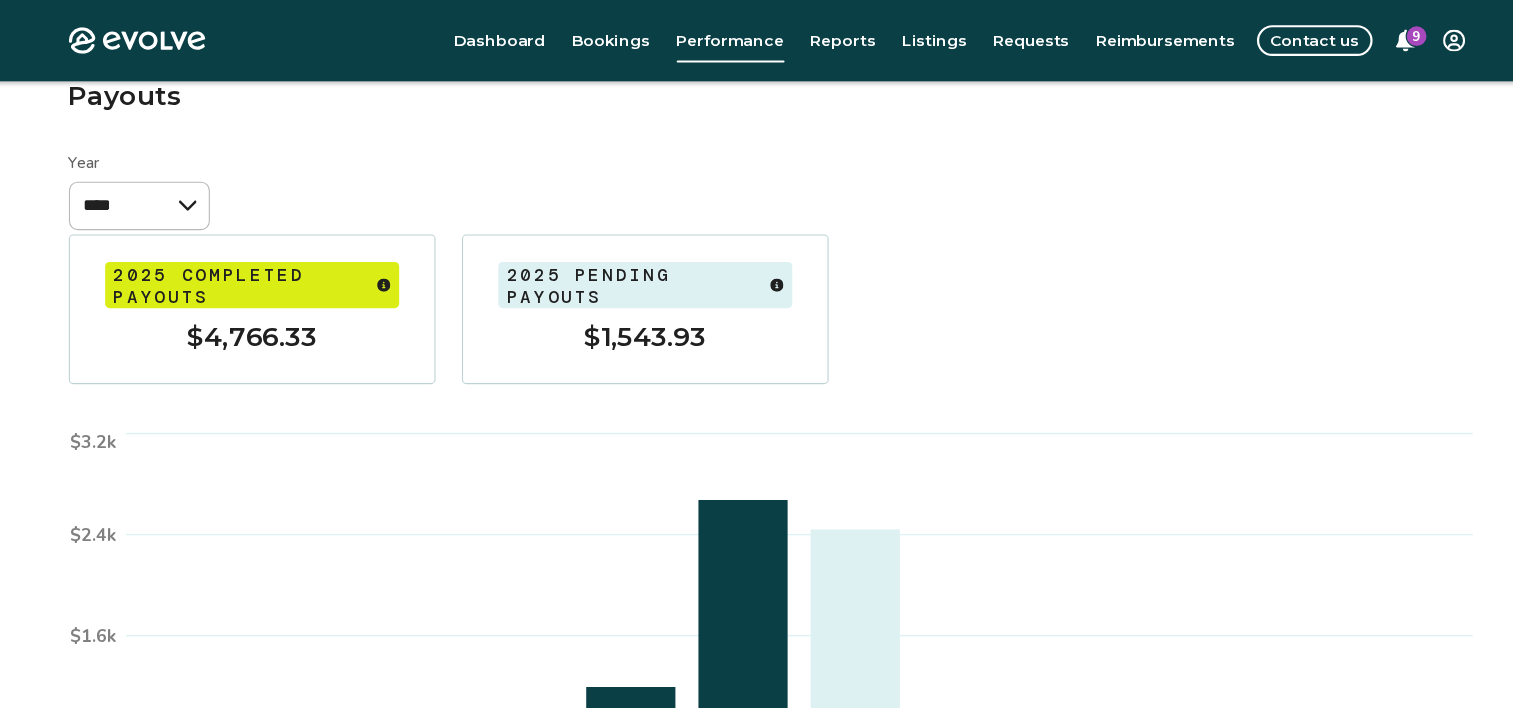 scroll, scrollTop: 92, scrollLeft: 0, axis: vertical 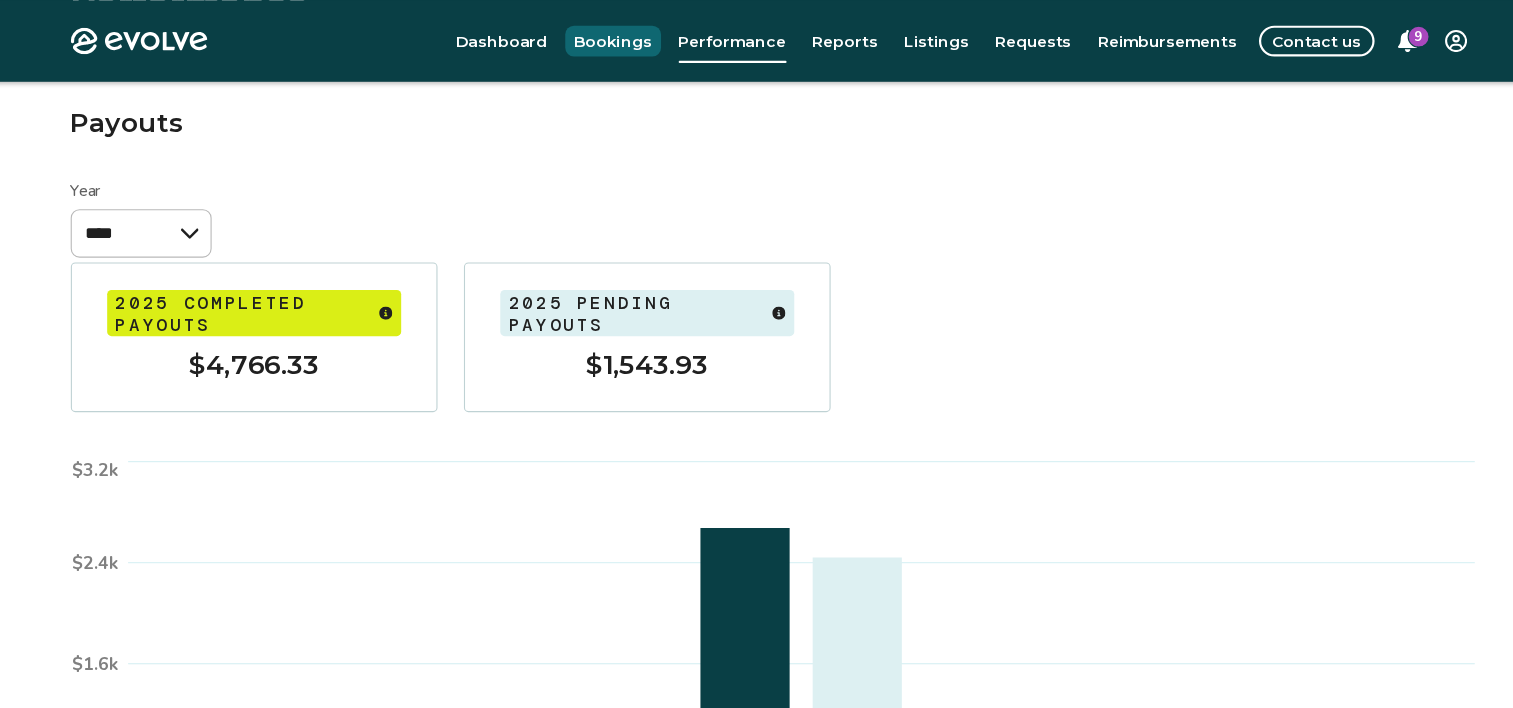 click on "Year   **** ****" at bounding box center [757, 198] 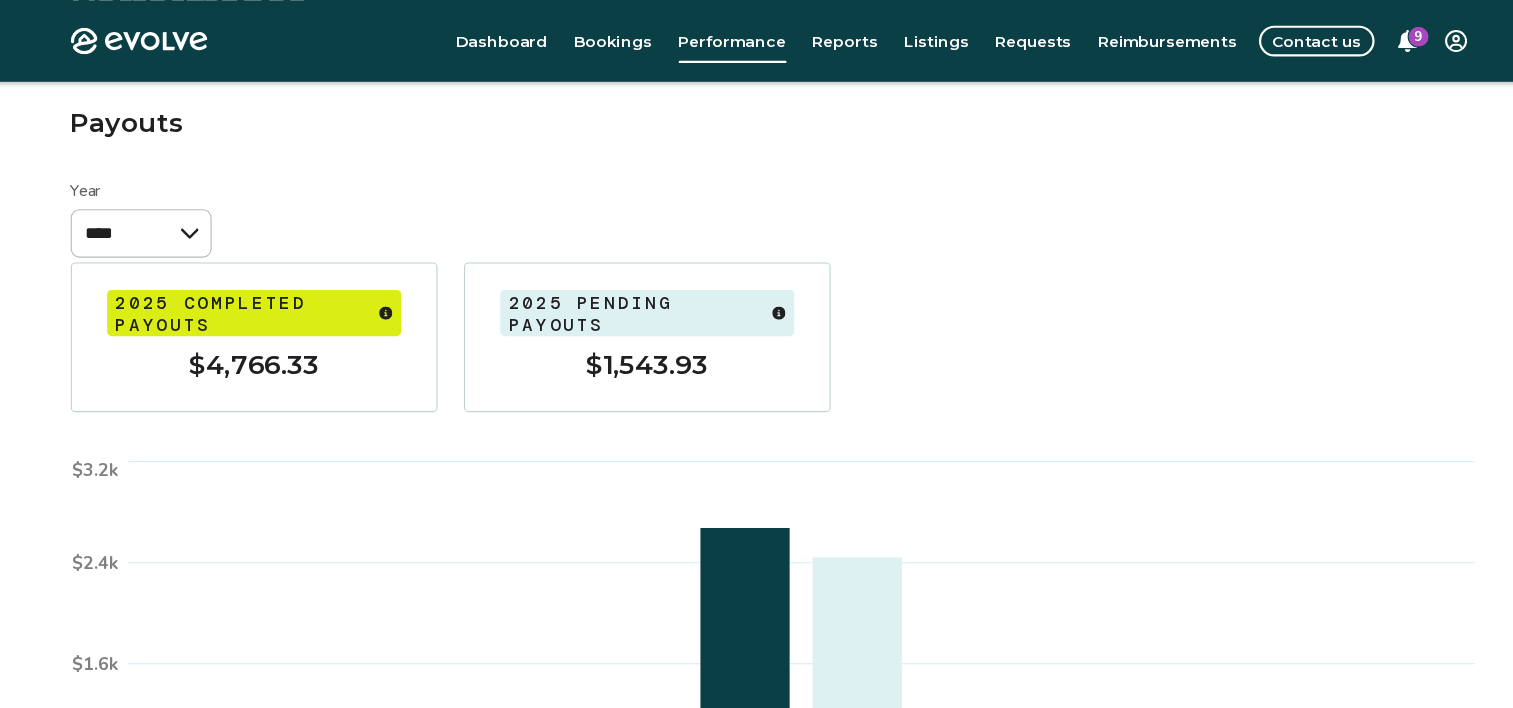 click on "Year   **** ****" at bounding box center [757, 198] 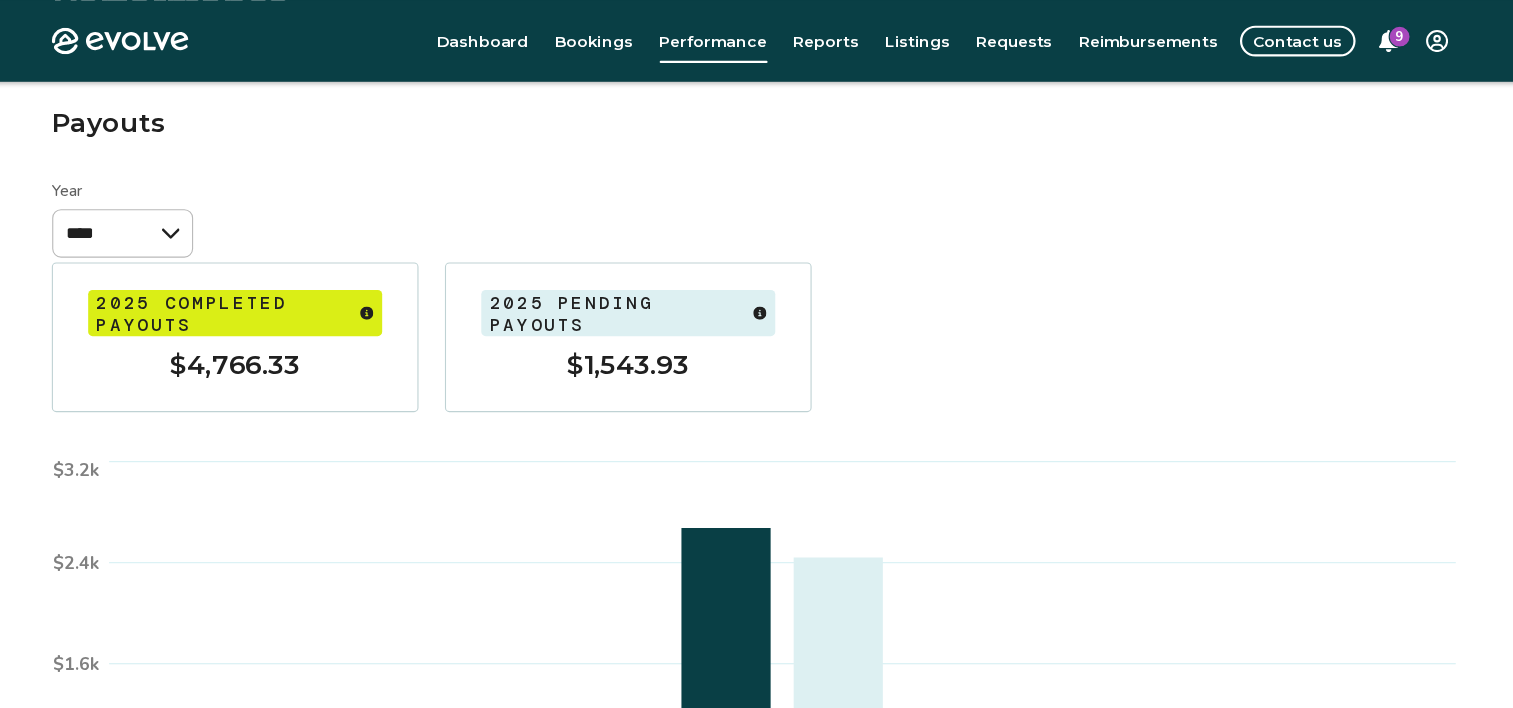 click on "Year   **** ****" at bounding box center (757, 198) 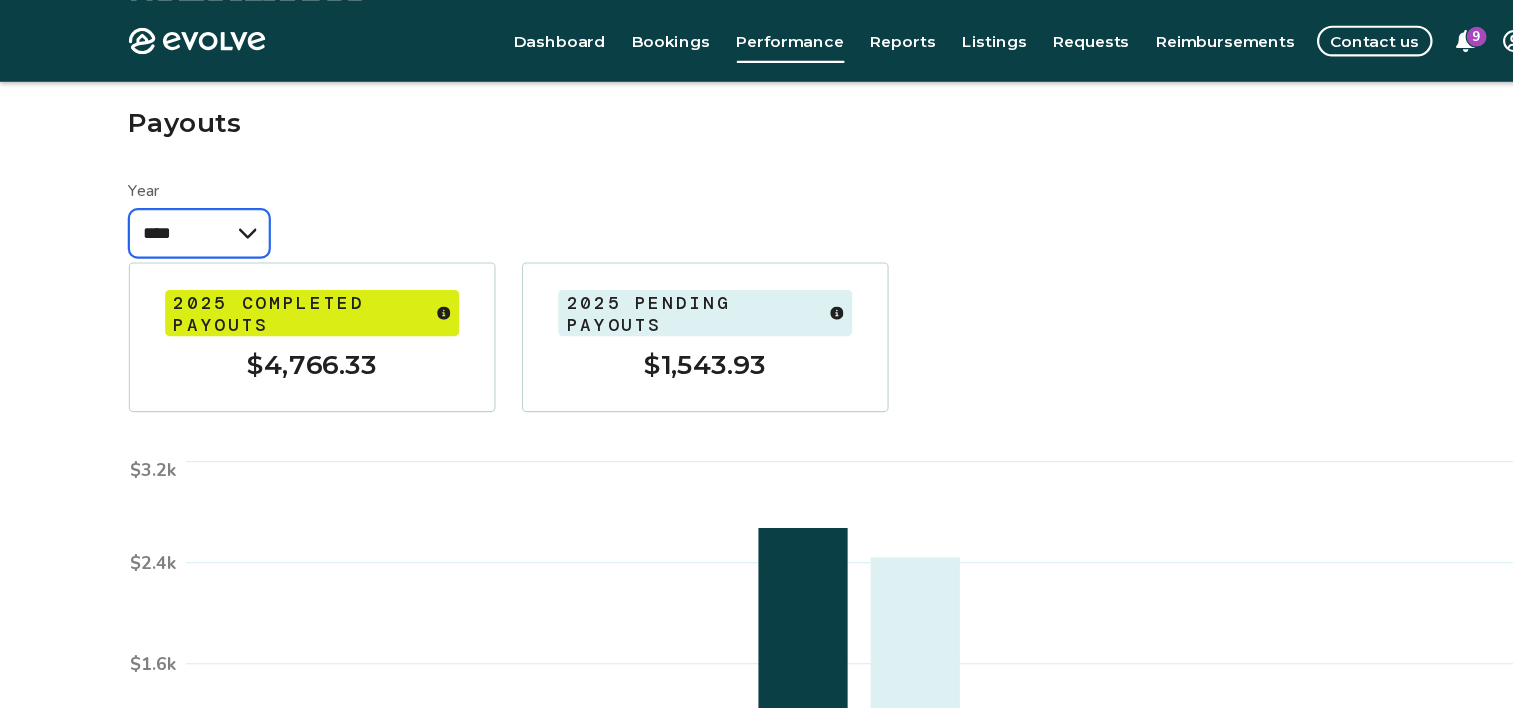 click on "**** ****" at bounding box center (181, 212) 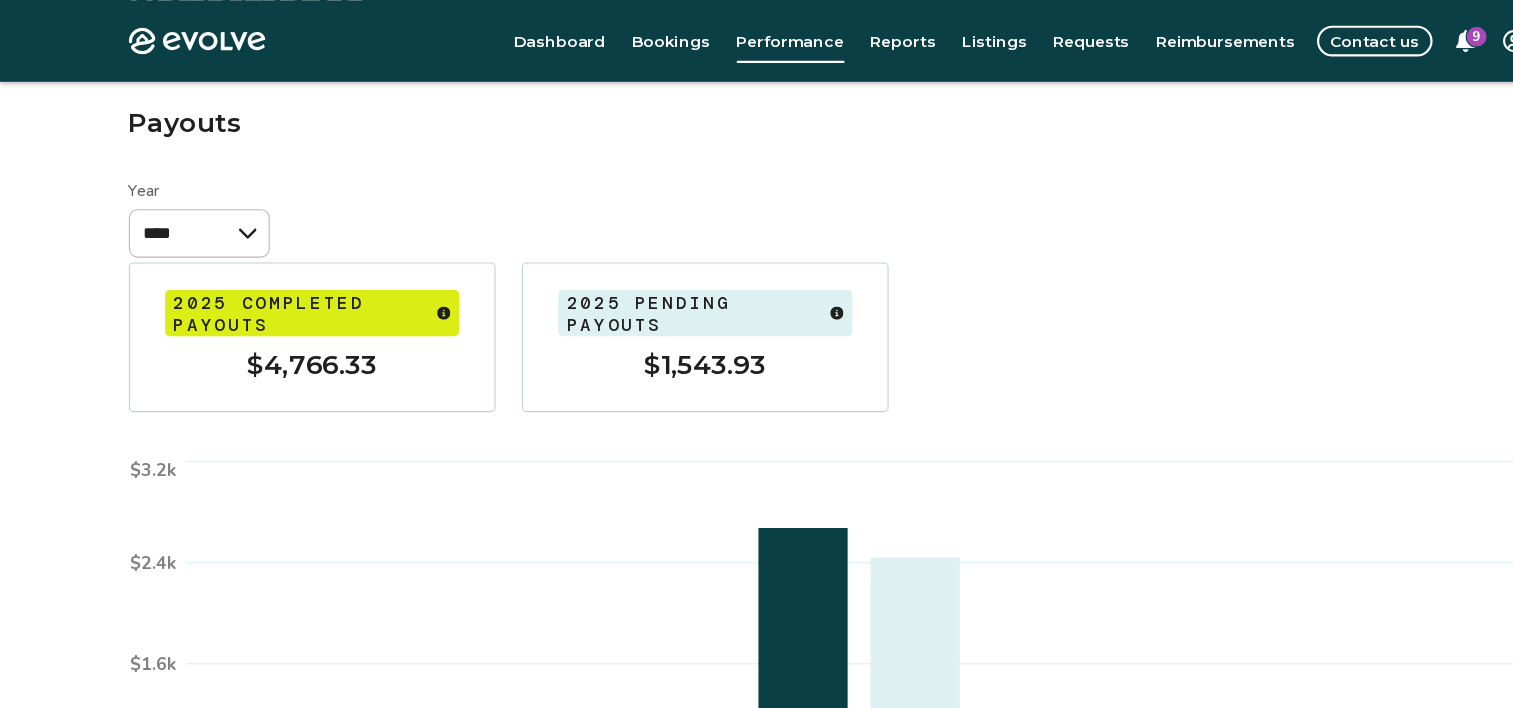 click on "Year   **** ****" at bounding box center [757, 198] 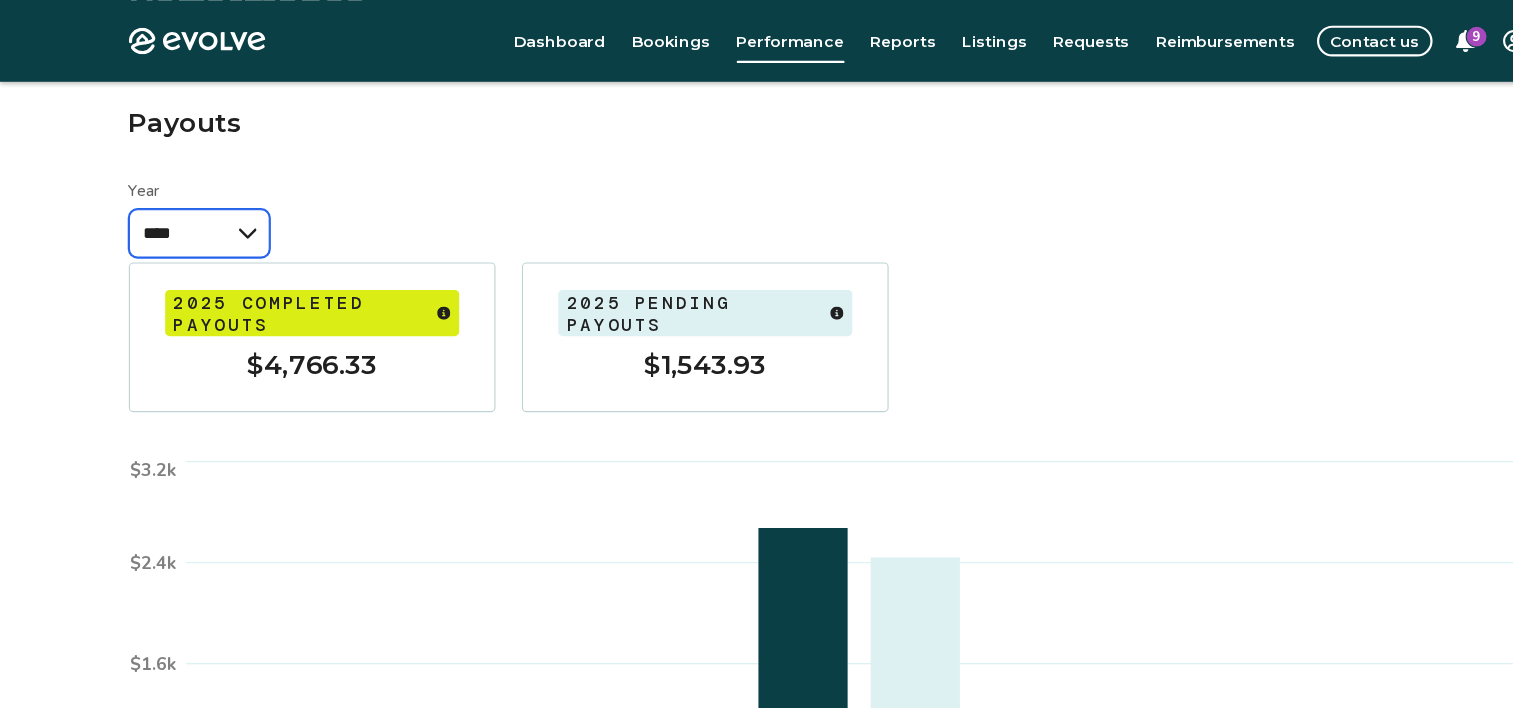 click on "**** ****" at bounding box center [181, 212] 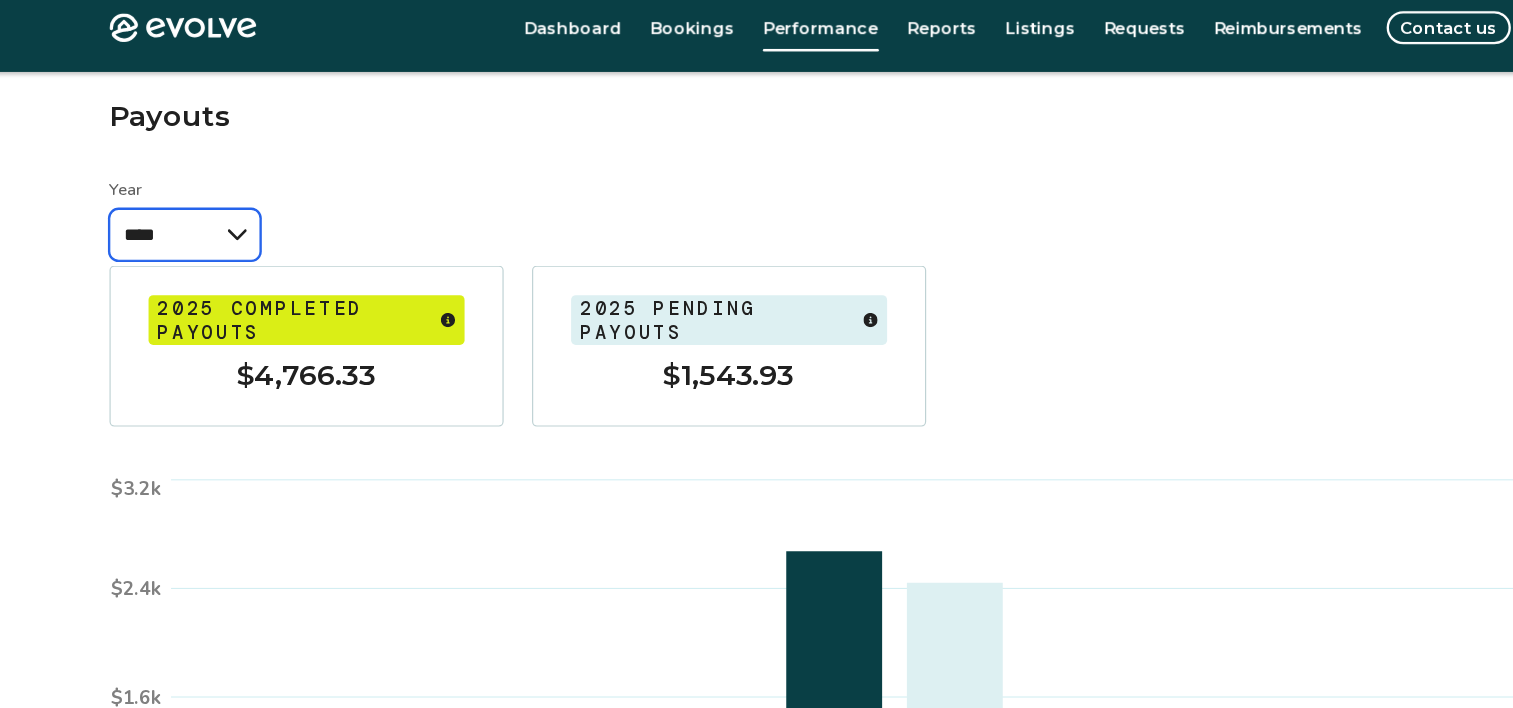 click on "**** ****" at bounding box center (181, 212) 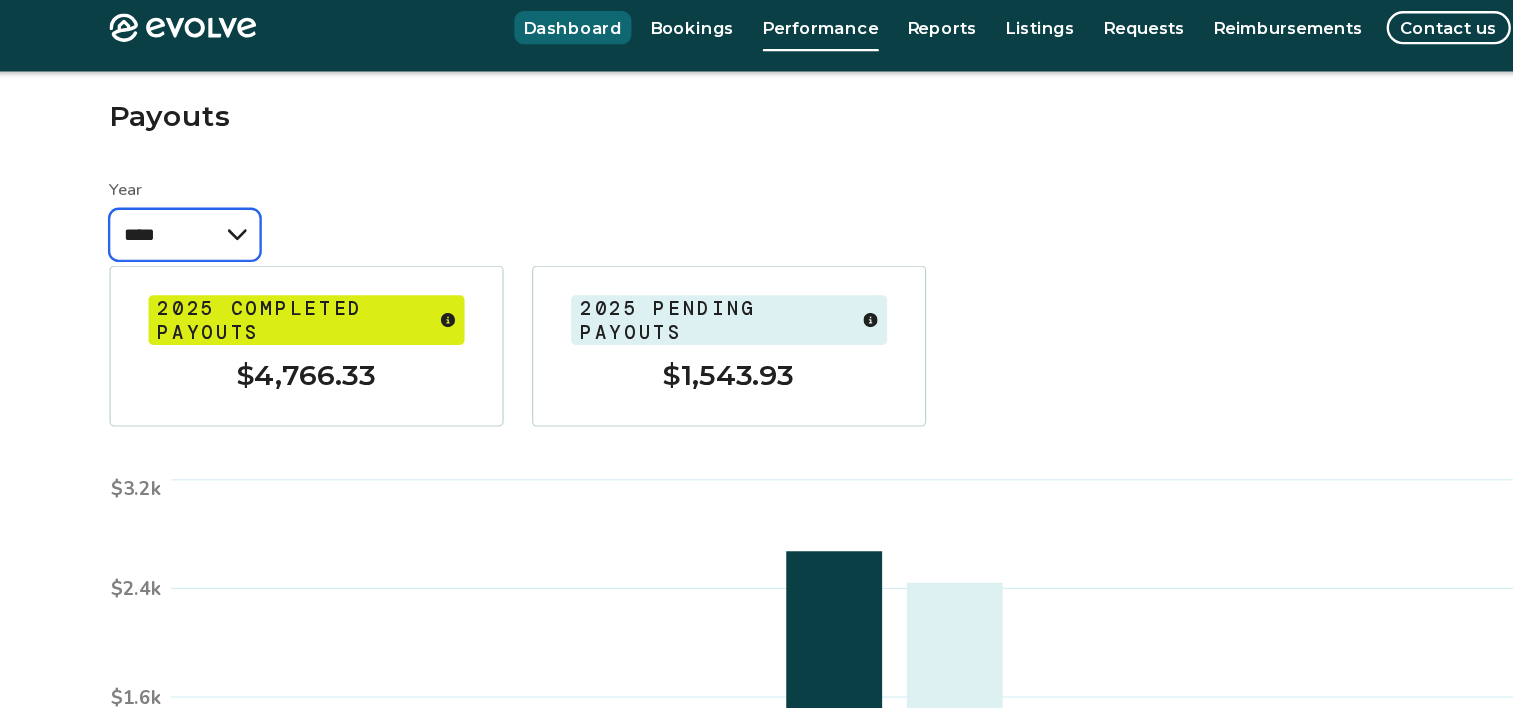 click on "**** ****" at bounding box center (181, 212) 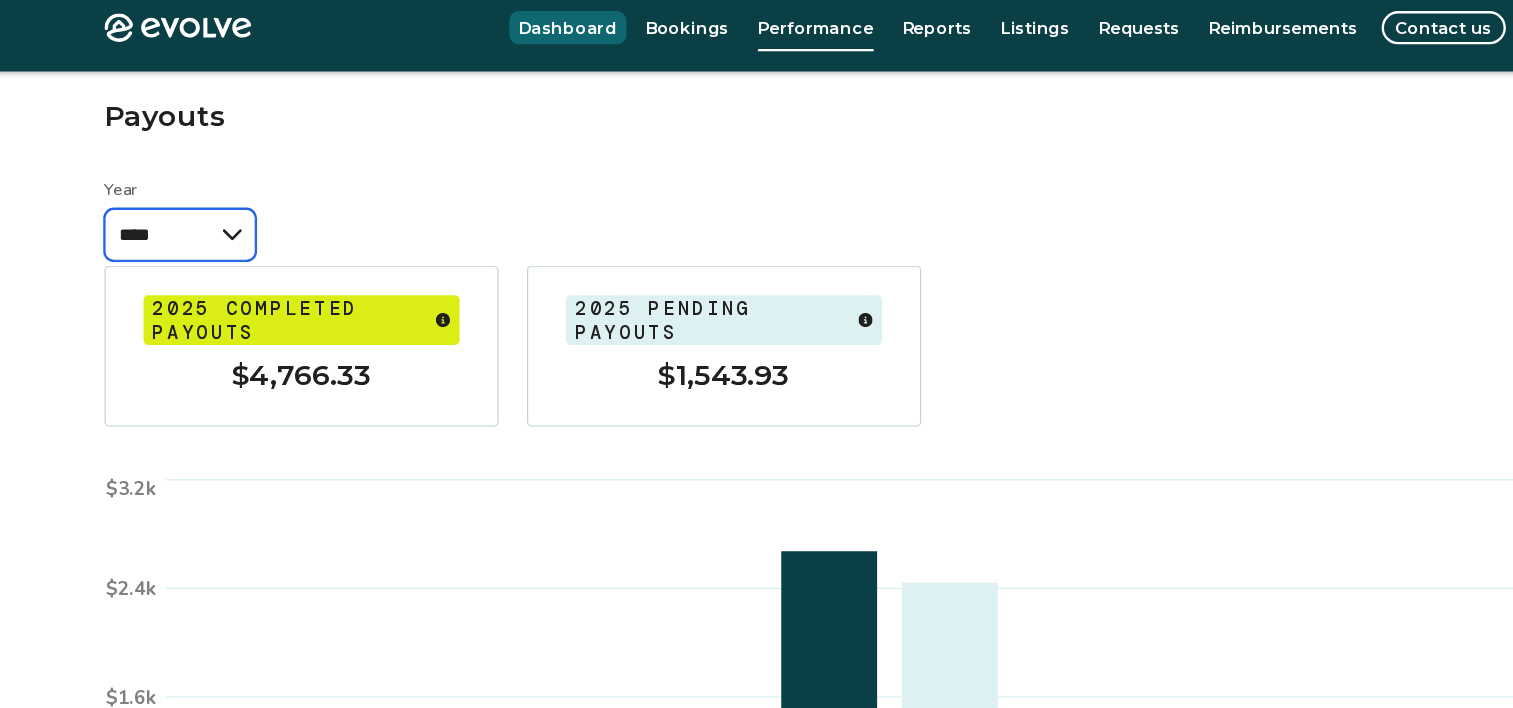scroll, scrollTop: 92, scrollLeft: 0, axis: vertical 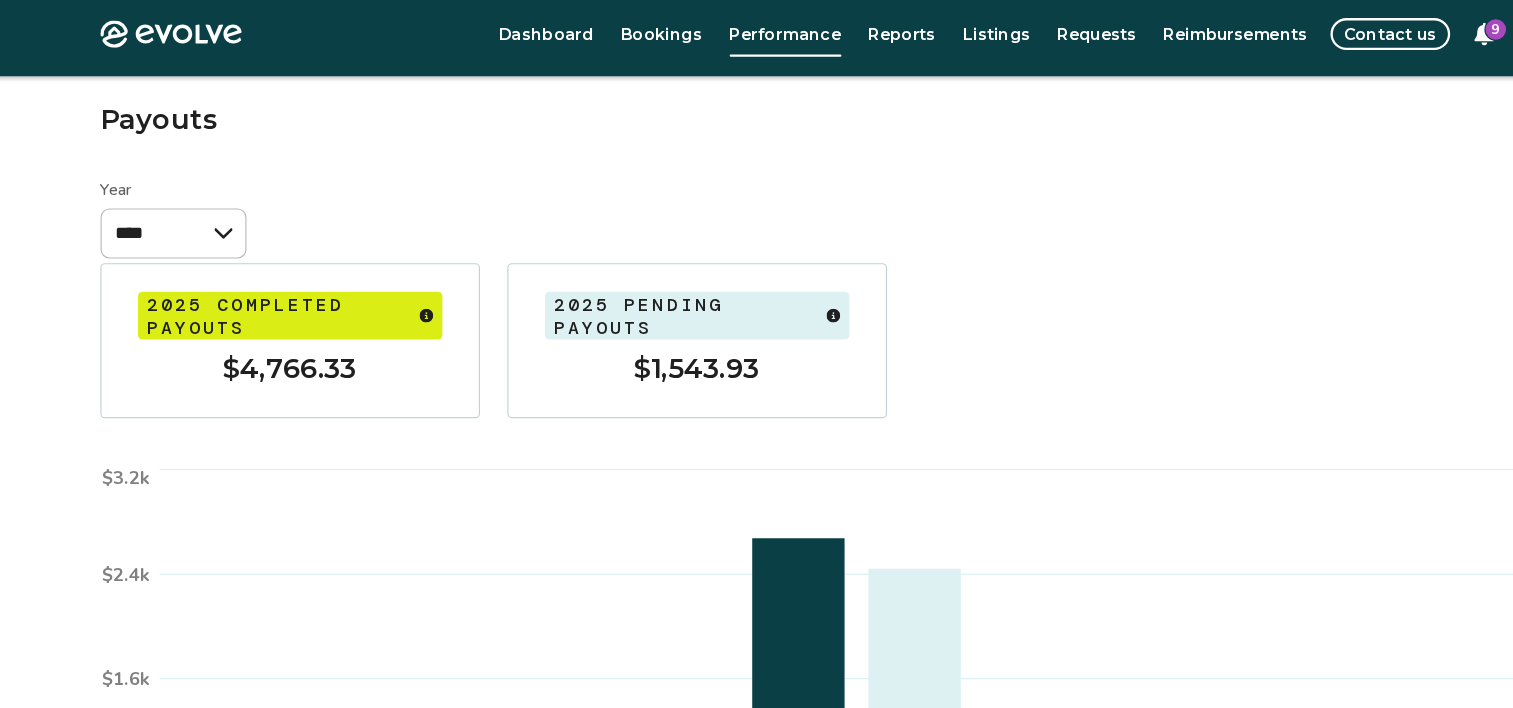click on "Year   **** ****" at bounding box center [757, 198] 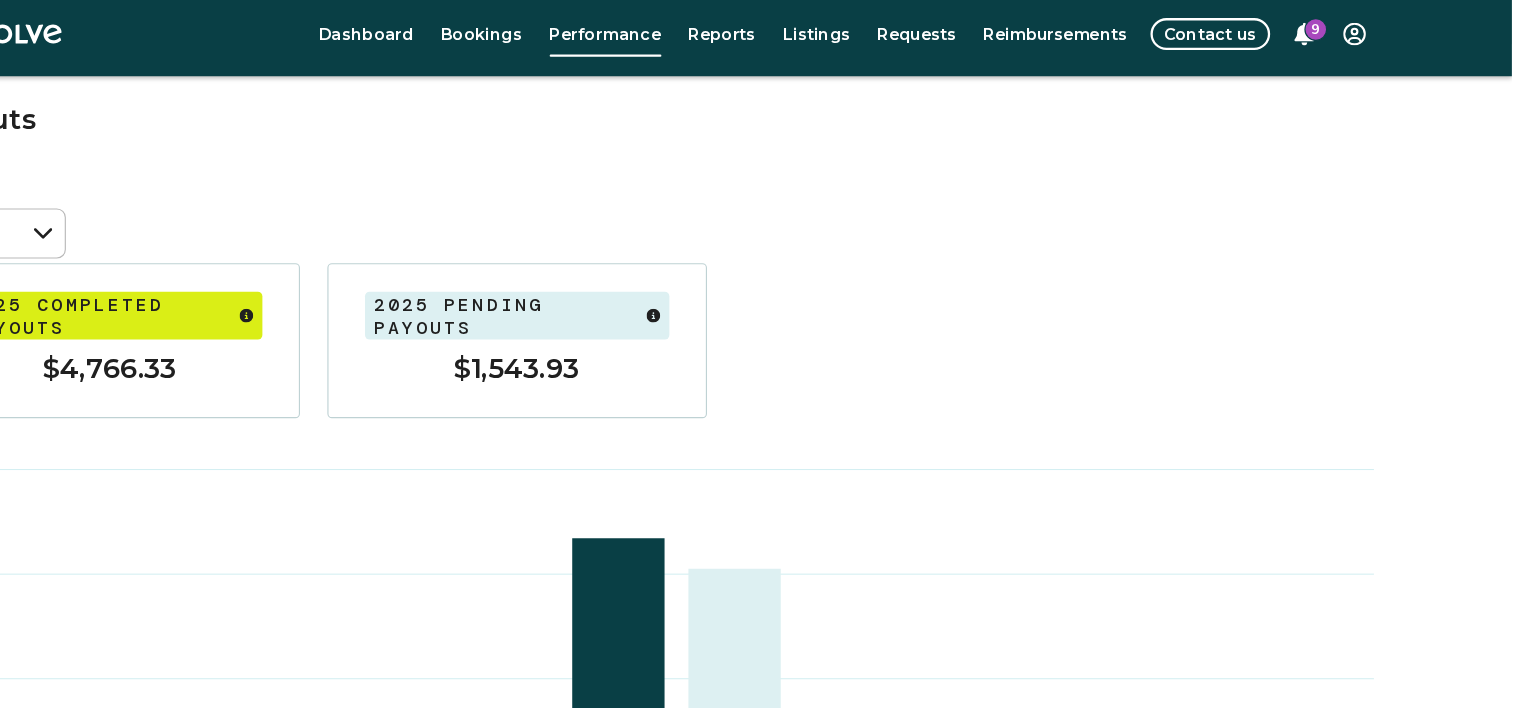click on "Year   **** ****" at bounding box center (757, 198) 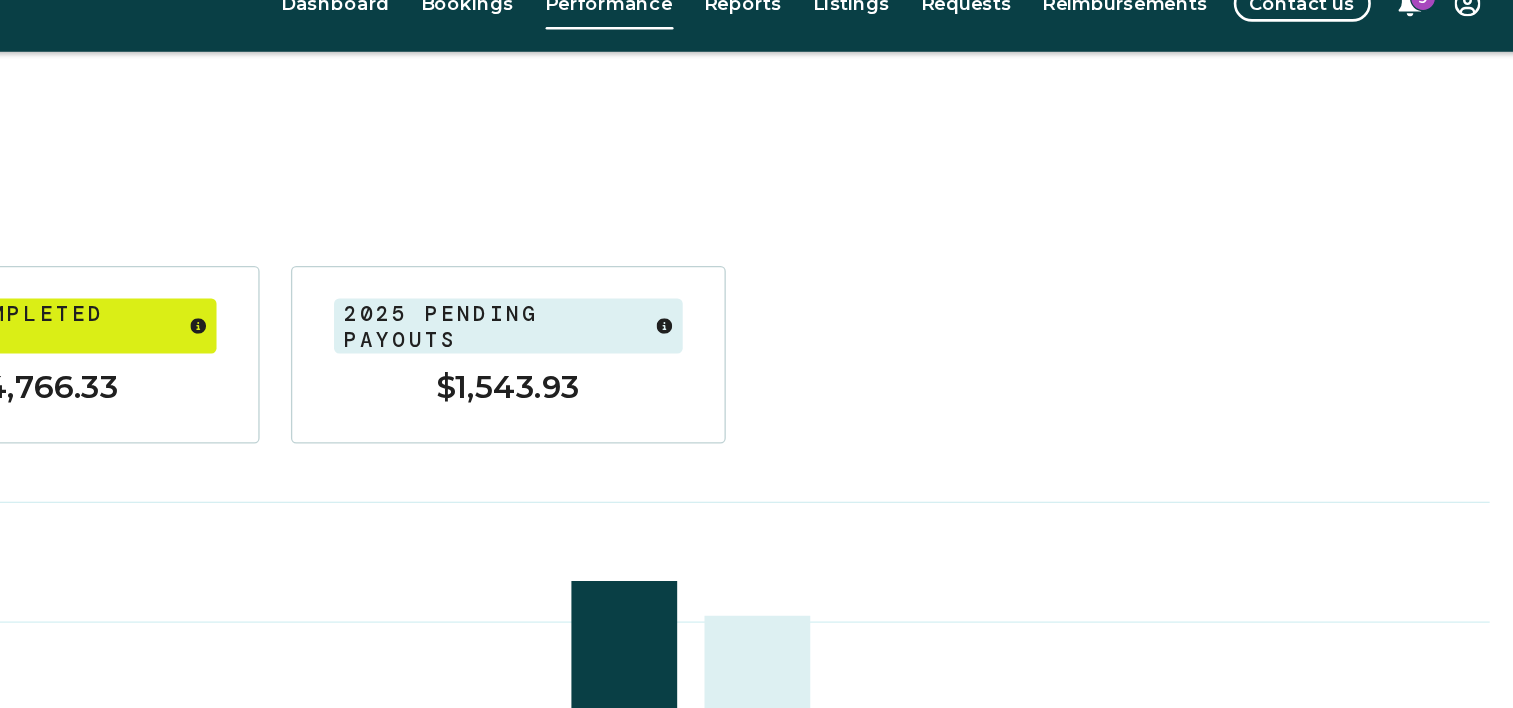 scroll, scrollTop: 92, scrollLeft: 0, axis: vertical 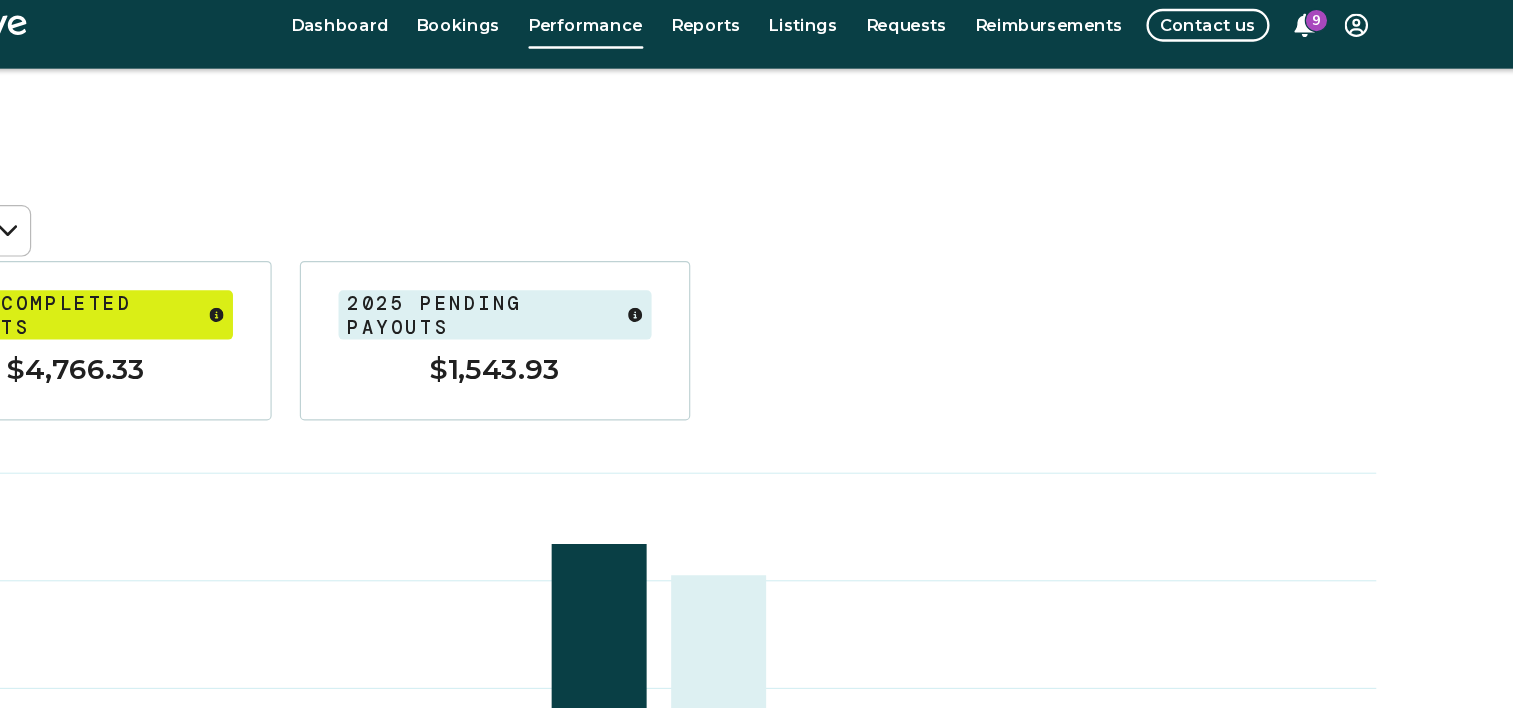click on "Year   **** ****" at bounding box center (757, 198) 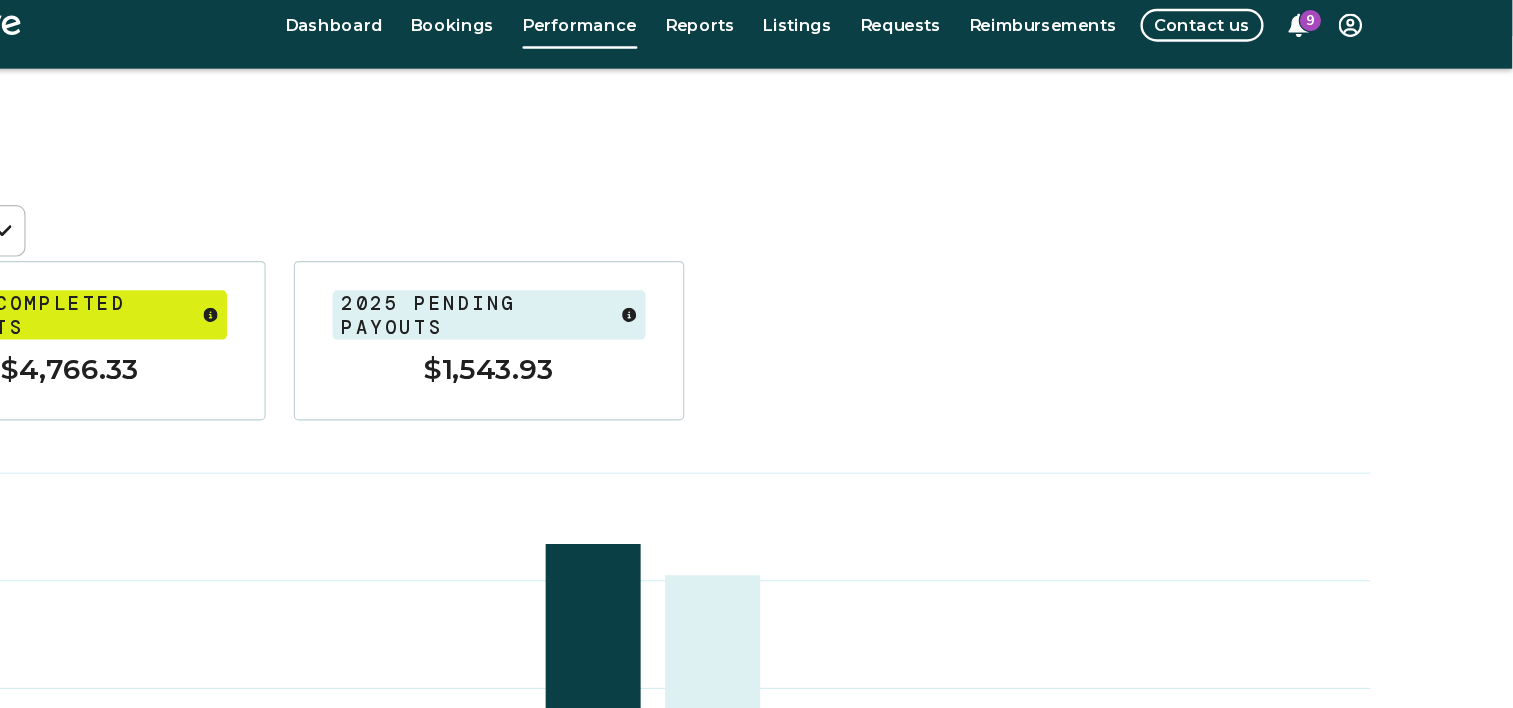 click on "Year   **** ****" at bounding box center (757, 198) 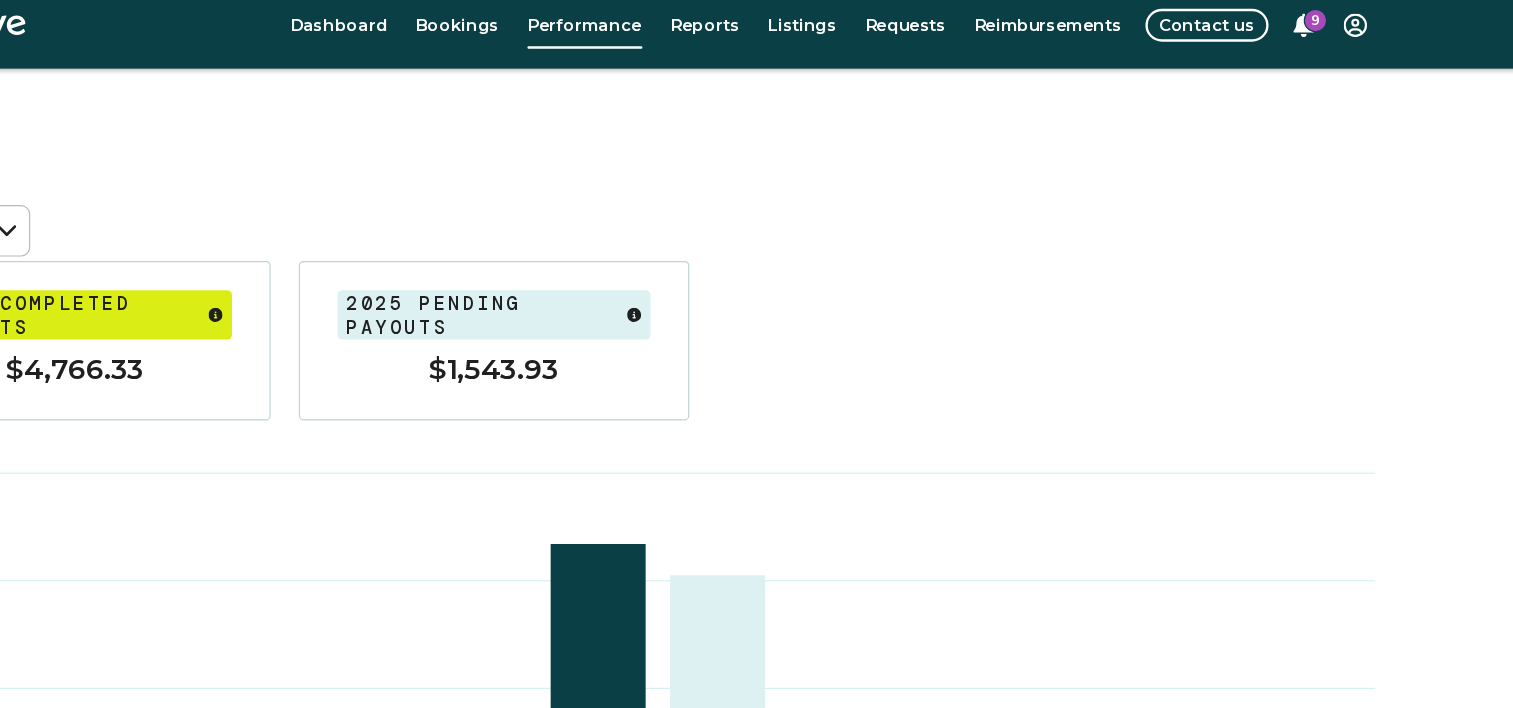 click on "Jan Feb Mar Apr May Jun Jul Aug Sep Oct Nov Dec $0 $800 $1.6k $2.4k $3.2k" 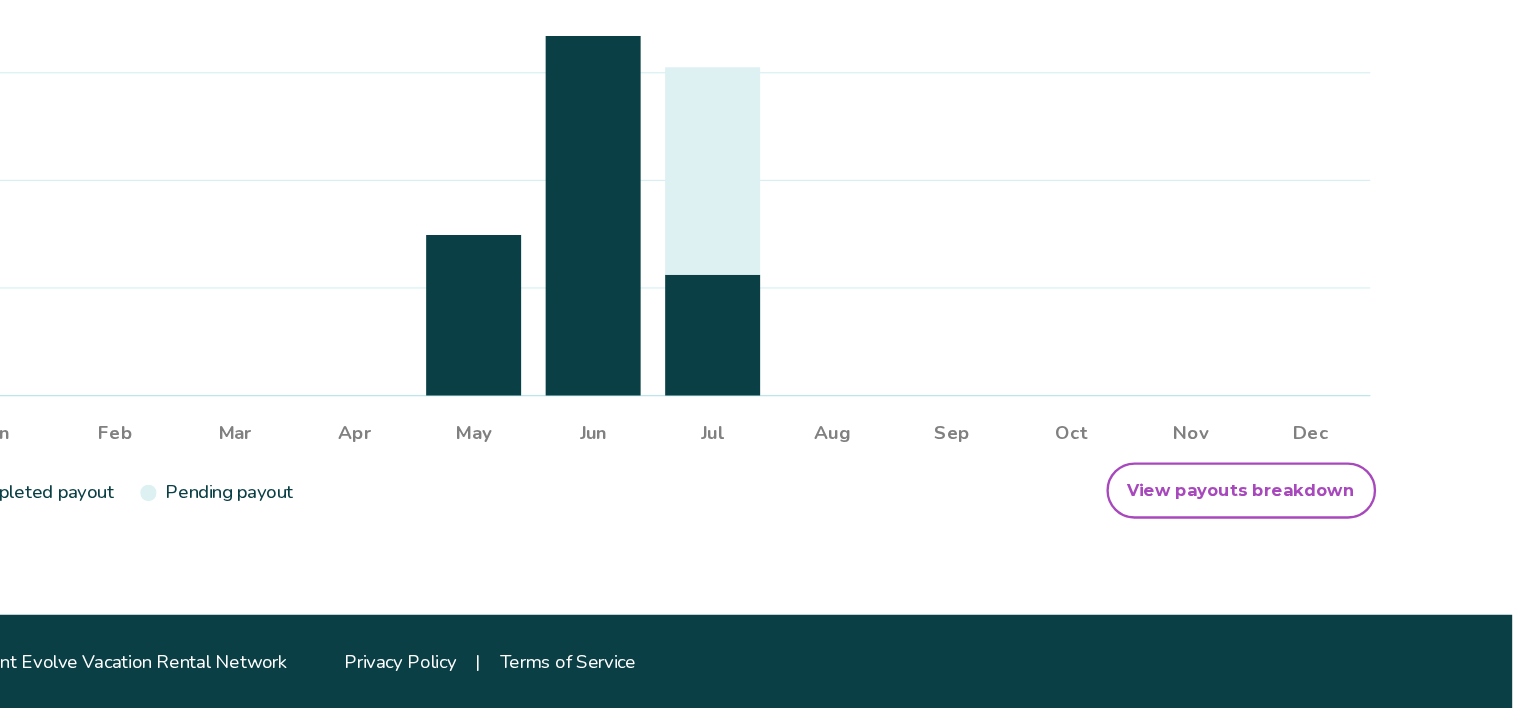 scroll, scrollTop: 437, scrollLeft: 0, axis: vertical 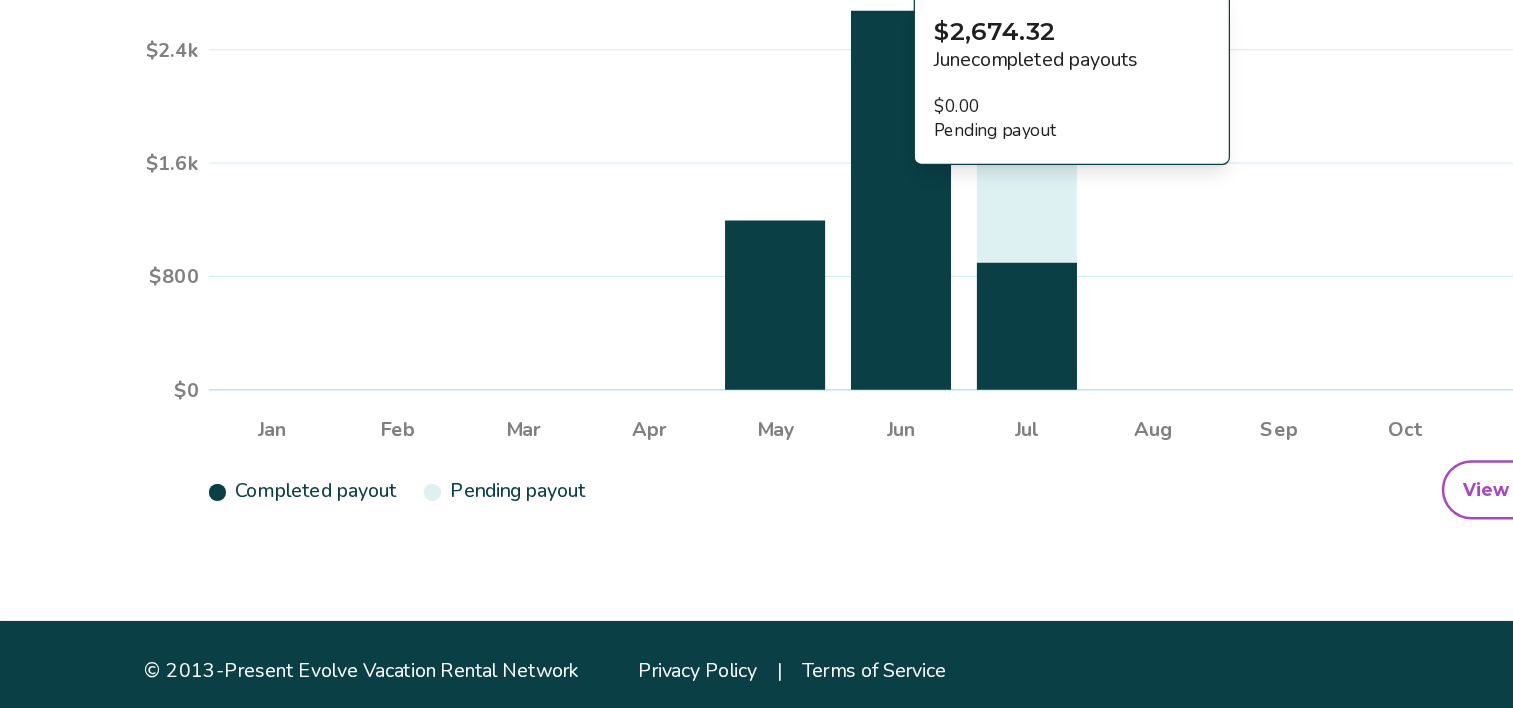 click on "Completed payout Pending payout" at bounding box center [757, 514] 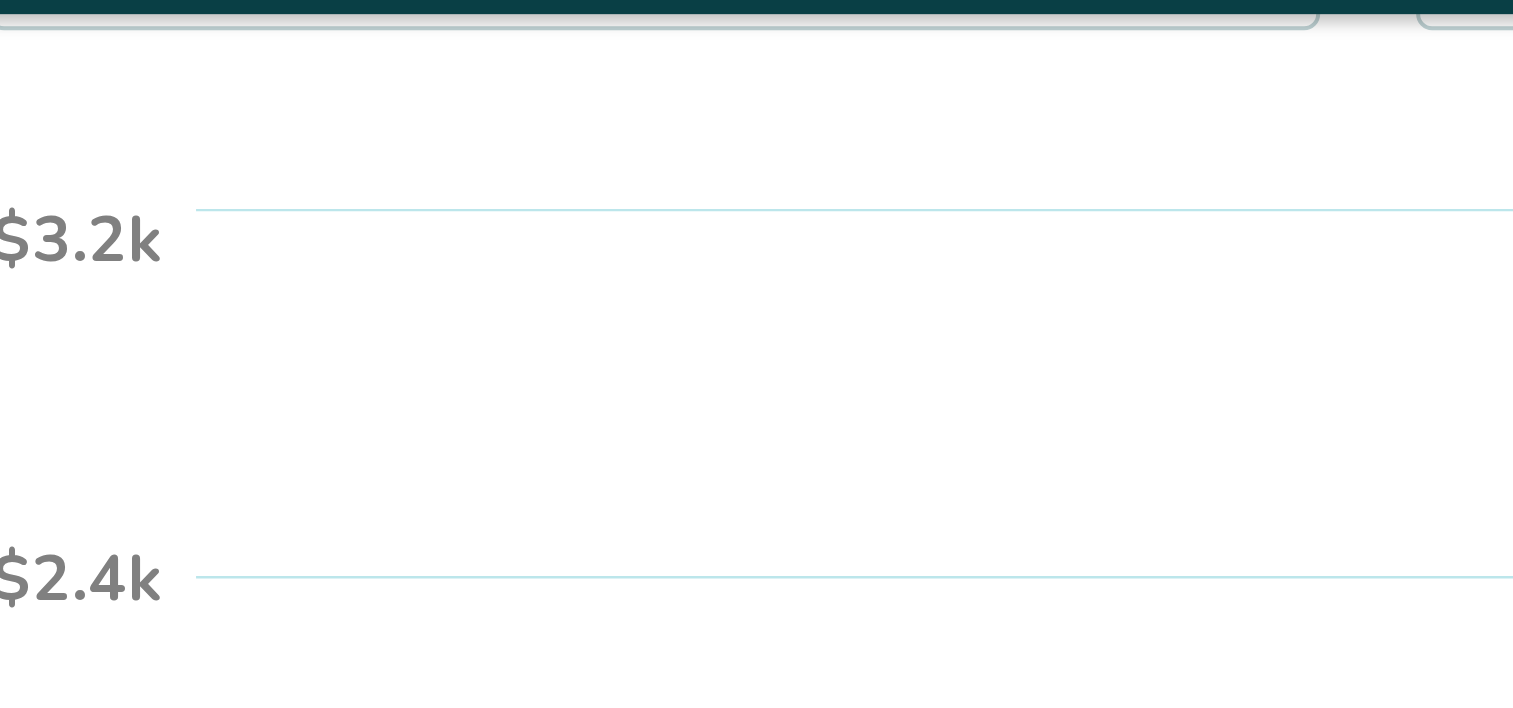 scroll, scrollTop: 387, scrollLeft: 0, axis: vertical 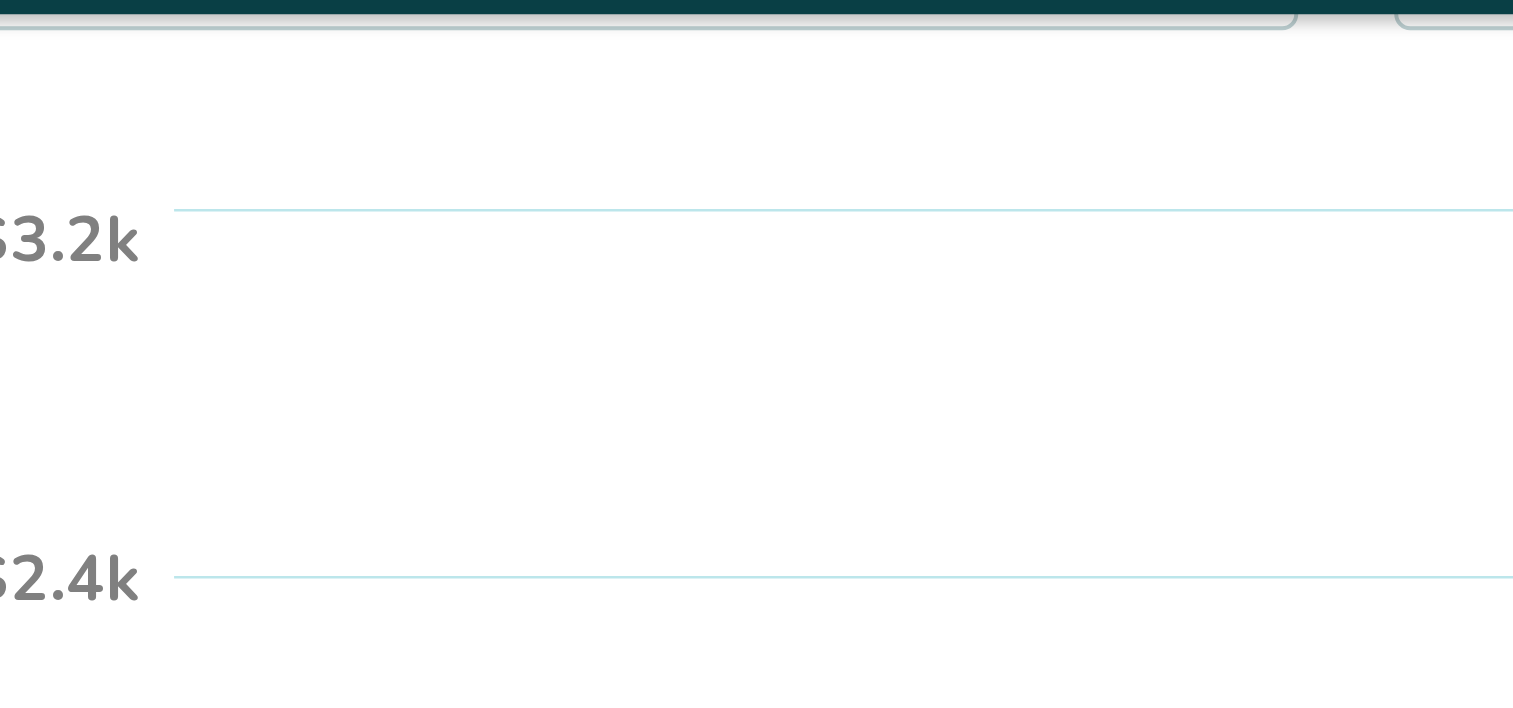click on "Jan Feb Mar Apr May Jun Jul Aug Sep Oct Nov Dec $0 $800 $1.6k $2.4k $3.2k" 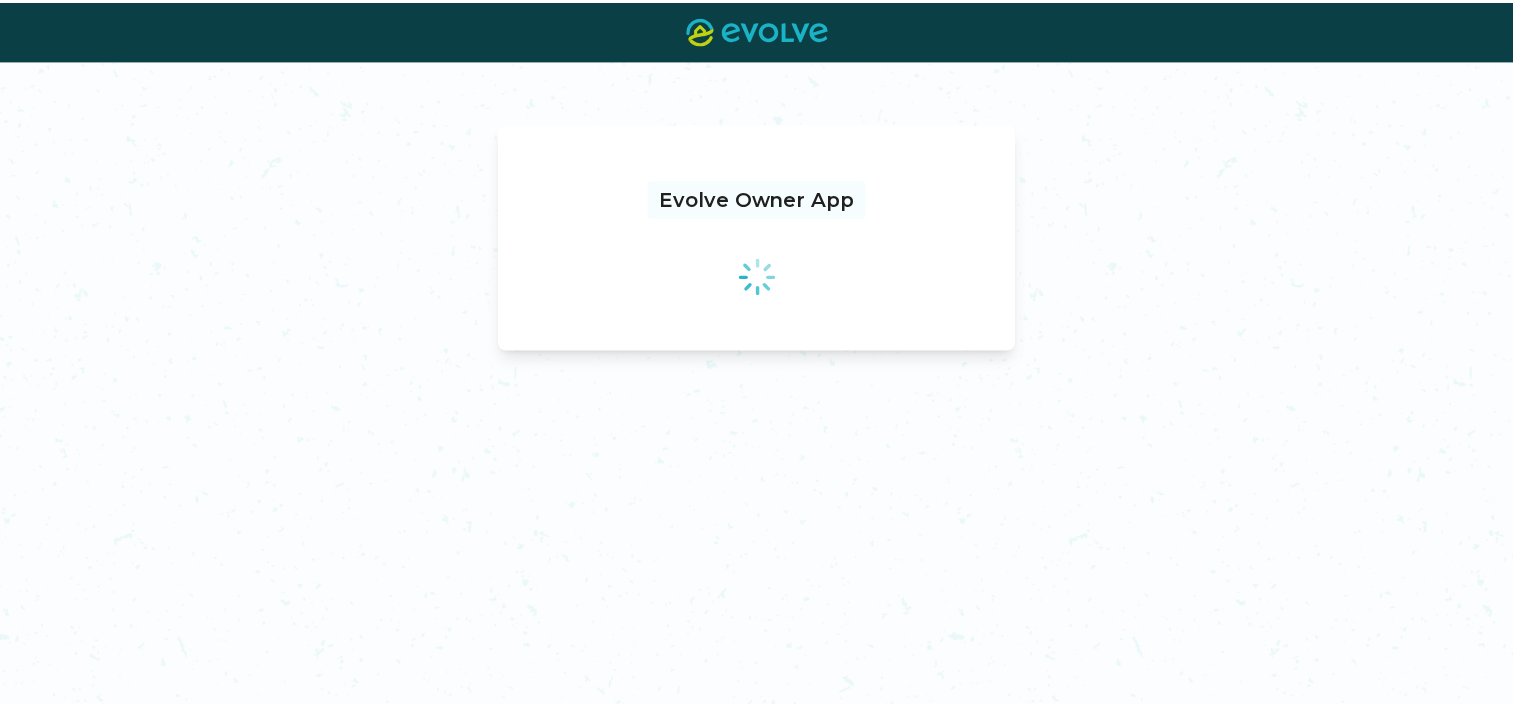 scroll, scrollTop: 0, scrollLeft: 0, axis: both 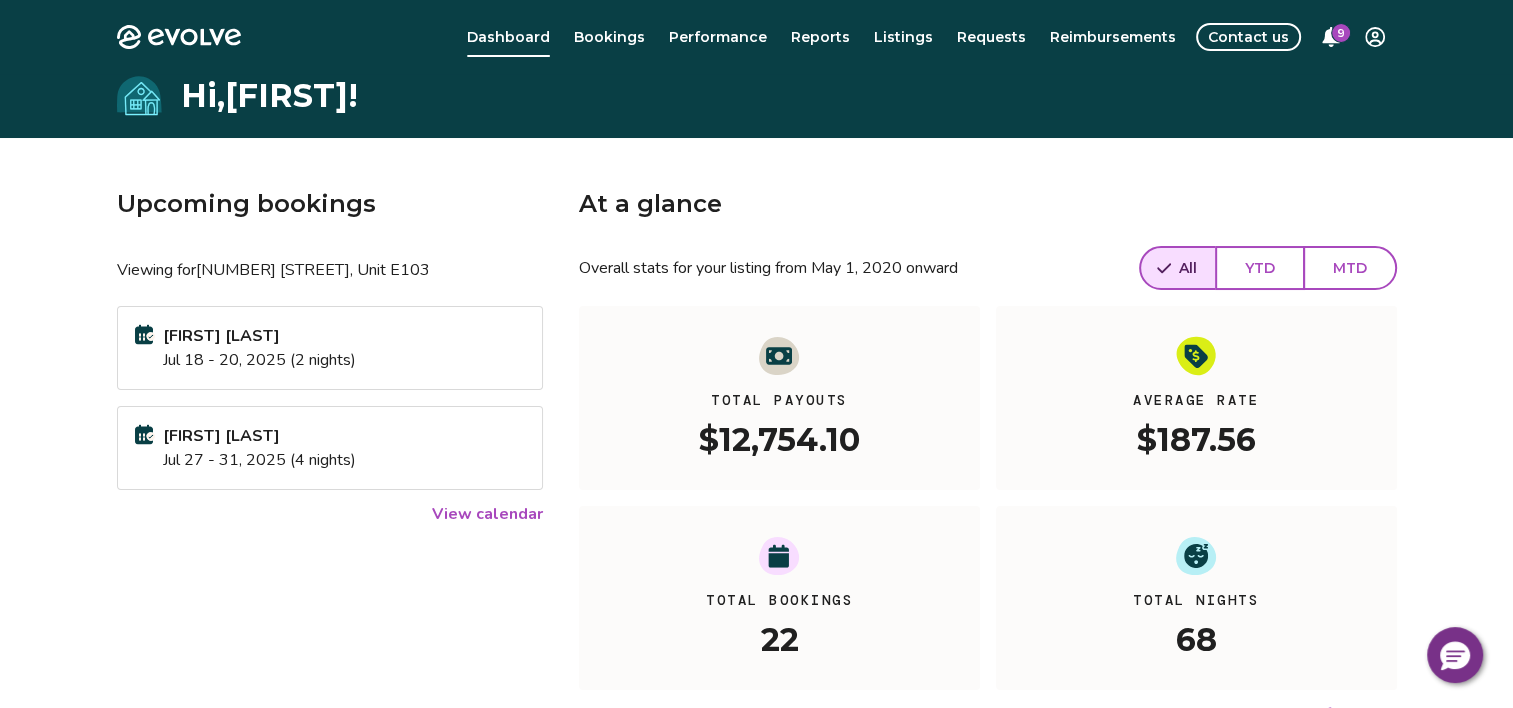 click on "Upcoming bookings Viewing for   1500 Cenith Dr, Unit E103 [FIRST] [LAST] Jul 18 - 20, [YEAR] (2 nights) [FIRST] [LAST] Jul 27 - 31, [YEAR] (4 nights) View calendar" at bounding box center [330, 456] 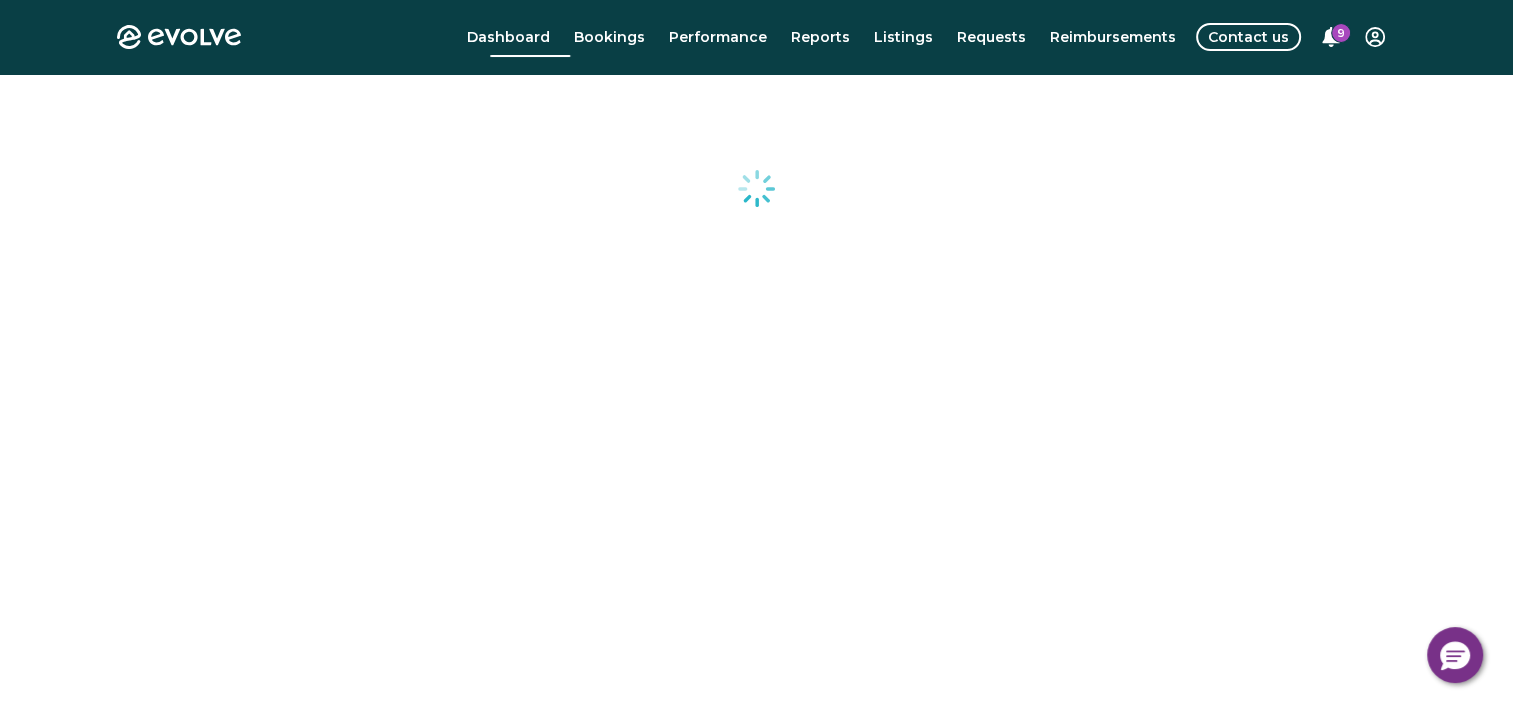 click at bounding box center (756, 514) 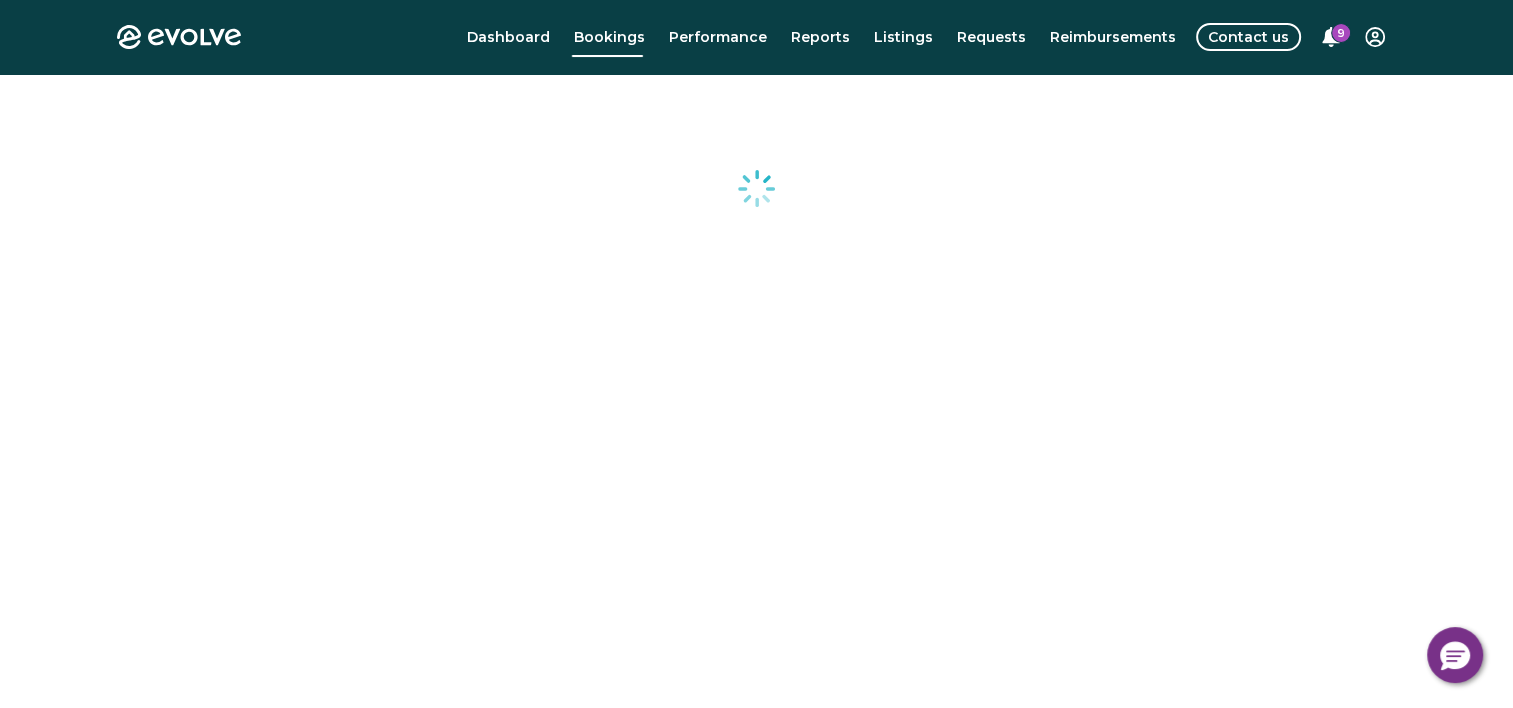 click at bounding box center (756, 514) 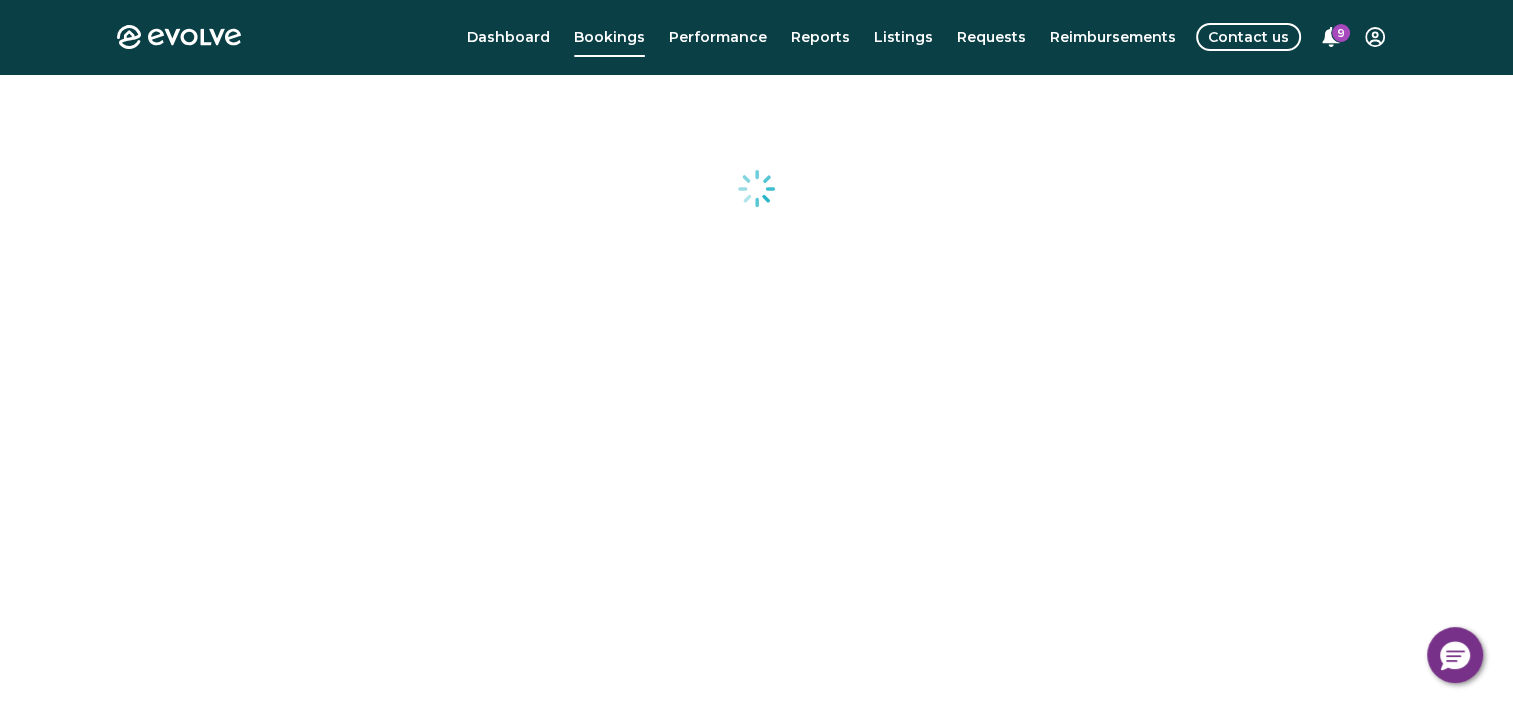 click at bounding box center [756, 514] 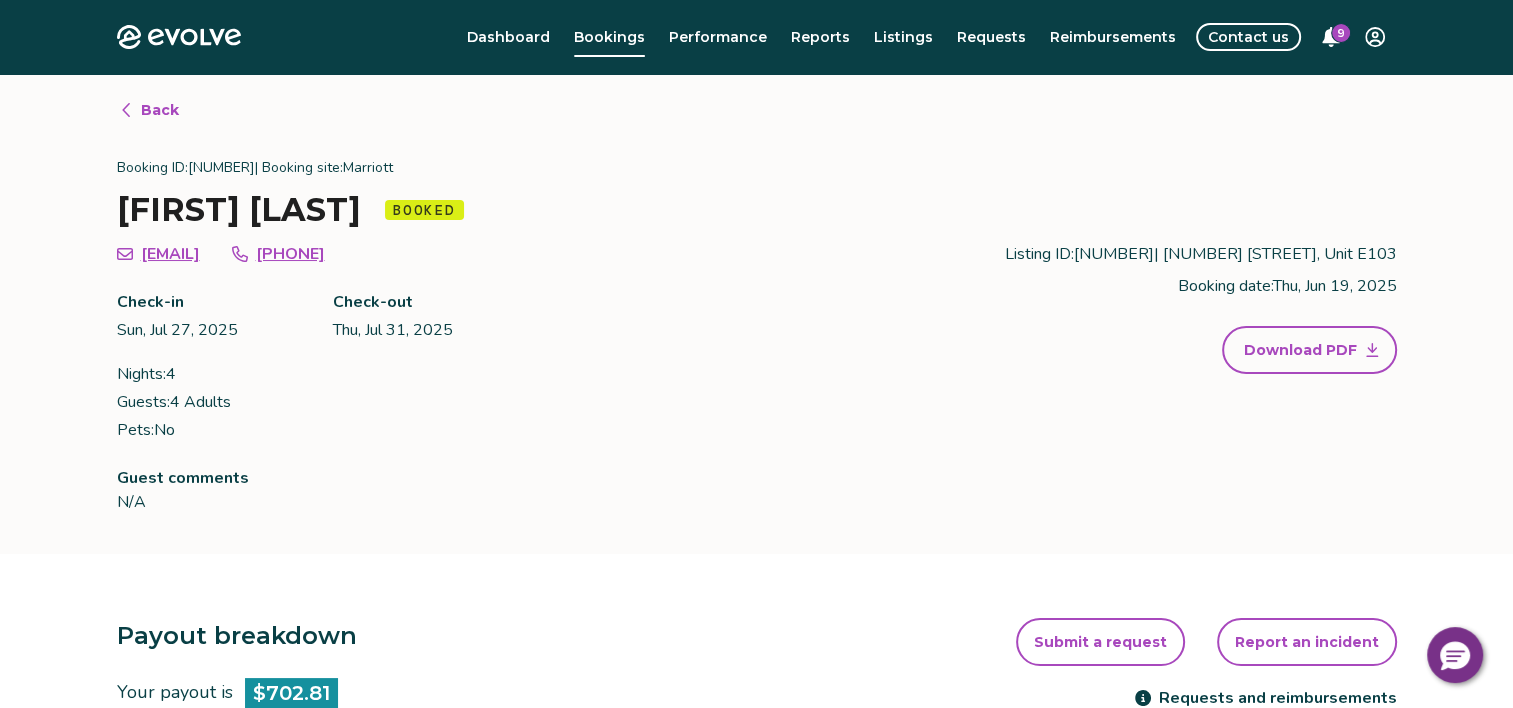 click on "N/A" at bounding box center (501, 502) 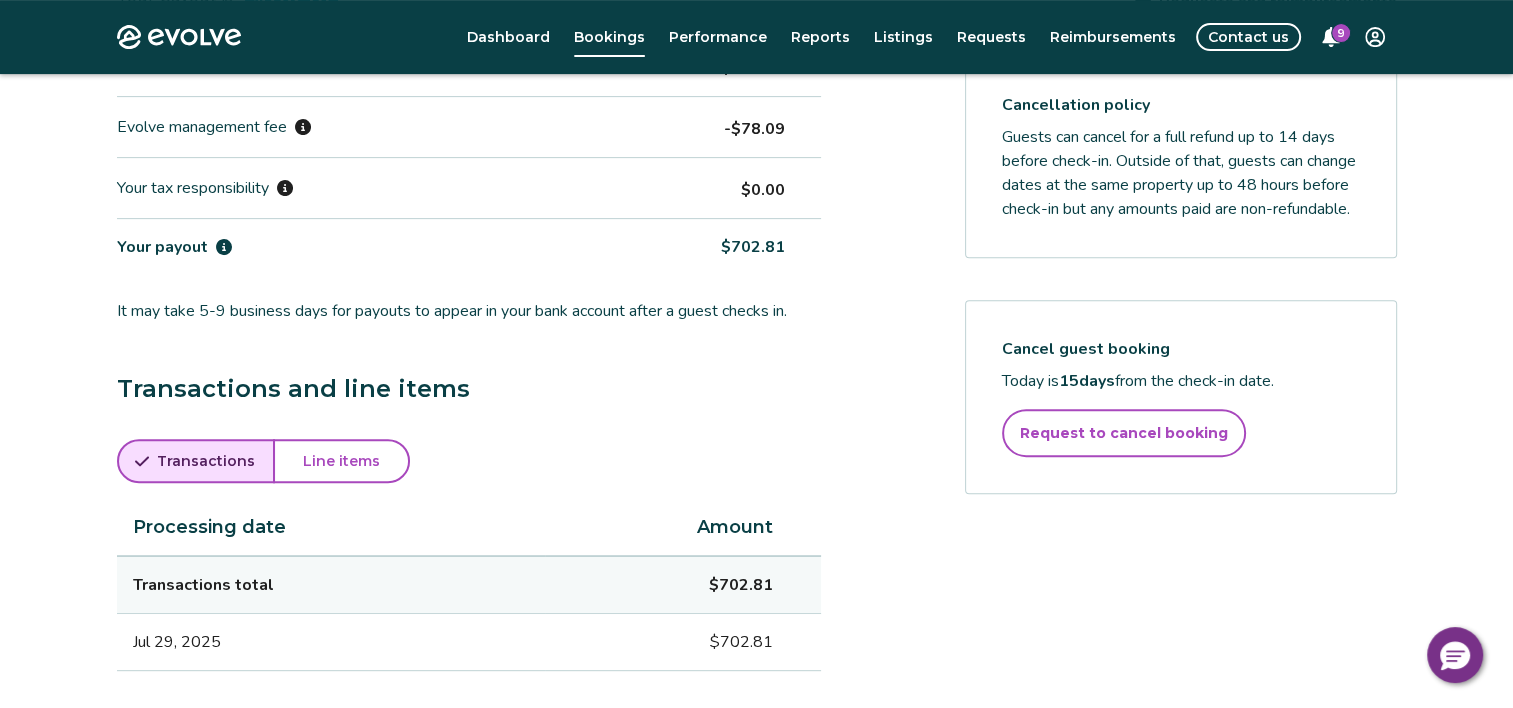 scroll, scrollTop: 698, scrollLeft: 0, axis: vertical 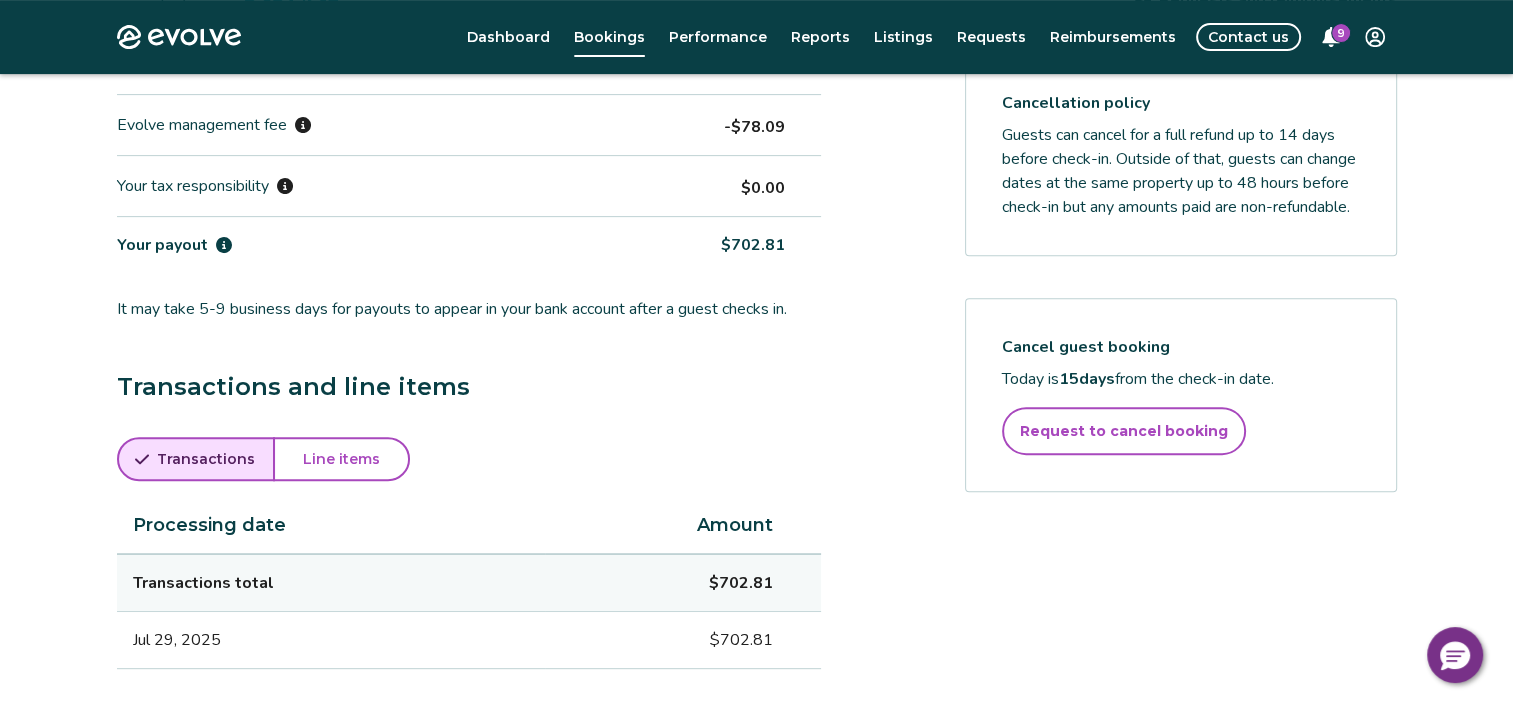 click on "Transactions Line items Processing date Amount Transactions total $702.81 Jul 29, 2025 $702.81" at bounding box center (469, 553) 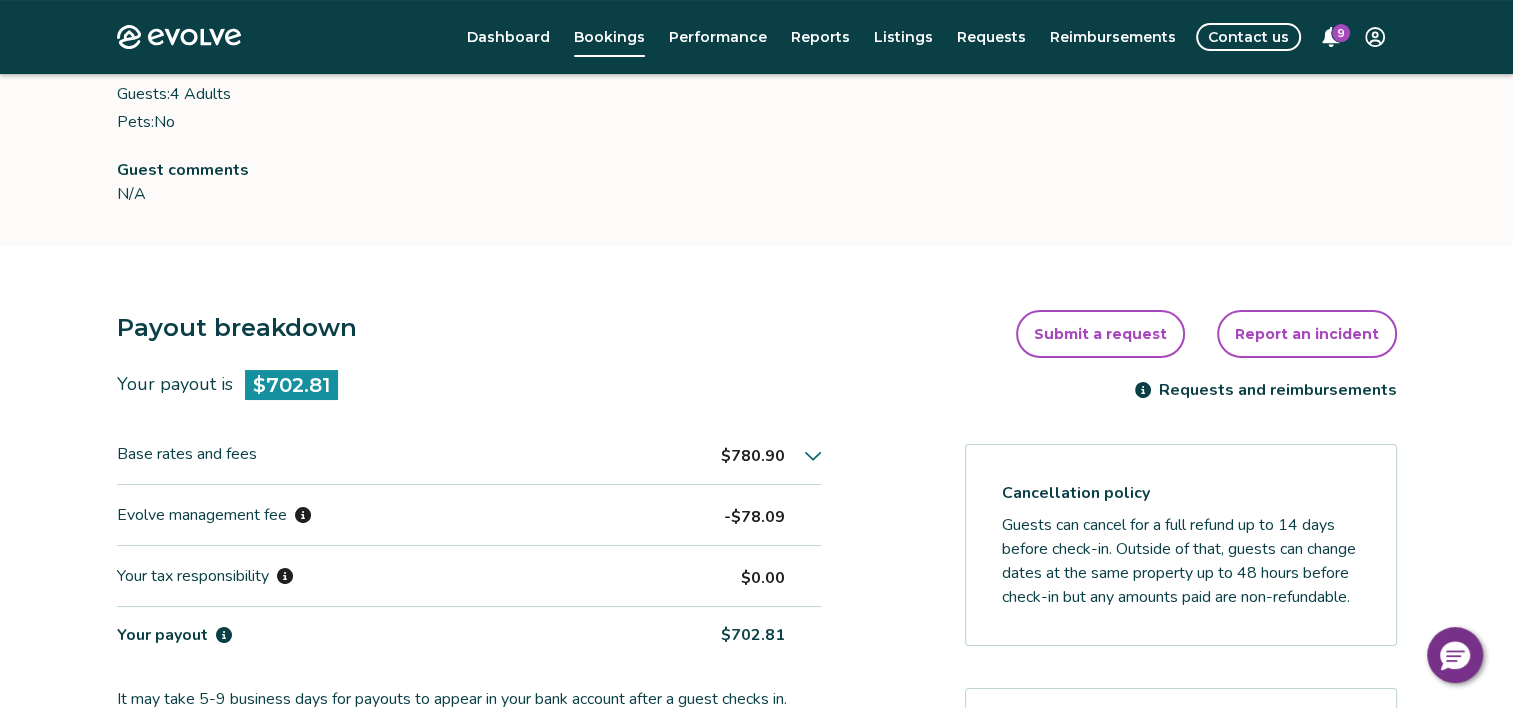scroll, scrollTop: 473, scrollLeft: 0, axis: vertical 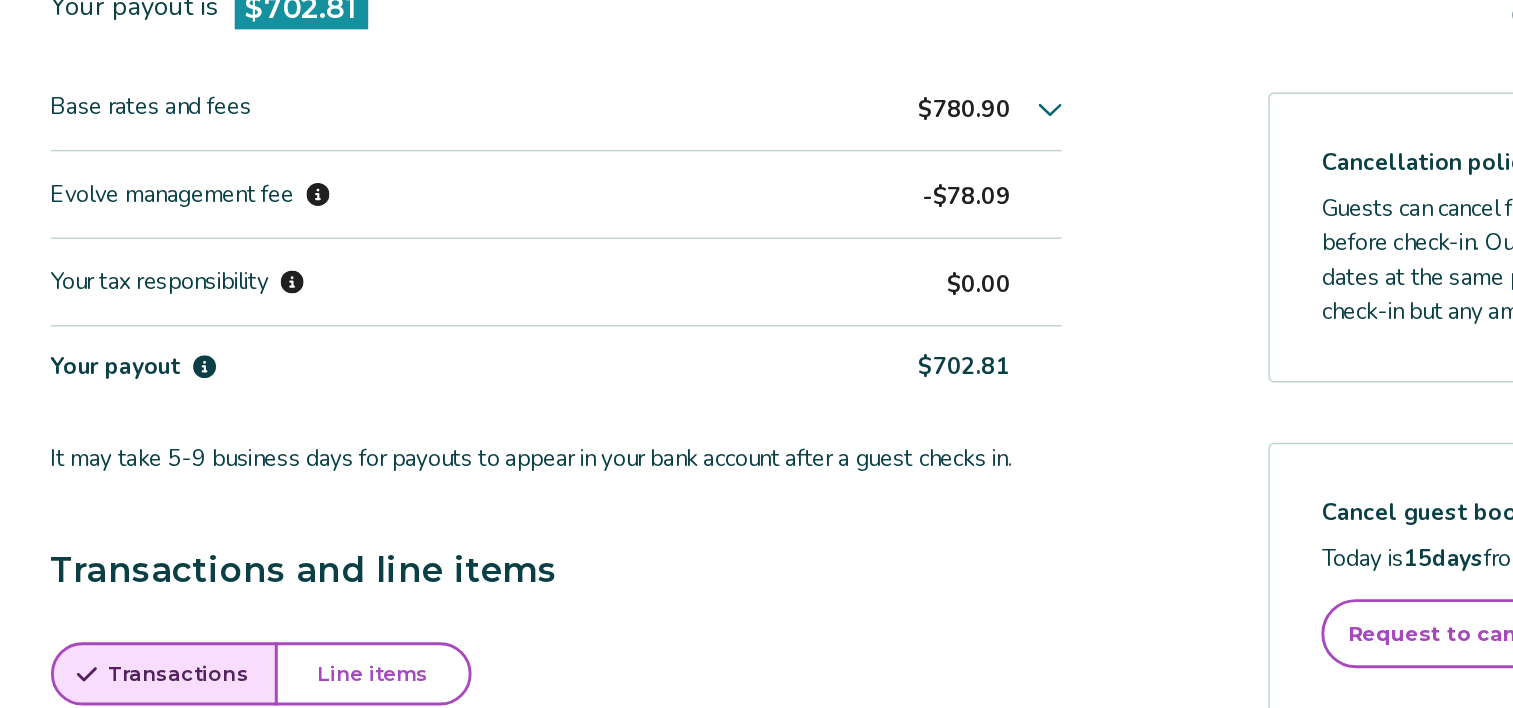 type 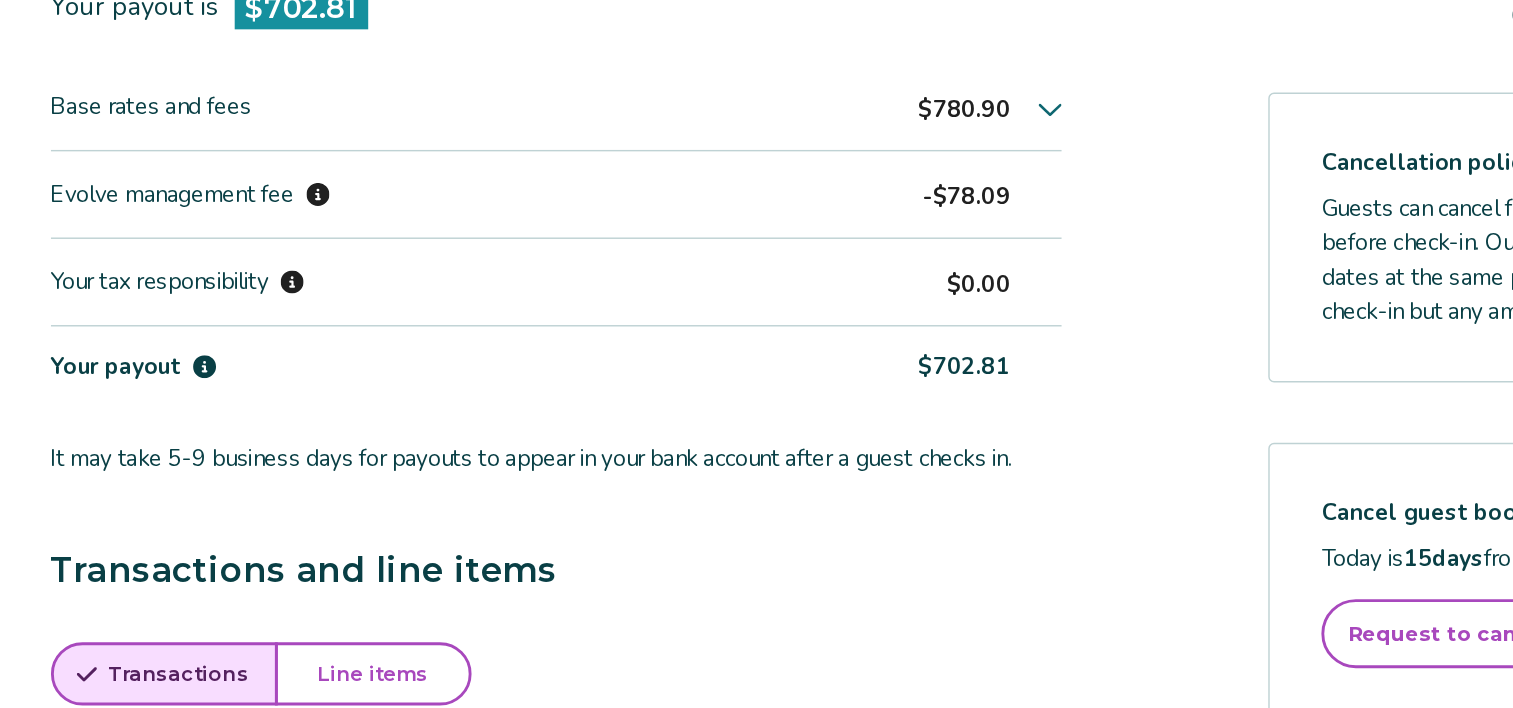 type 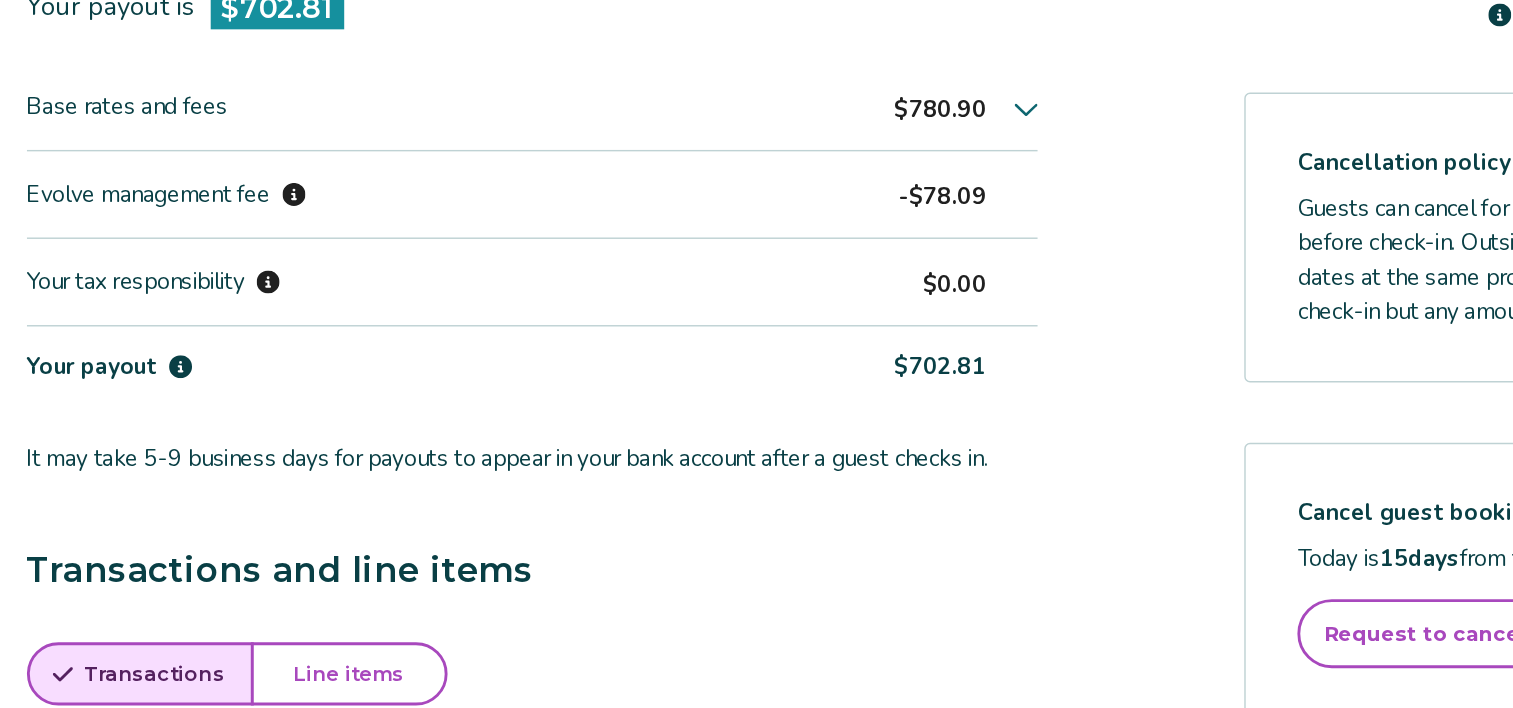 click on "Payout breakdown Your payout is $702.81 Base rates and fees $780.90 Evolve management fee -$78.09 Your tax responsibility $0.00 Your payout $702.81 It may take 5-9 business days for payouts to appear in your bank account after a guest checks in. Transactions and line items Transactions Line items Processing date Amount Transactions total $702.81 Jul 29, 2025 $702.81" at bounding box center [469, 567] 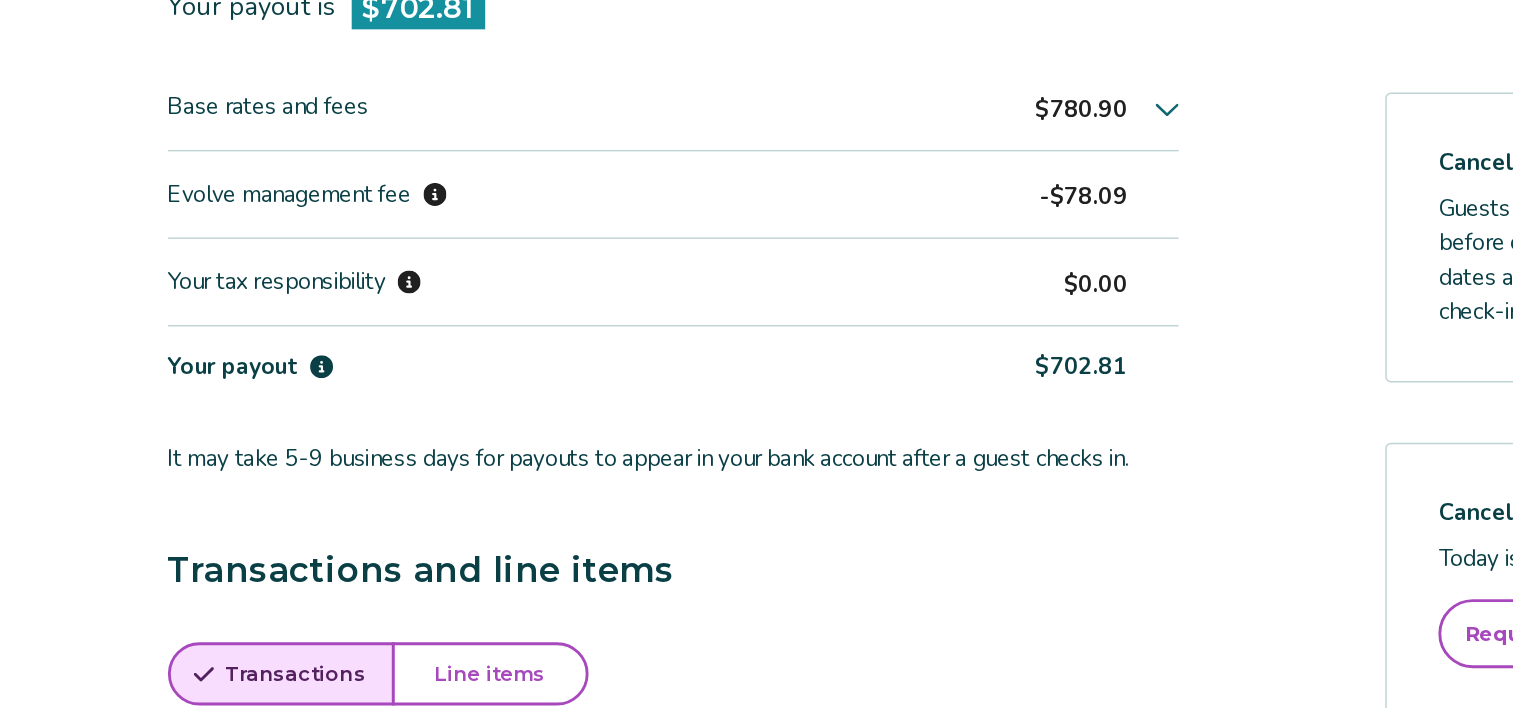 scroll, scrollTop: 473, scrollLeft: 0, axis: vertical 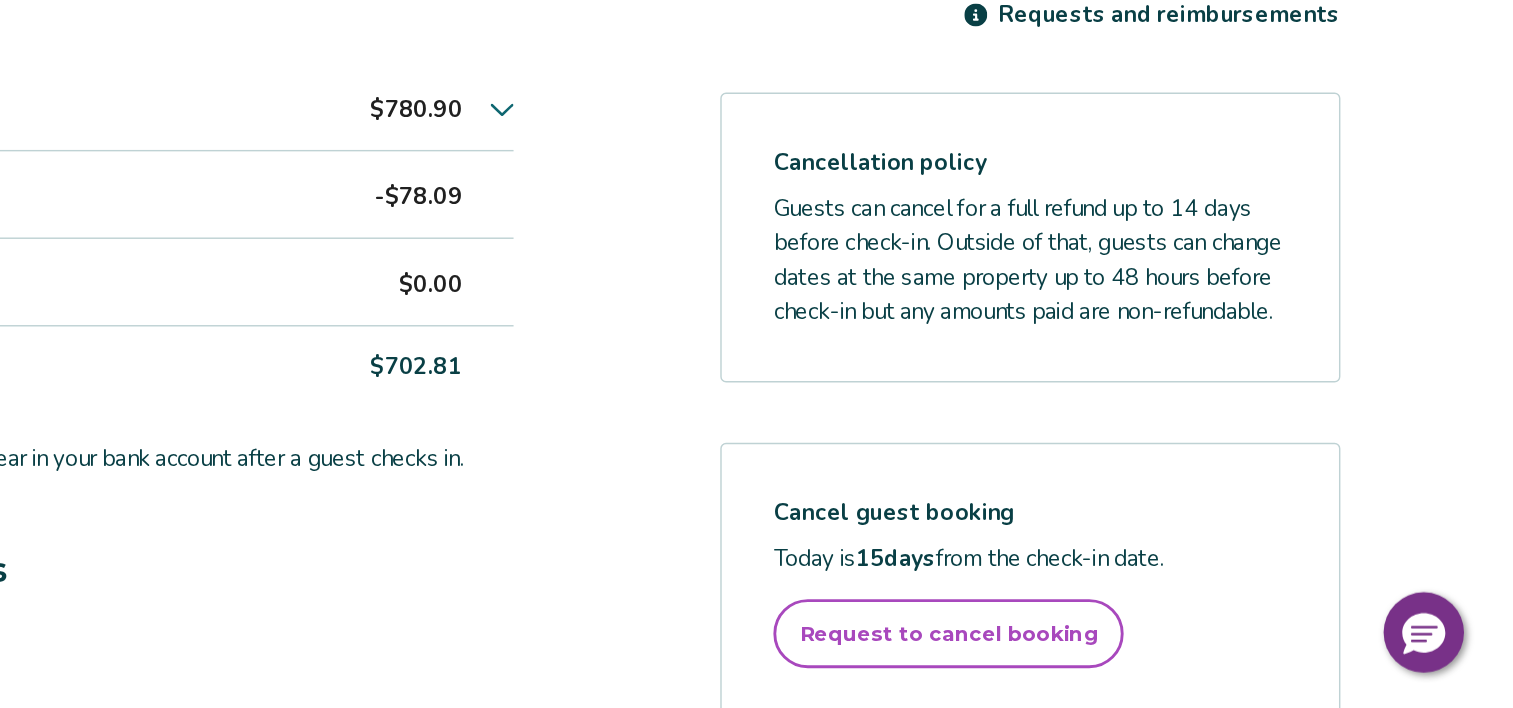 click on "Payout breakdown Your payout is $702.81 Base rates and fees $780.90 Evolve management fee -$78.09 Your tax responsibility $0.00 Your payout $702.81 It may take 5-9 business days for payouts to appear in your bank account after a guest checks in. Transactions and line items Transactions Line items Processing date Amount Transactions total $702.81 Jul 29, 2025 $702.81" at bounding box center [469, 567] 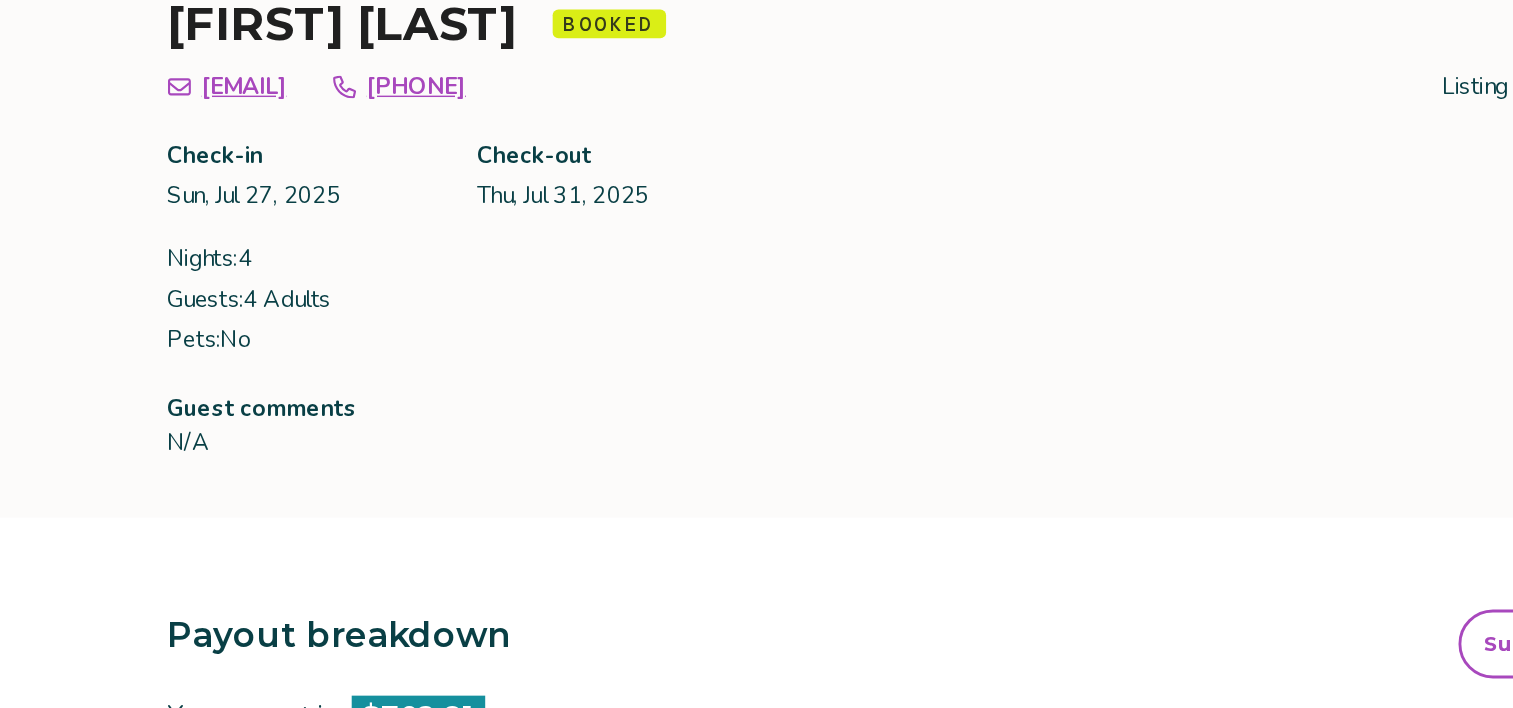 scroll, scrollTop: 0, scrollLeft: 0, axis: both 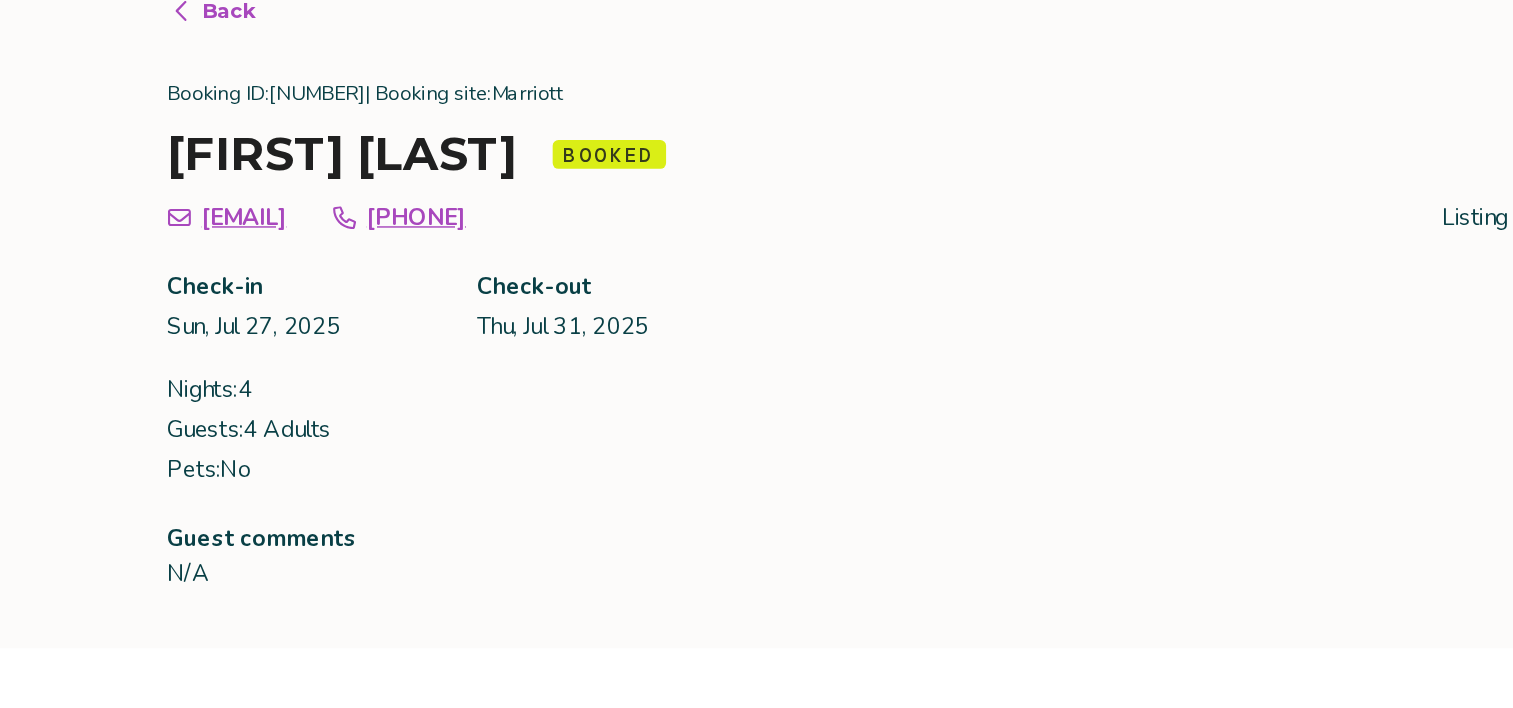 click 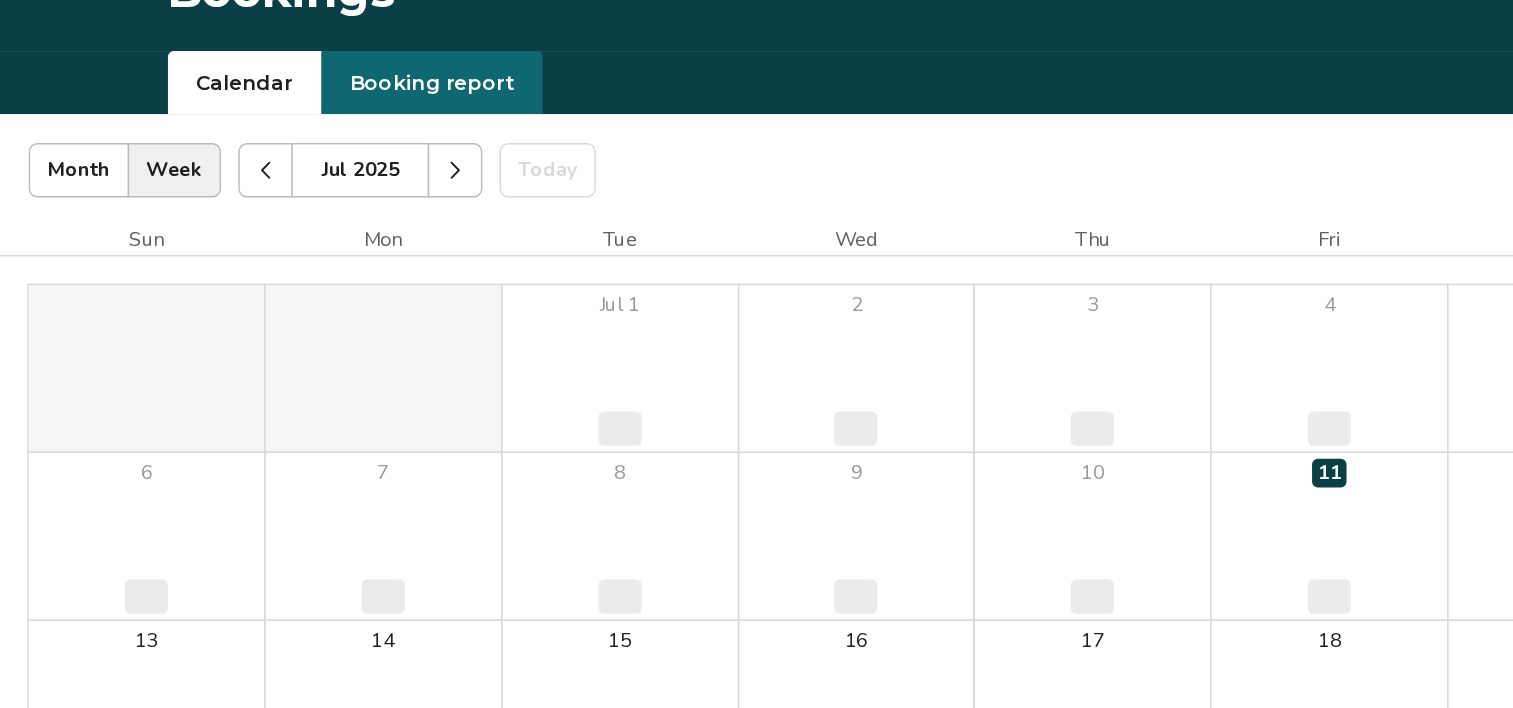 click on "13 ‌" at bounding box center (102, 593) 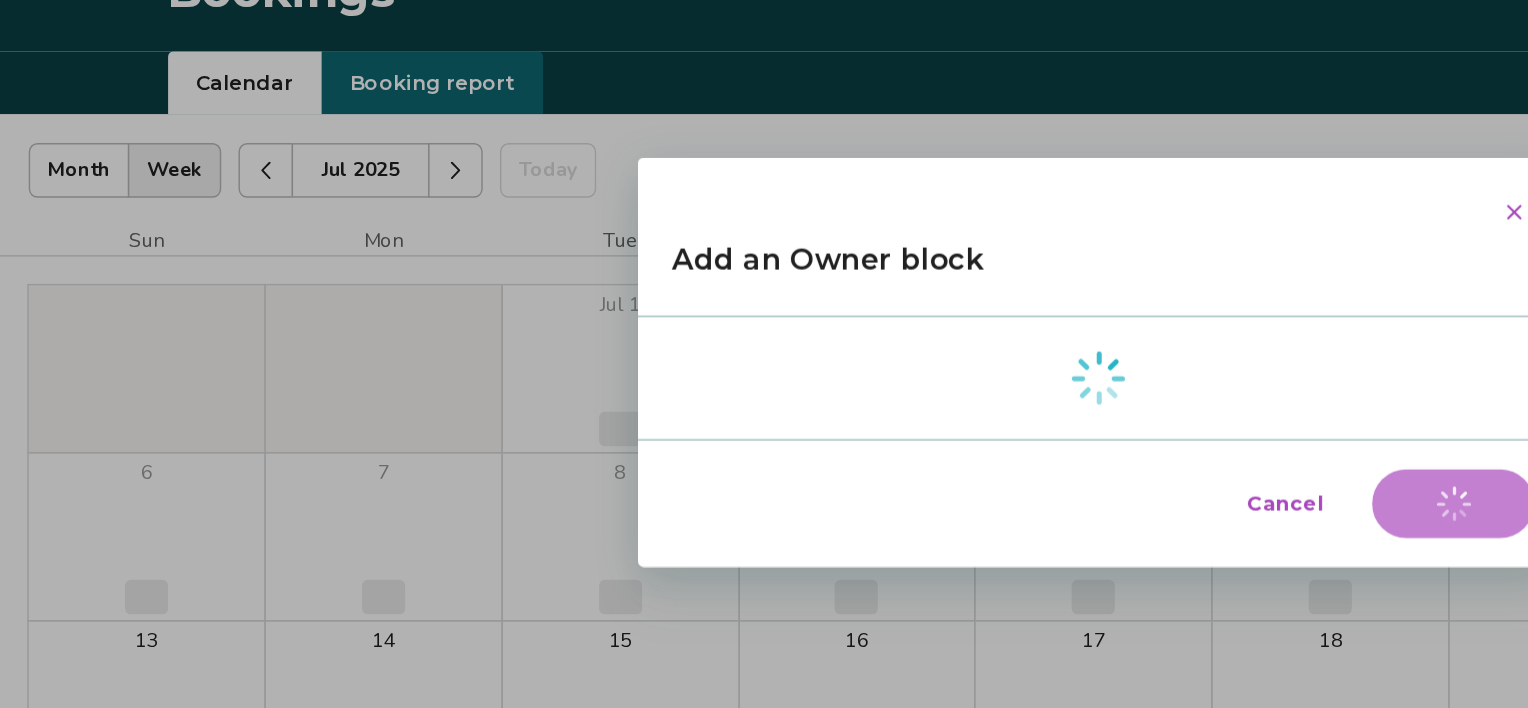 click on "Dialog Add an Owner block Cancel Add block" at bounding box center (764, 354) 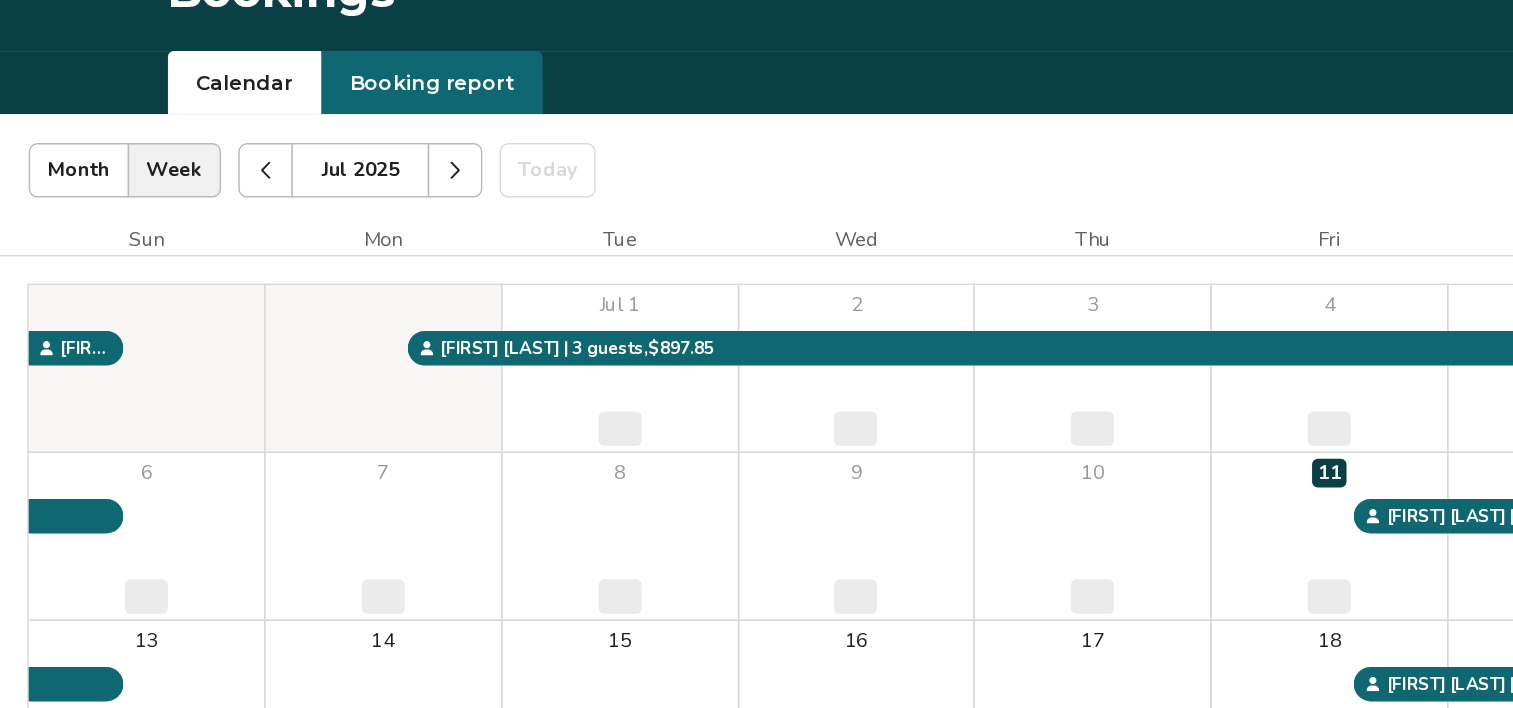 click on "13 ‌" at bounding box center [102, 593] 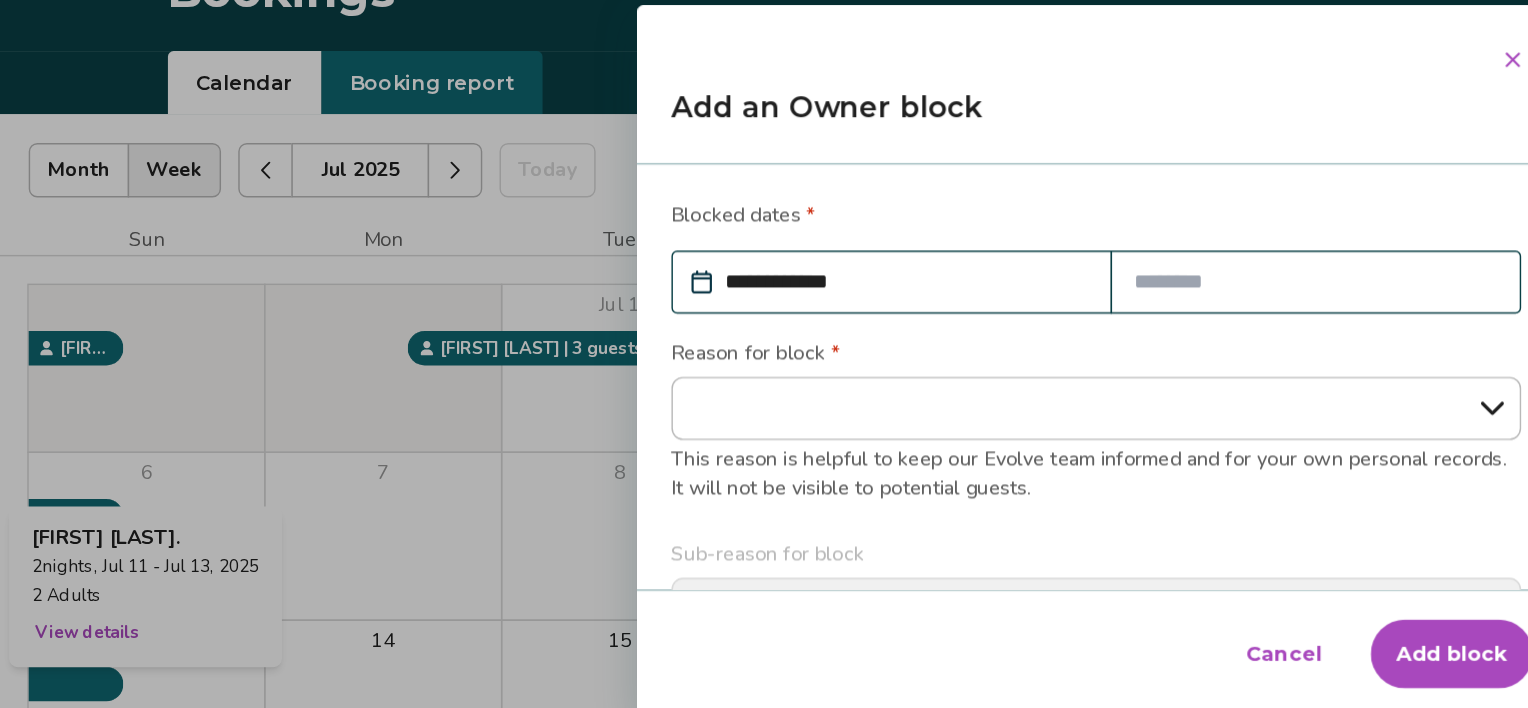click on "**********" at bounding box center (764, 354) 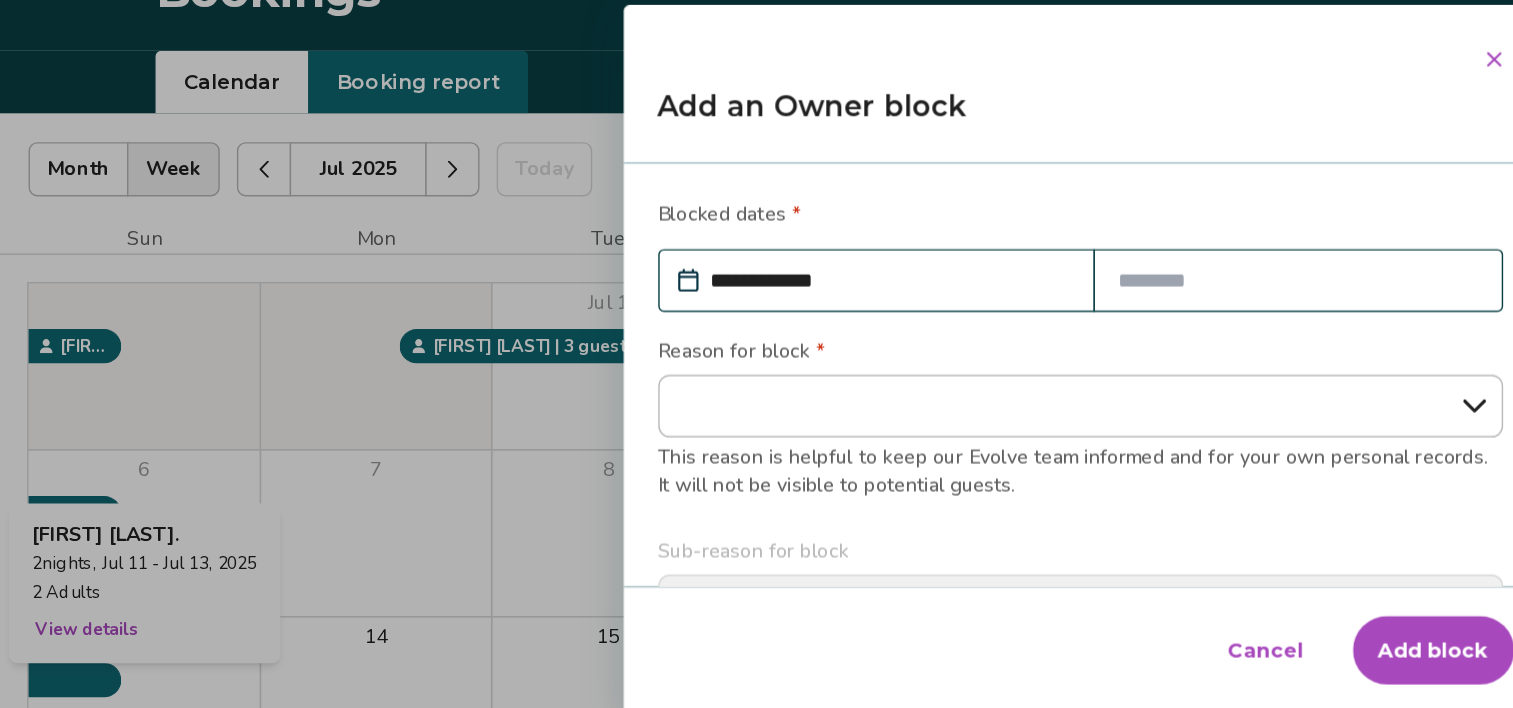 click on "13 $135" at bounding box center (101, 593) 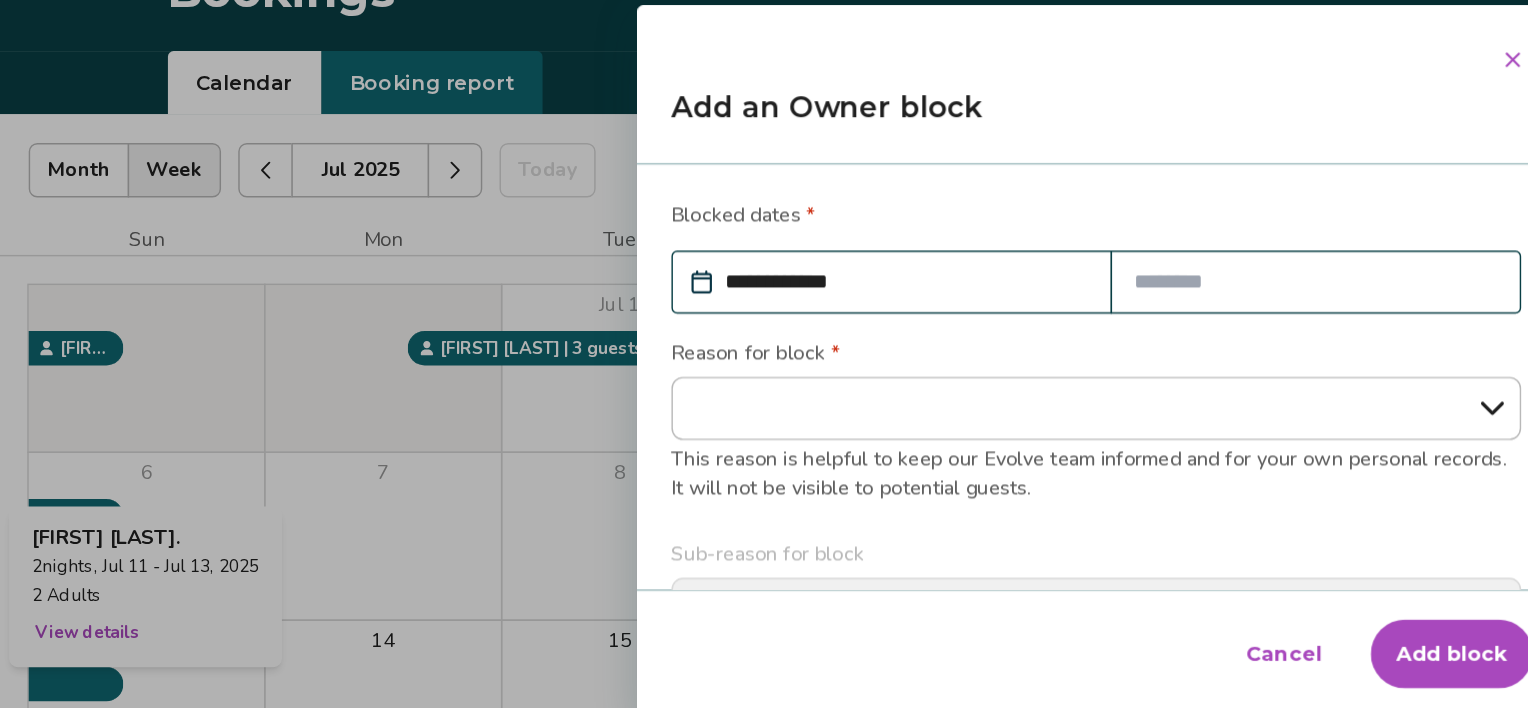 click on "**********" at bounding box center [764, 354] 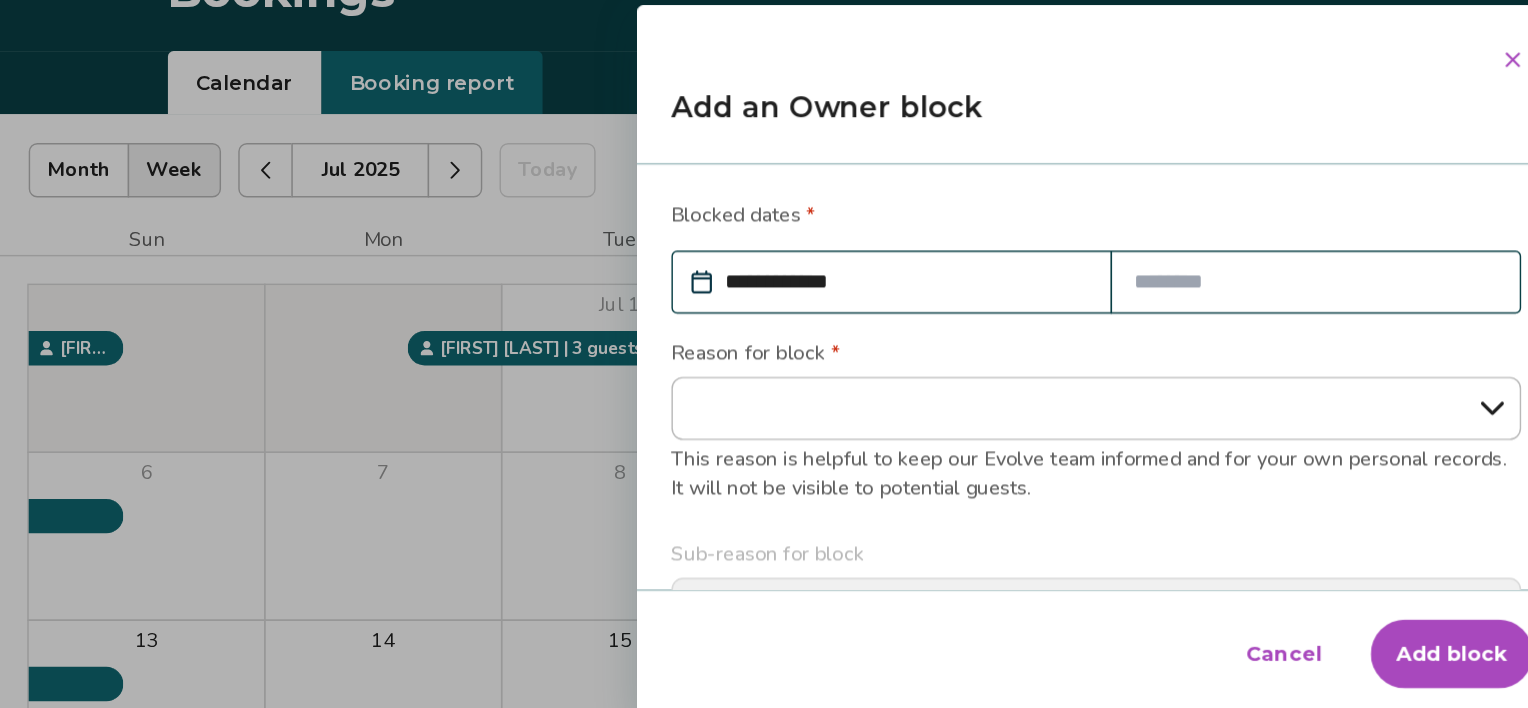 click on "**********" at bounding box center (764, 354) 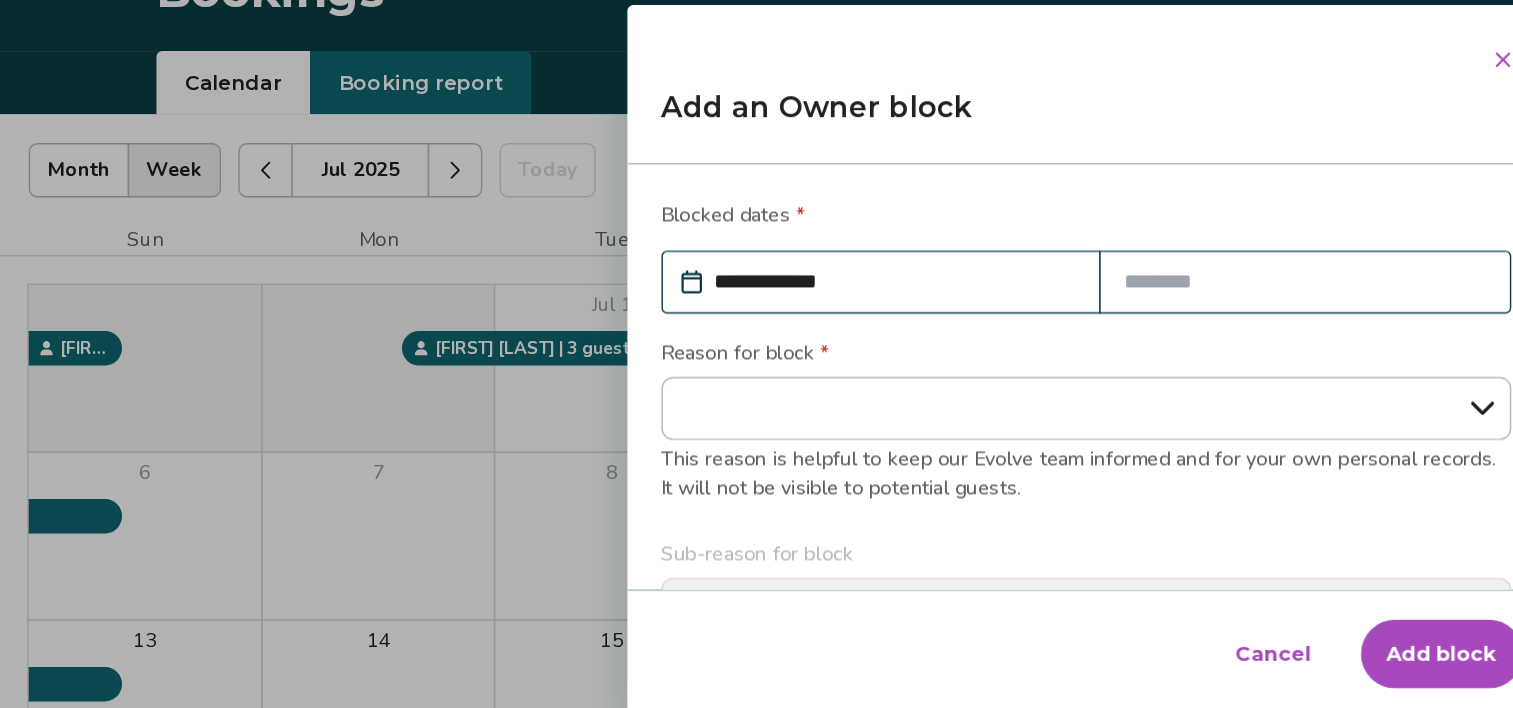 click on "13 $135" at bounding box center [101, 593] 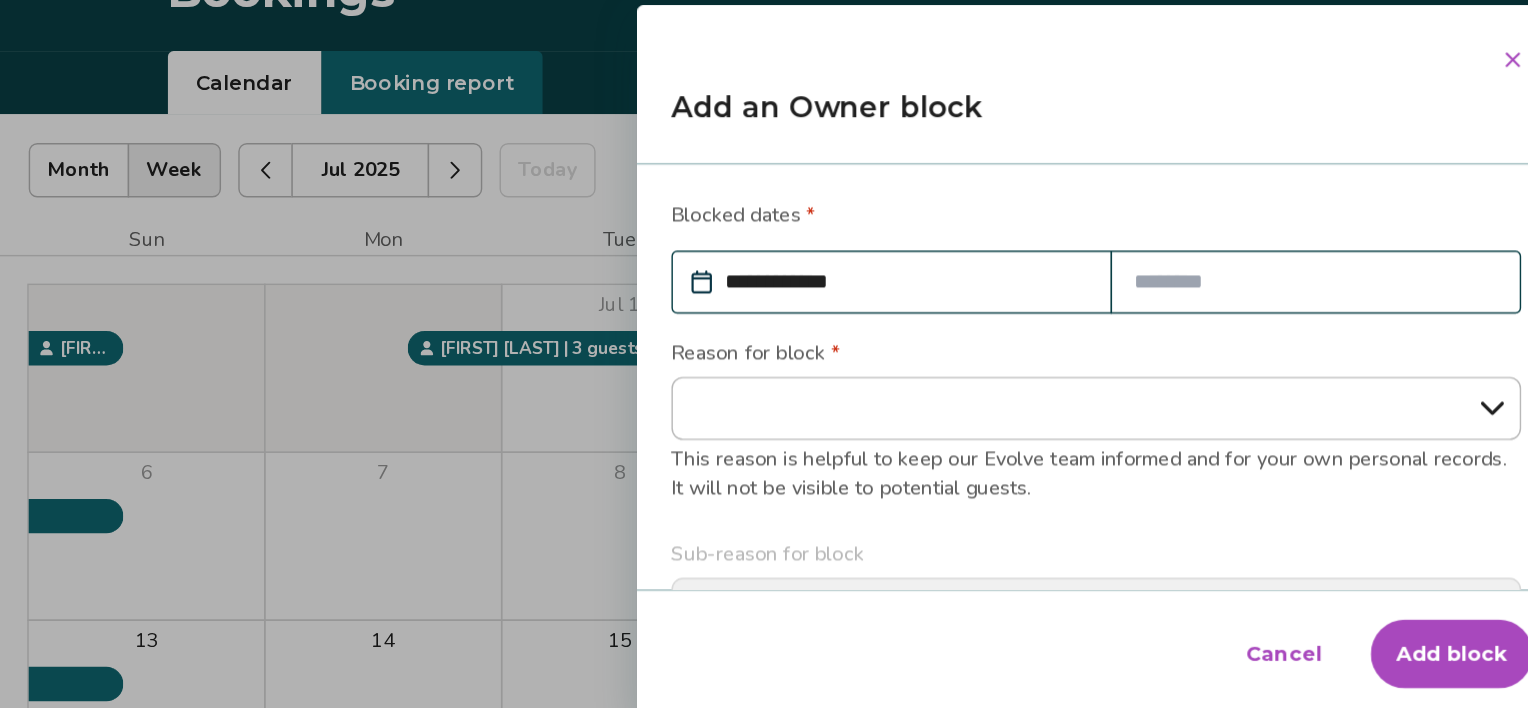 click on "**********" at bounding box center (764, 354) 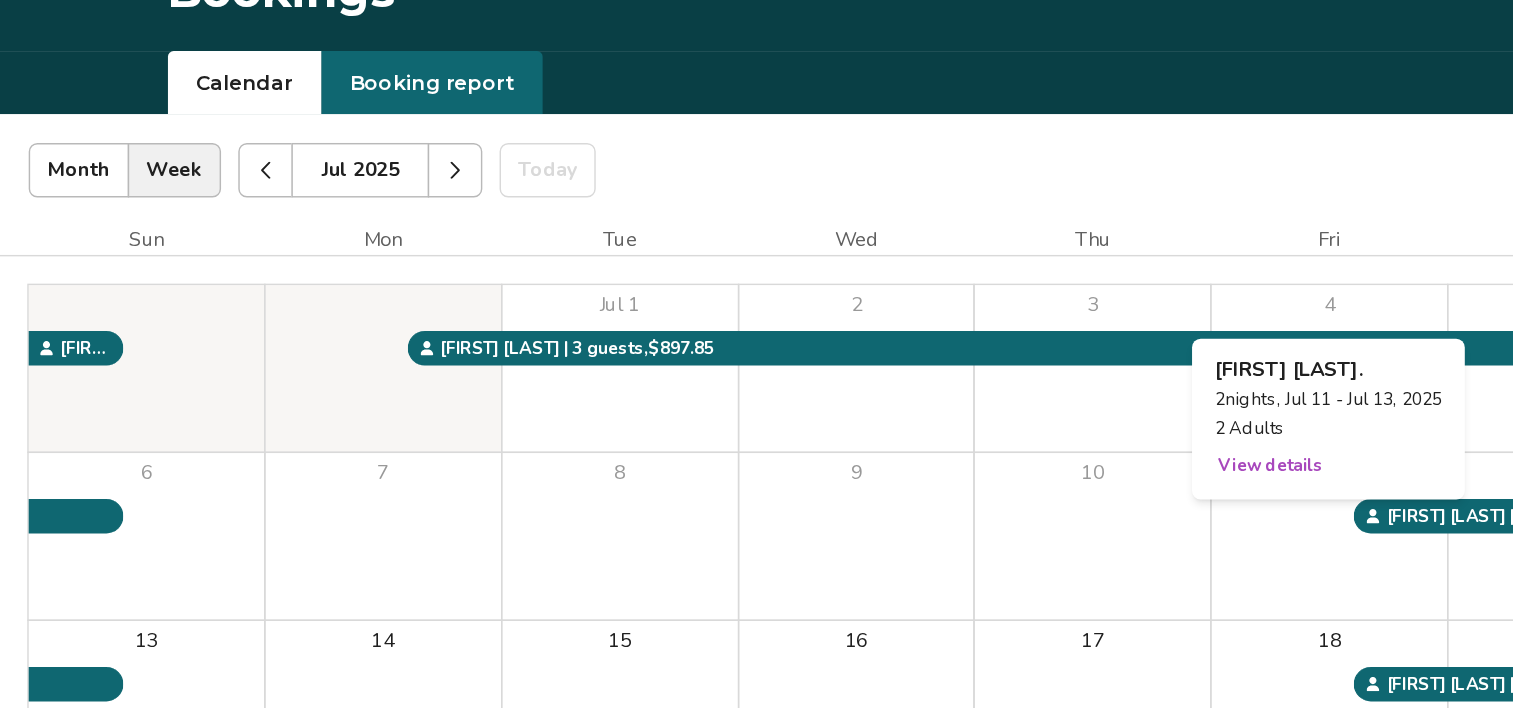 click on "11" at bounding box center [926, 476] 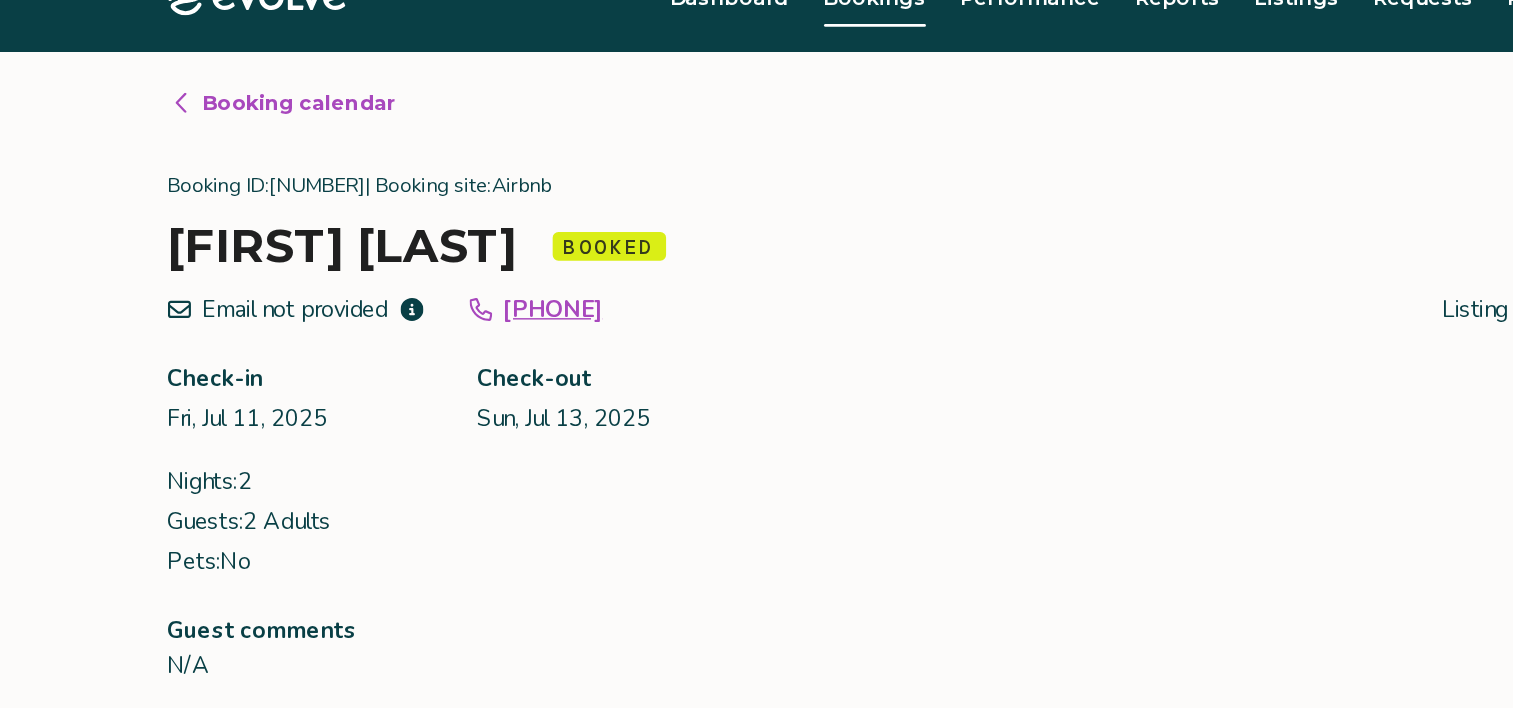 click on "N/A" at bounding box center [501, 502] 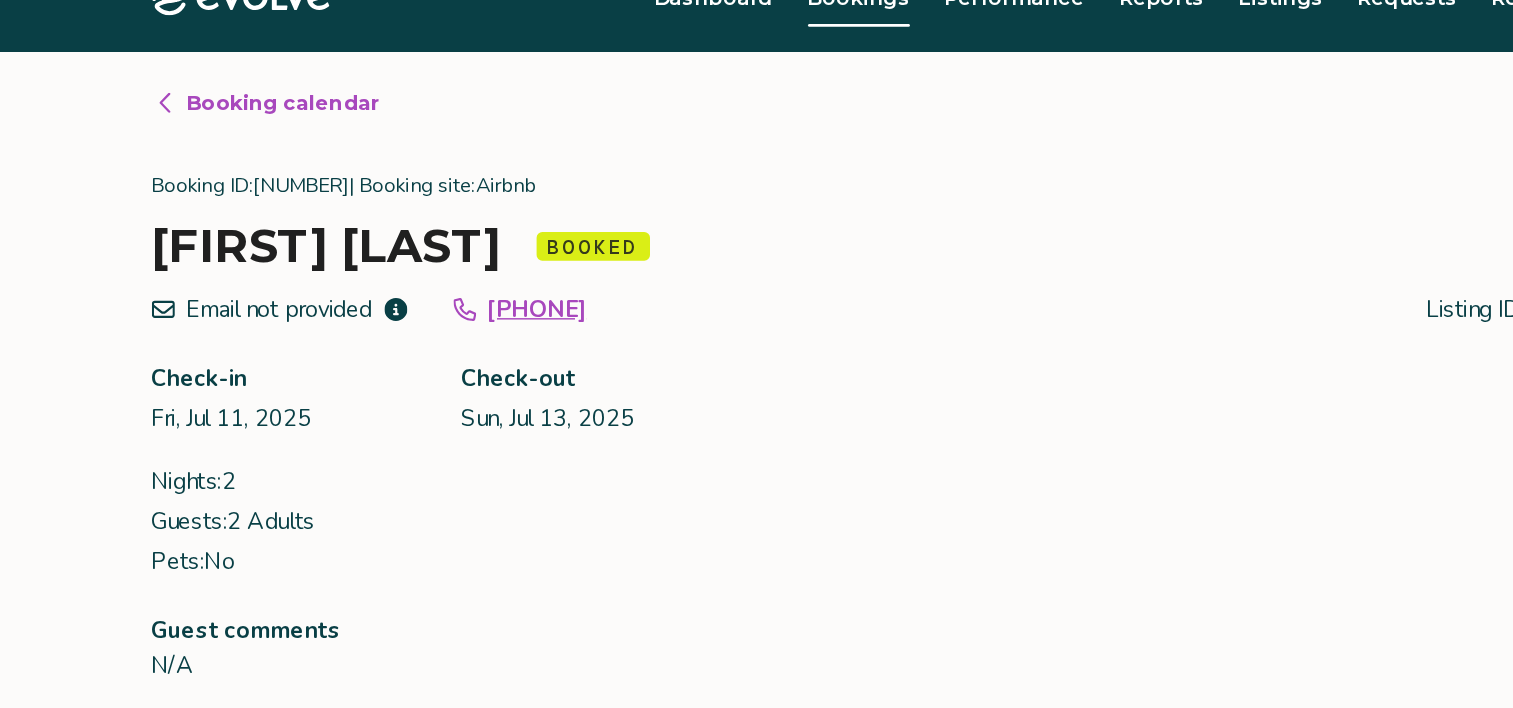 click on "N/A" at bounding box center (501, 502) 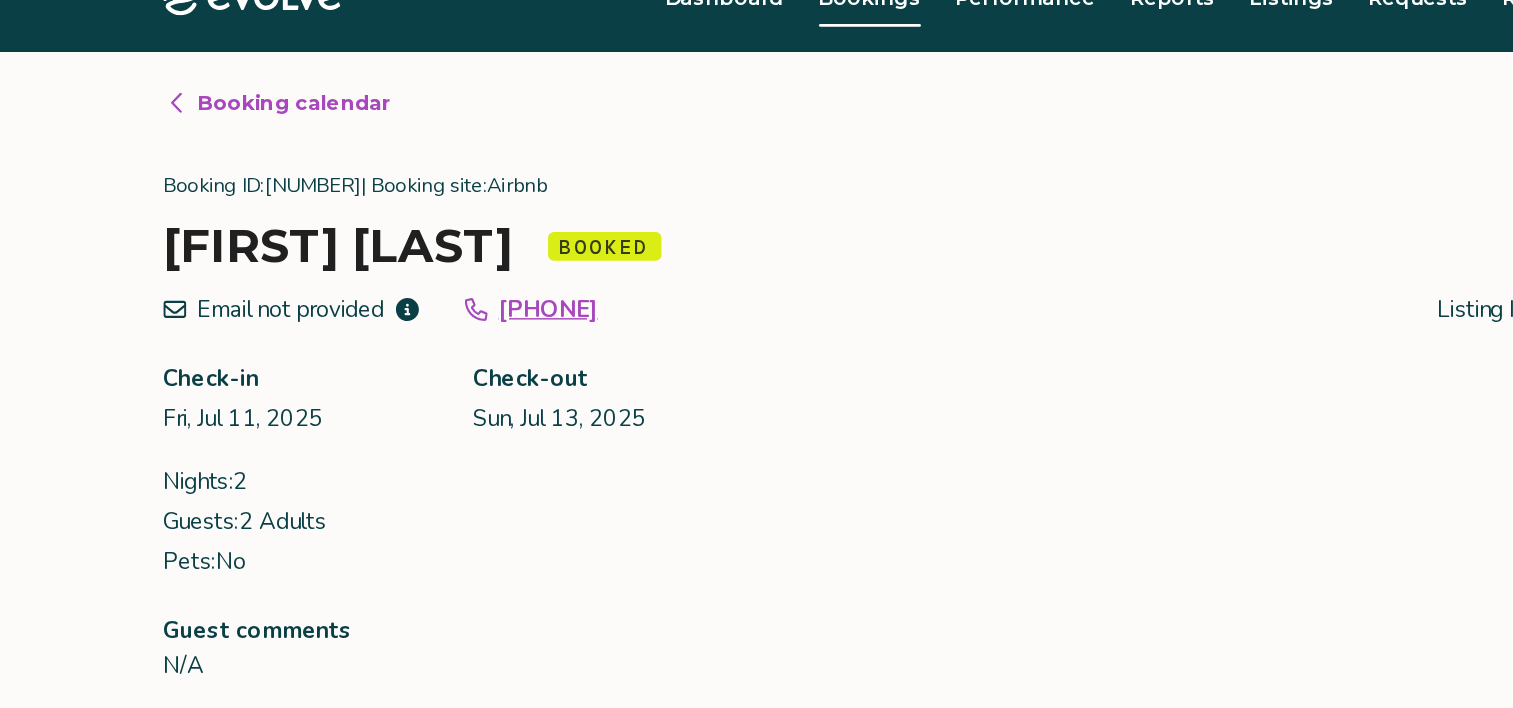 click on "N/A" at bounding box center (501, 502) 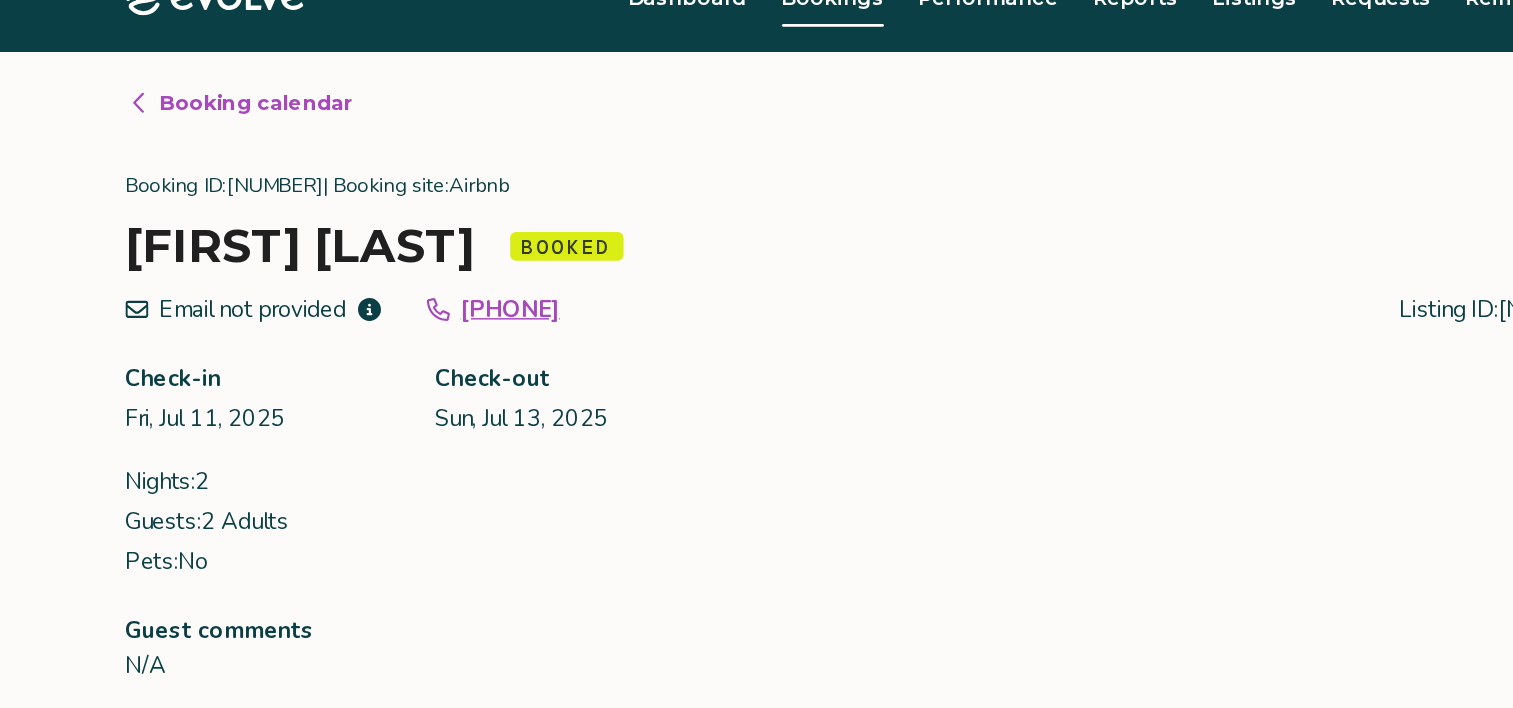 click on "N/A" at bounding box center [501, 502] 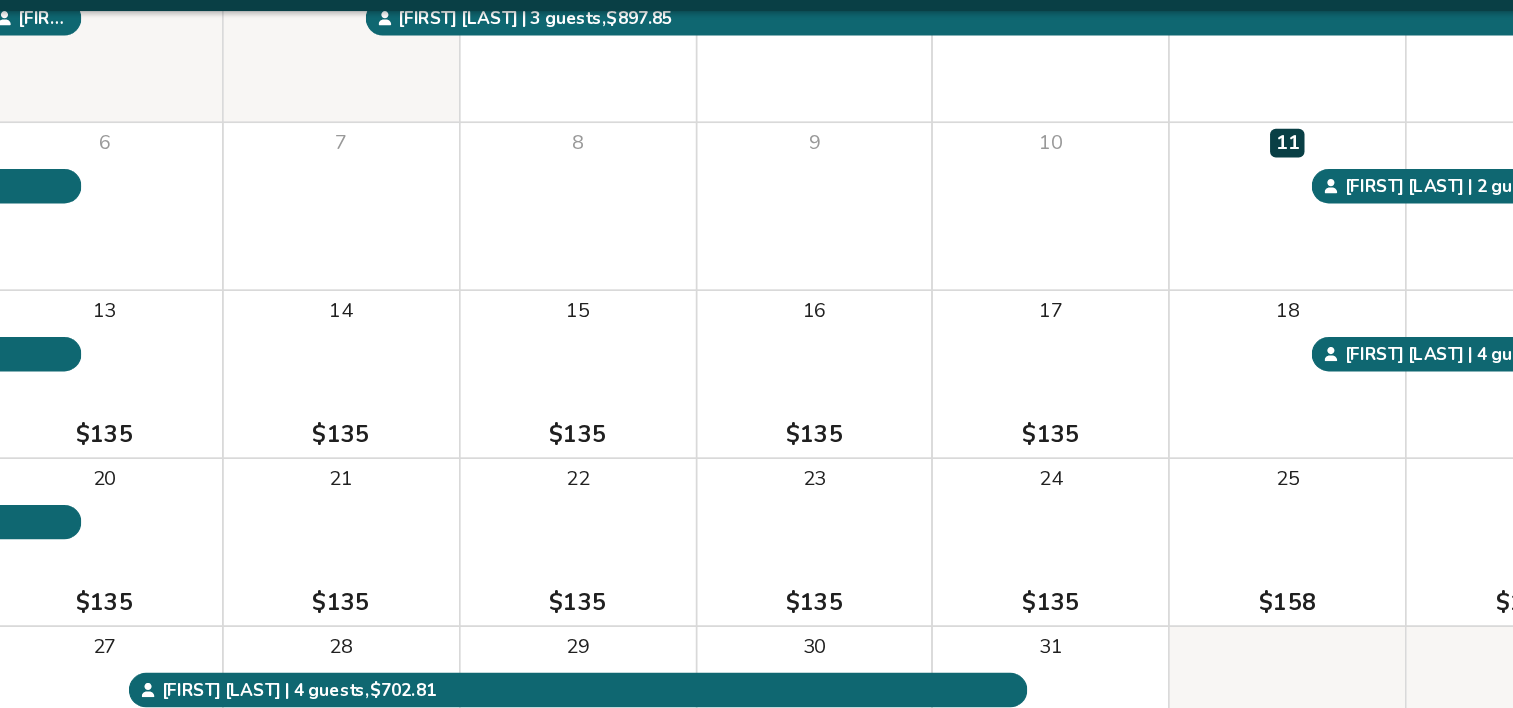 scroll, scrollTop: 306, scrollLeft: 0, axis: vertical 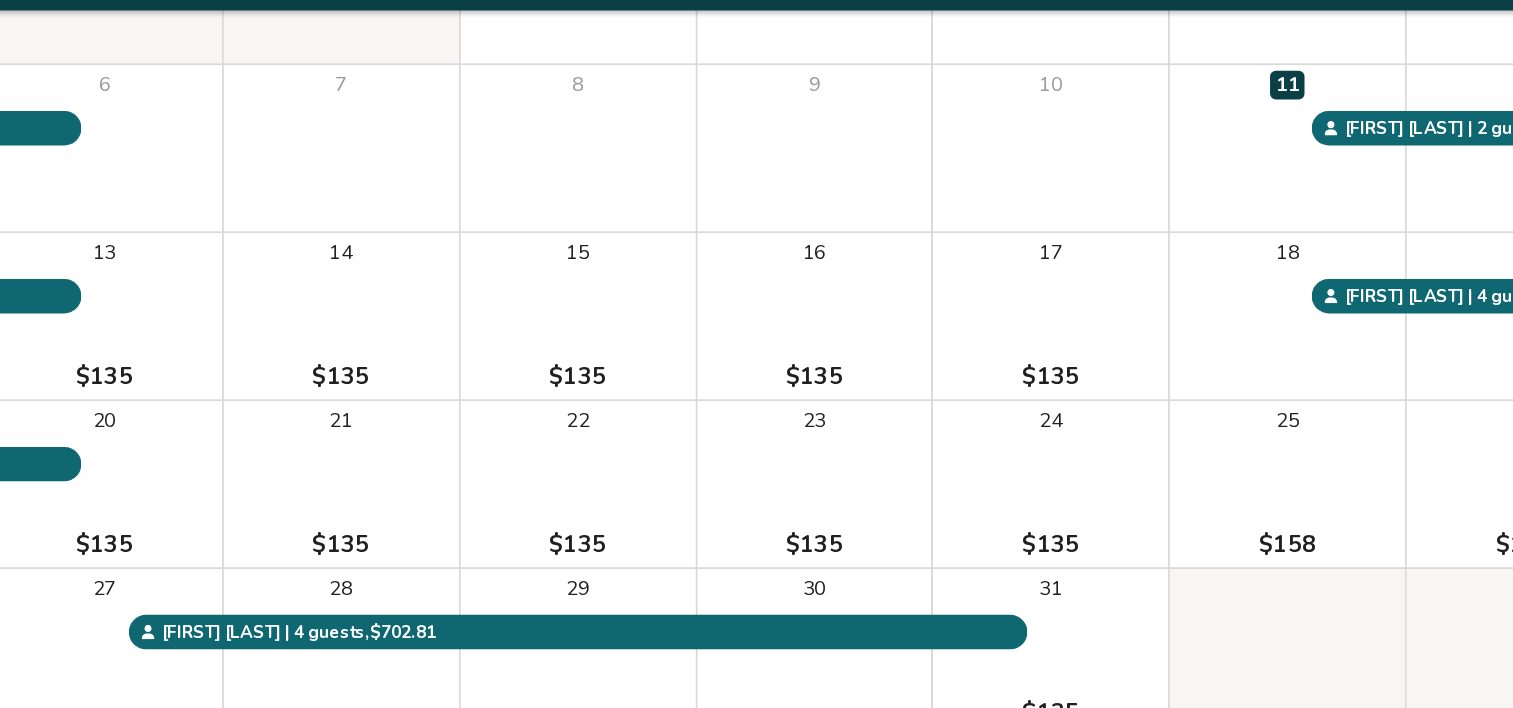 click on "21 $135" at bounding box center (267, 404) 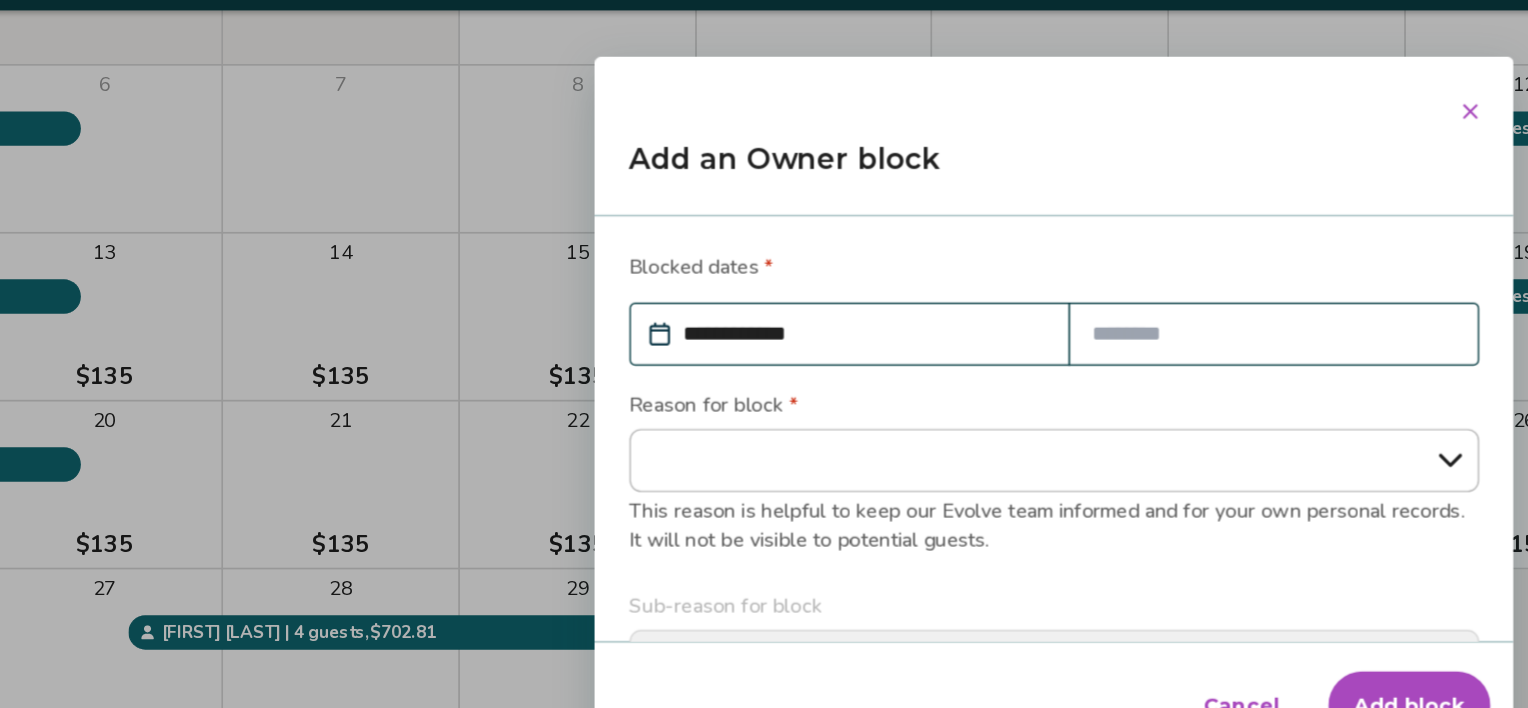 click on "**********" at bounding box center [764, 354] 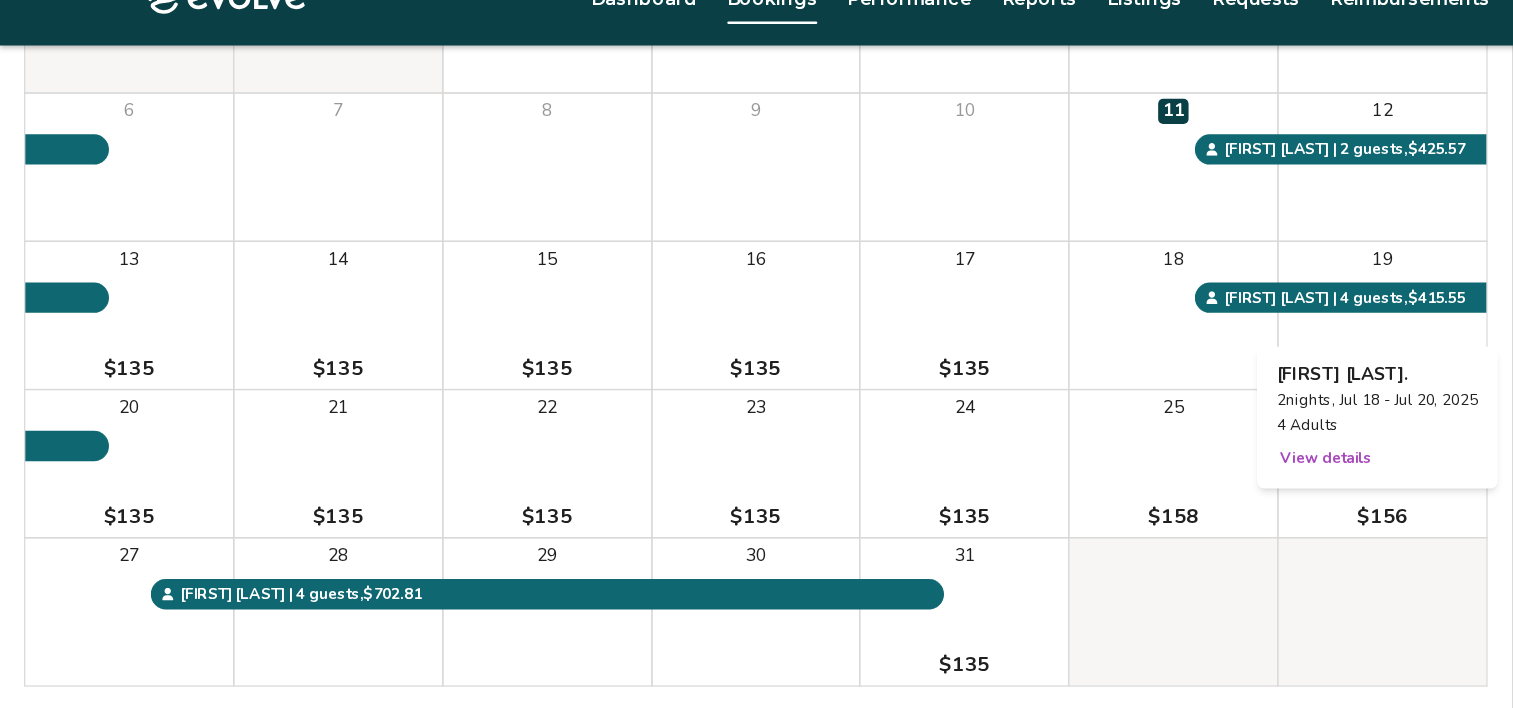 scroll, scrollTop: 306, scrollLeft: 0, axis: vertical 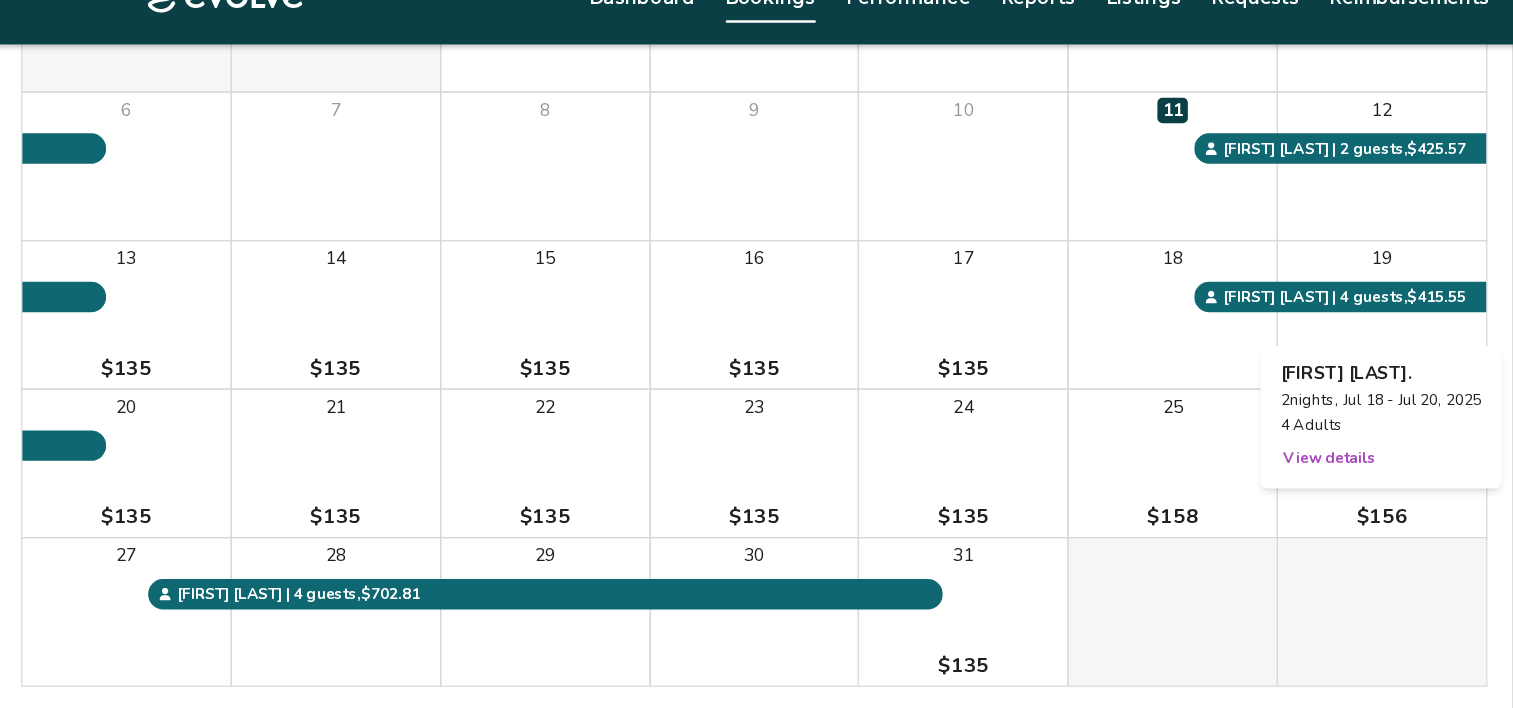 click on "View details" at bounding box center (1049, 400) 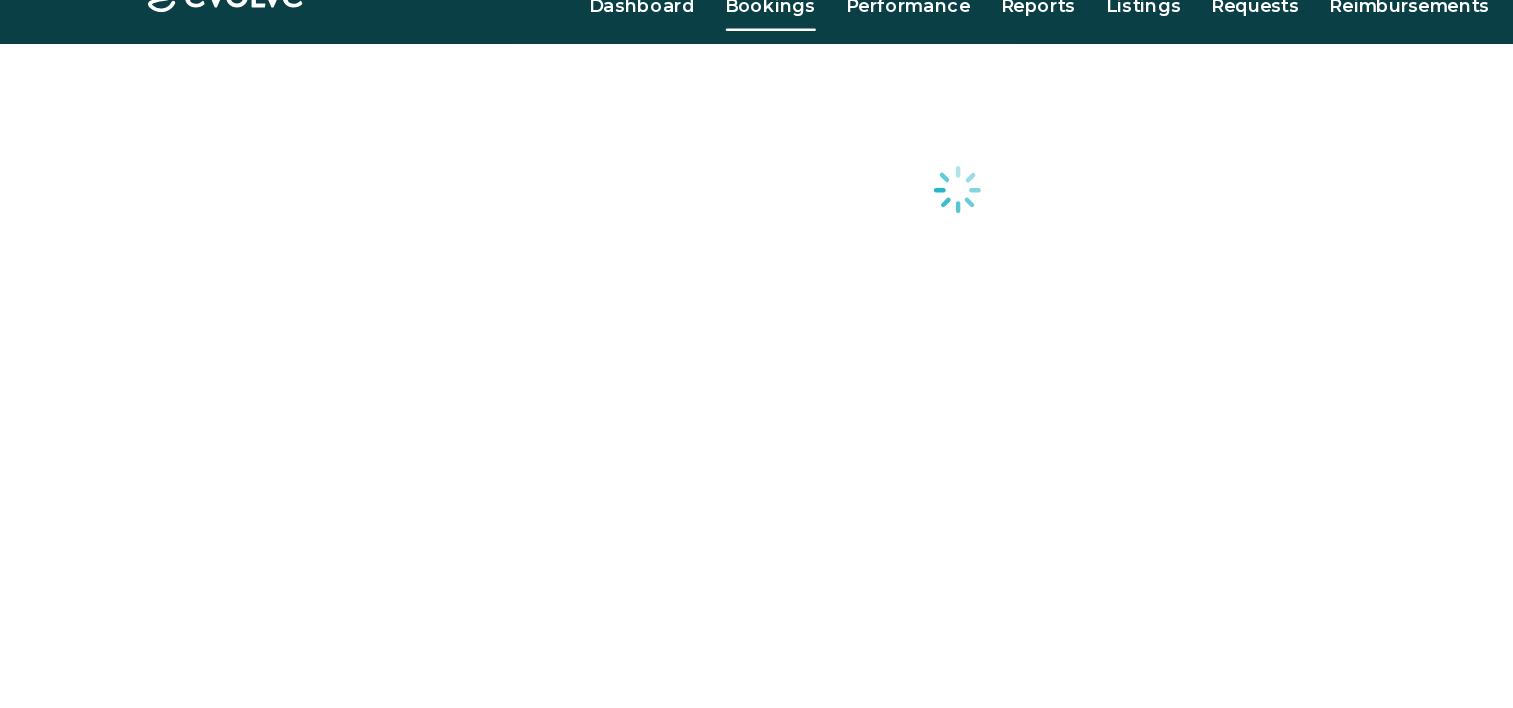 click at bounding box center [756, 514] 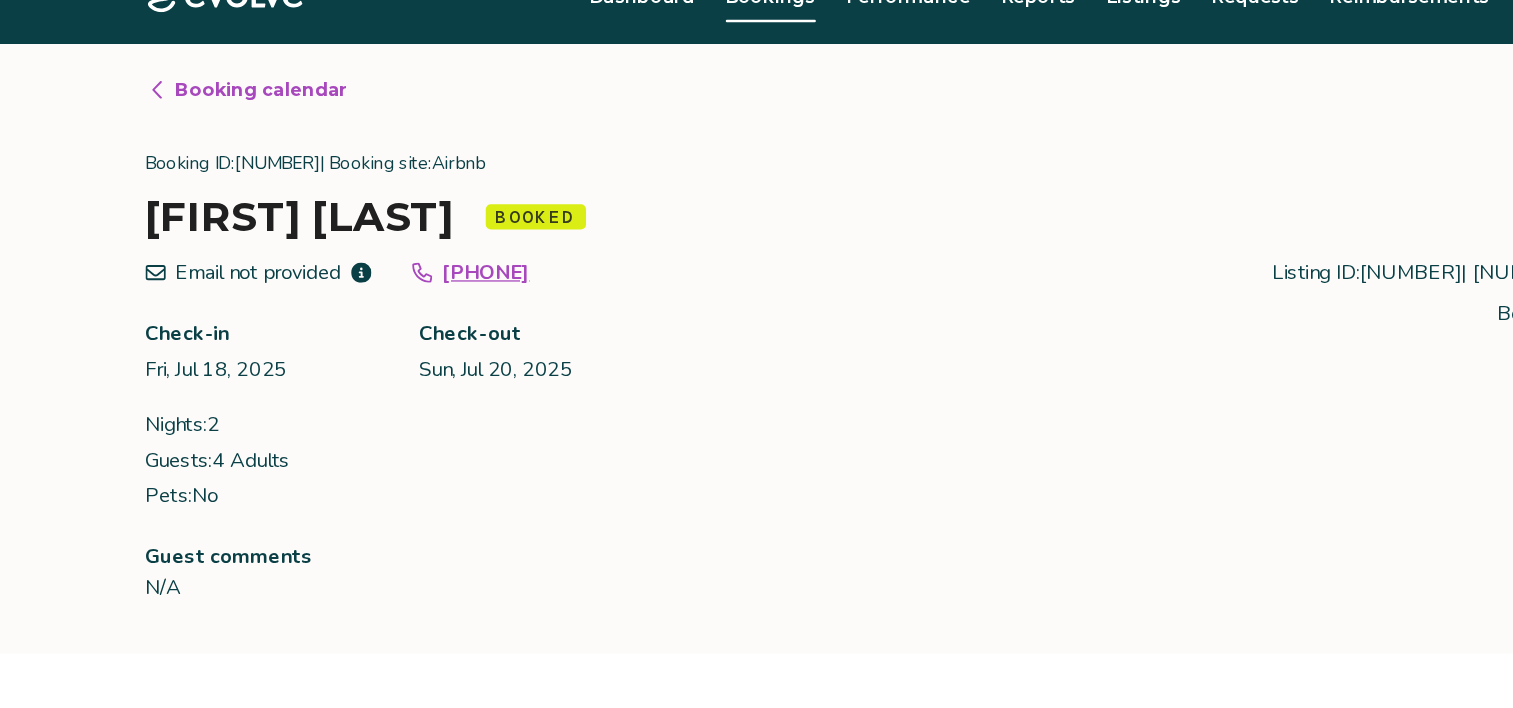 click on "Nights:  2 Guests:  4 Adults Pets:  No" at bounding box center [174, 402] 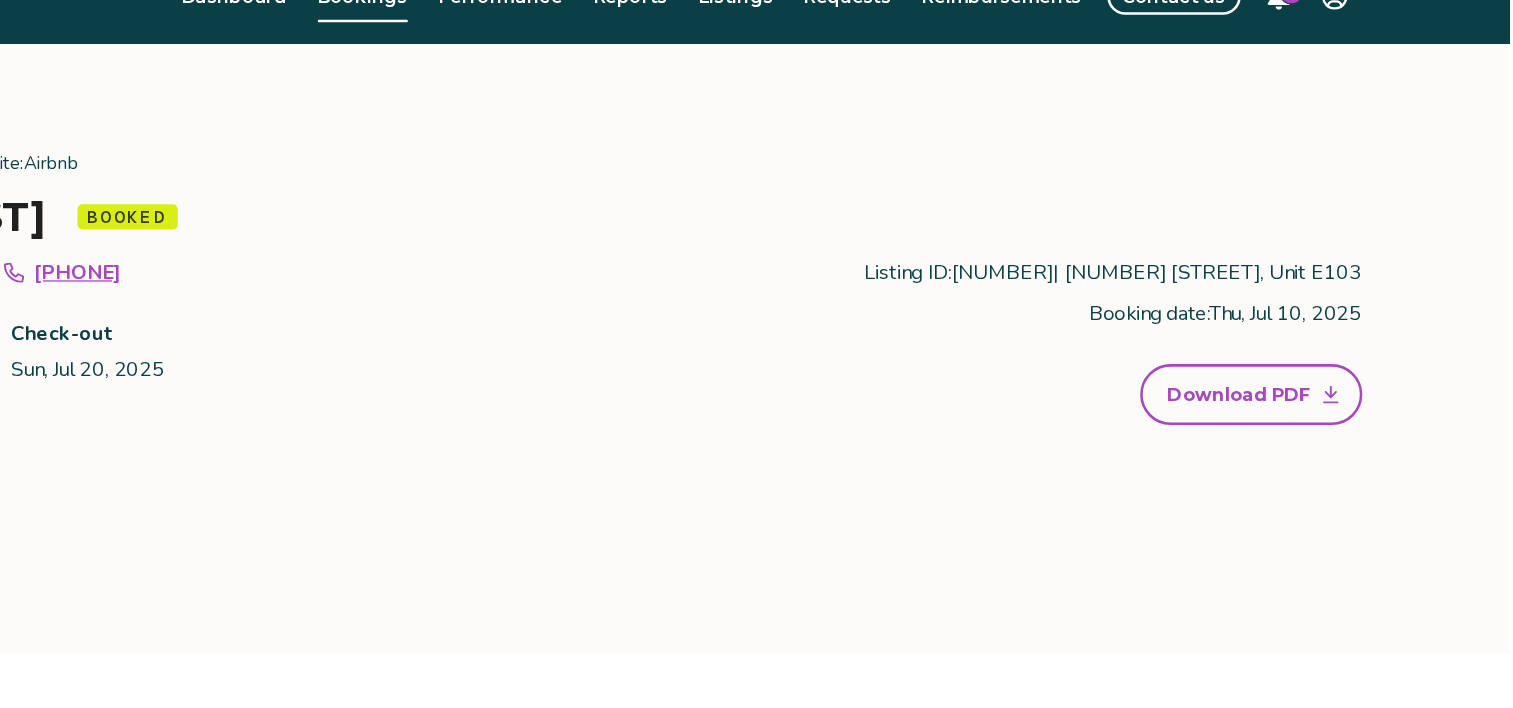 scroll, scrollTop: 0, scrollLeft: 0, axis: both 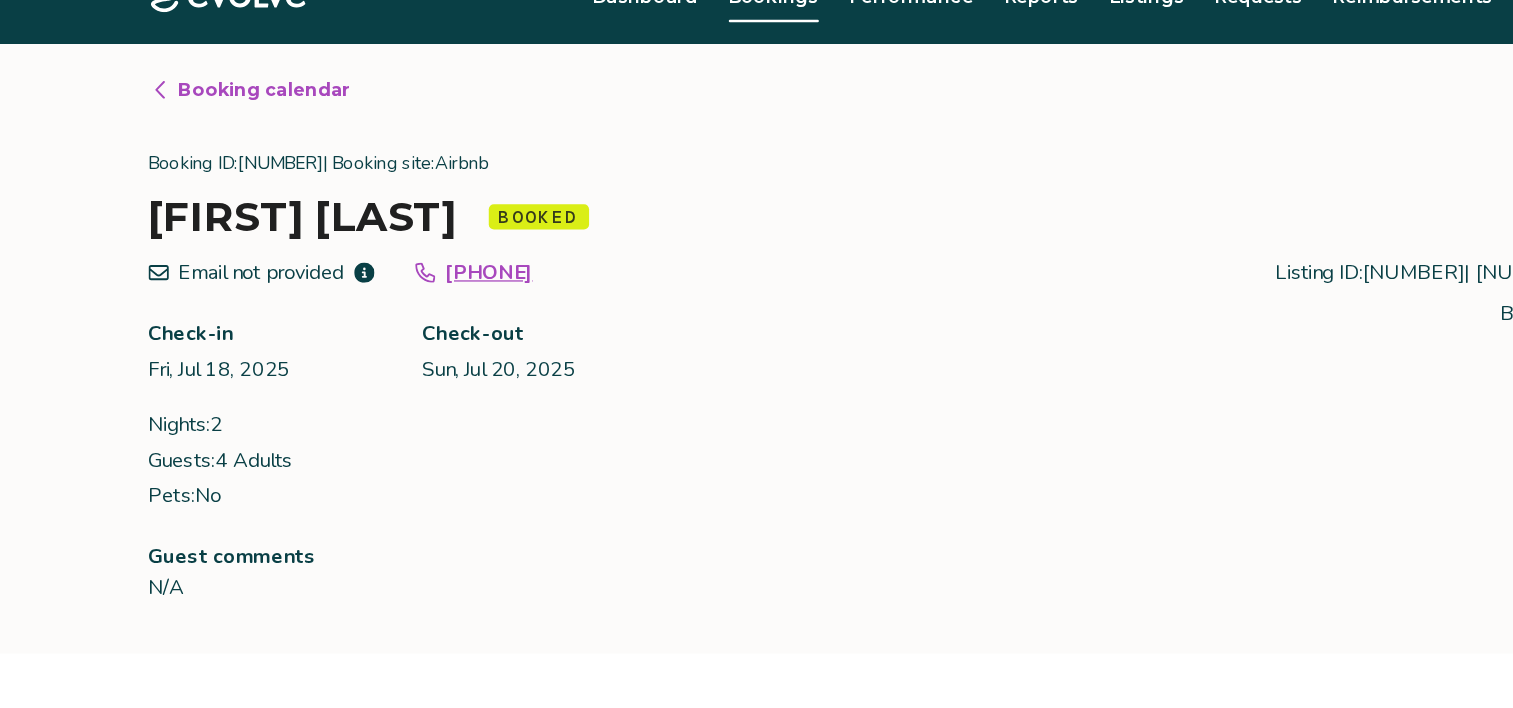 click on "Booking calendar Booking ID:  14852996  | Booking site:  Airbnb Britney Belinski Booked Email not provided +18038471230 Check-in Fri, Jul 18, 2025 Check-out Sun, Jul 20, 2025 Nights:  2 Guests:  4 Adults Pets:  No Listing ID:  502875  |   1500 Cenith Dr, Unit E103 Booking date:  Thu, Jul 10, 2025 Download PDF Guest comments N/A Payout breakdown Your payout is $415.55 Base rates and fees $461.72 Evolve management fee -$46.17 Your tax responsibility $0.00 Your payout $415.55 It may take 5-9 business days for payouts to appear in your bank account after a guest checks in. Transactions and line items Transactions Line items Processing date Amount Transactions total $415.55 Jul 20, 2025 $415.55 Submit a request Report an incident Requests and reimbursements Cancellation policy Cancel guest booking Today is  6  days  from the check-in date. Request to cancel booking" at bounding box center (756, 780) 